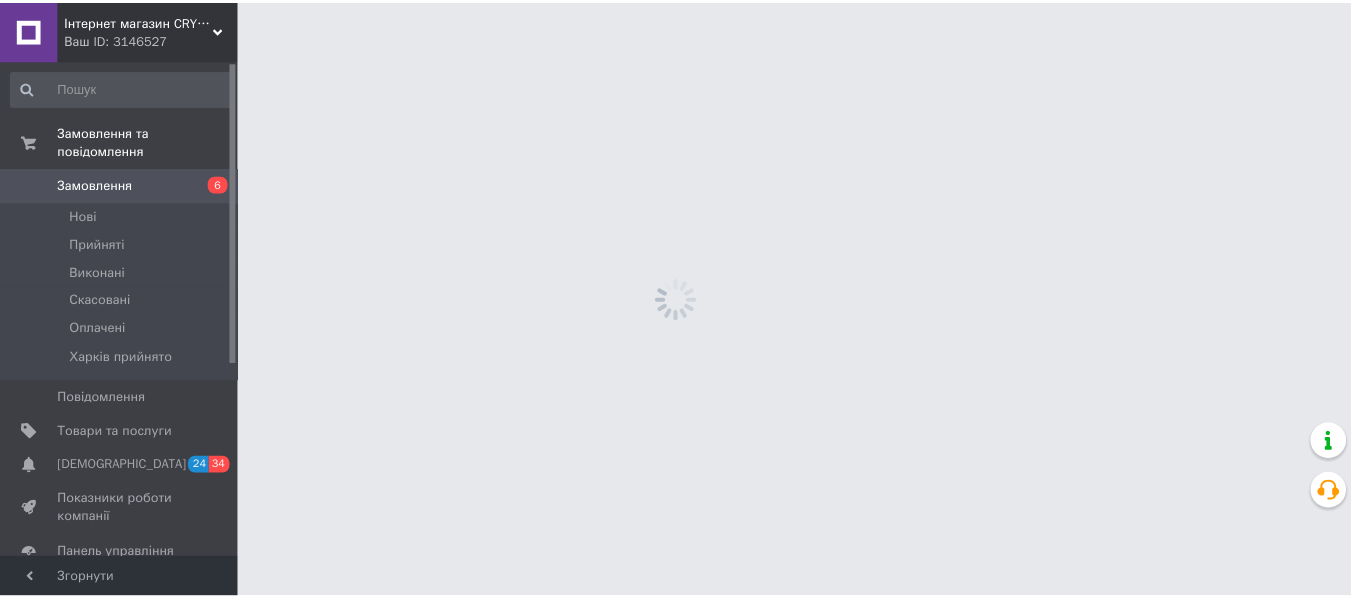 scroll, scrollTop: 0, scrollLeft: 0, axis: both 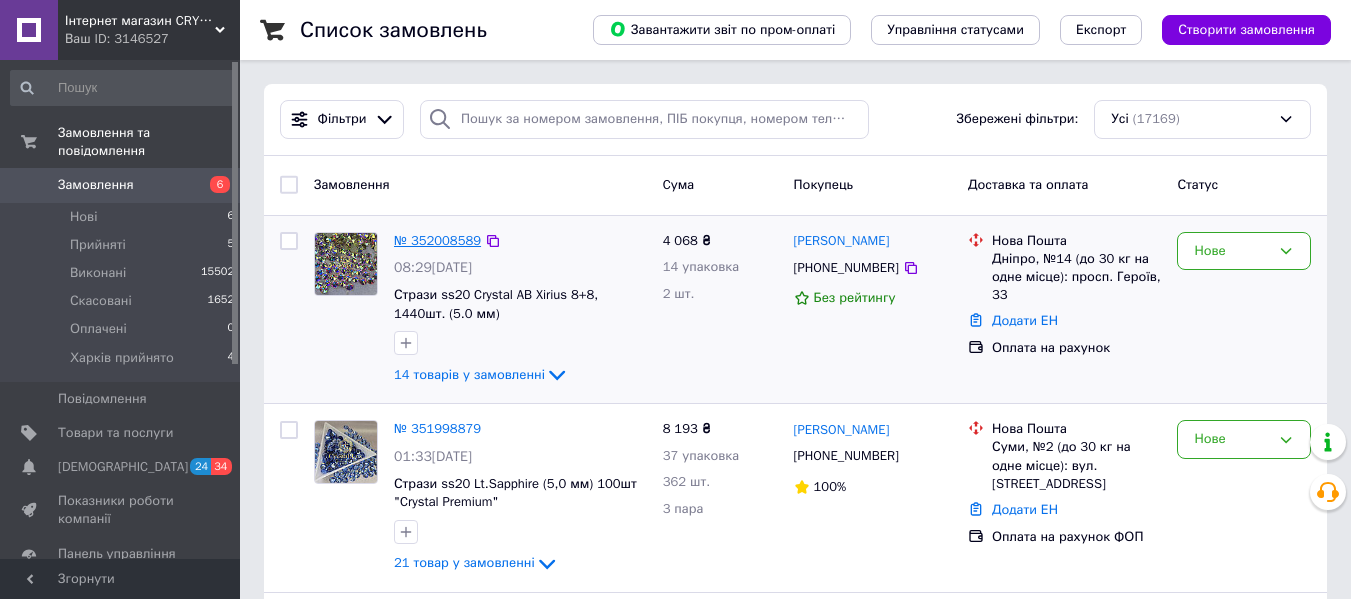 click on "№ 352008589" at bounding box center [437, 240] 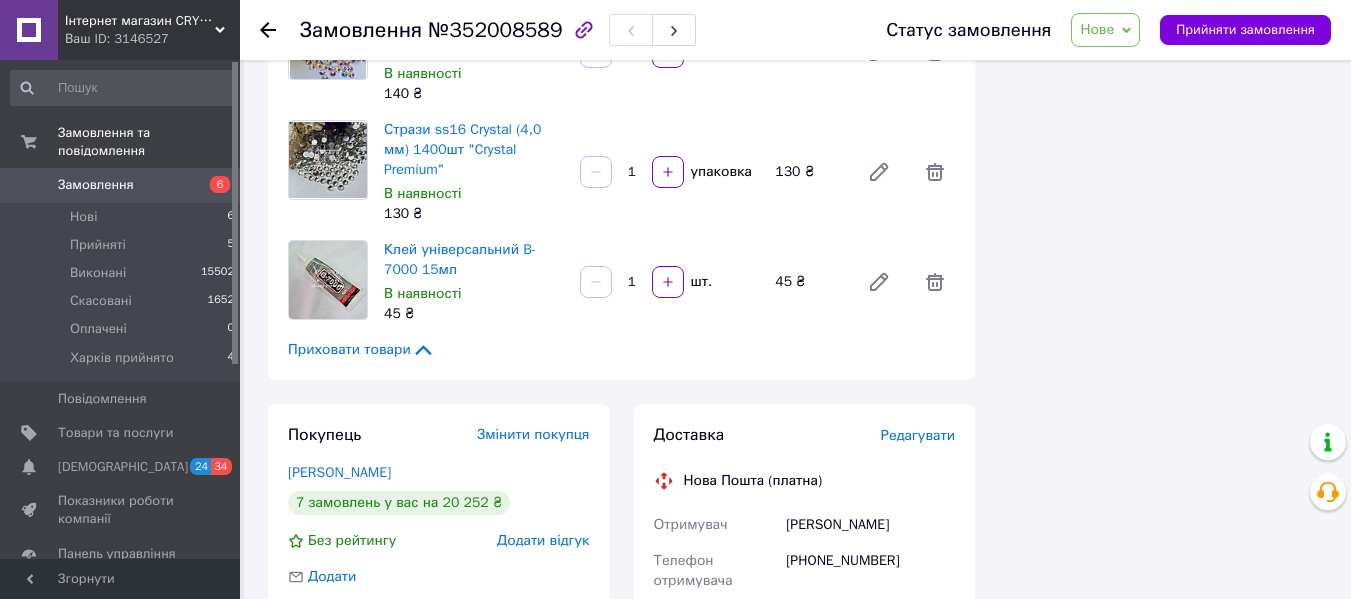 scroll, scrollTop: 1500, scrollLeft: 0, axis: vertical 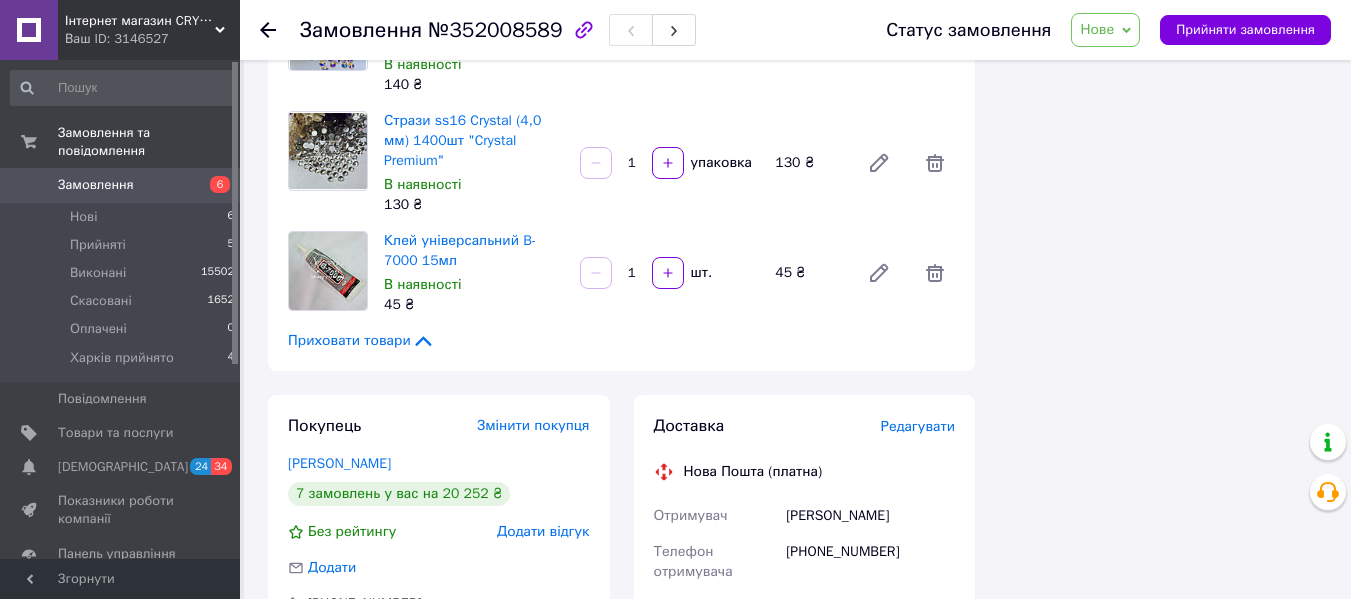 click on "Нове" at bounding box center [1105, 30] 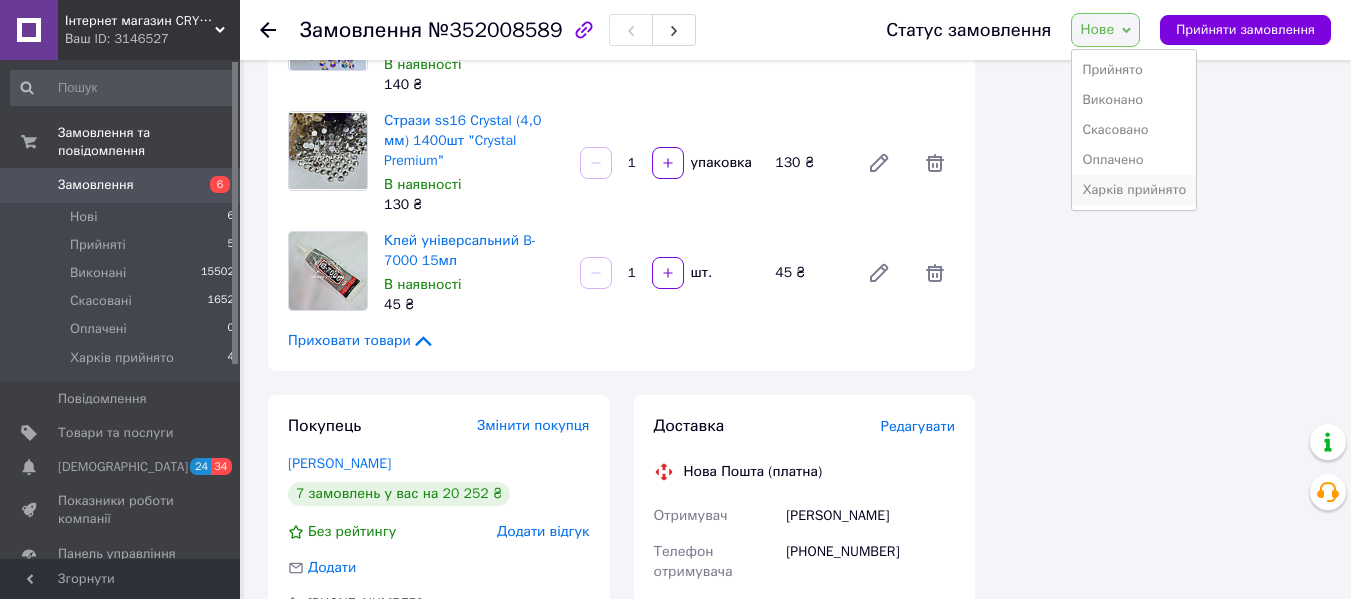 click on "Харків прийнято" at bounding box center [1134, 190] 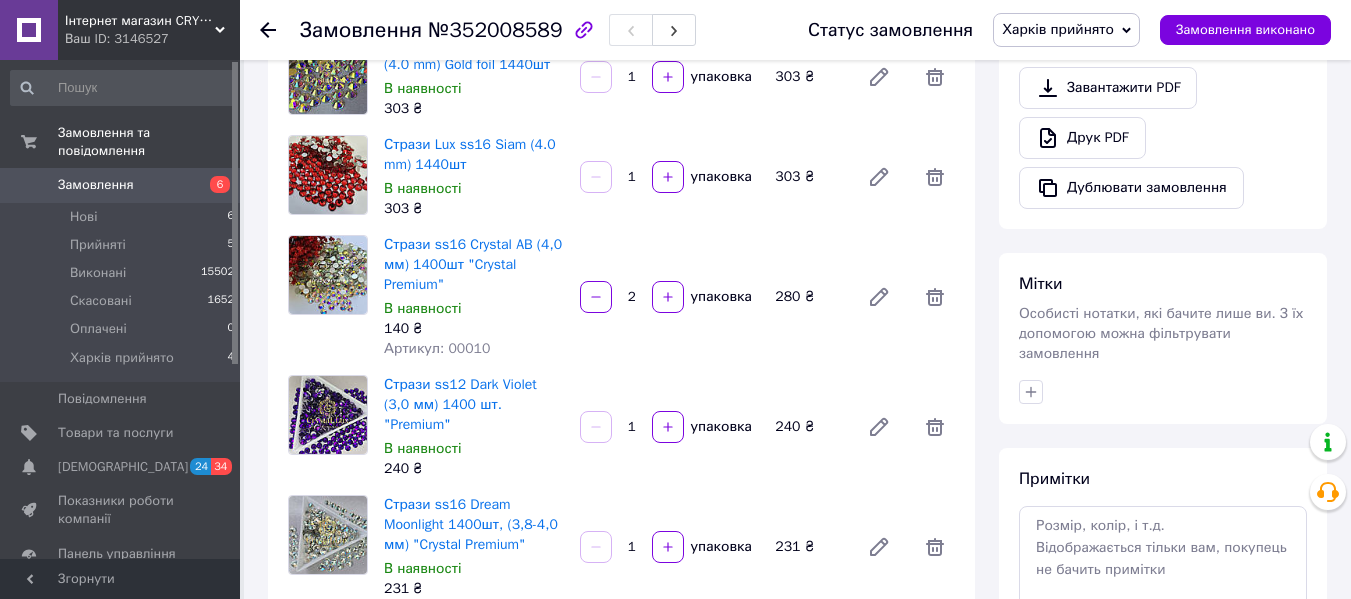 scroll, scrollTop: 523, scrollLeft: 0, axis: vertical 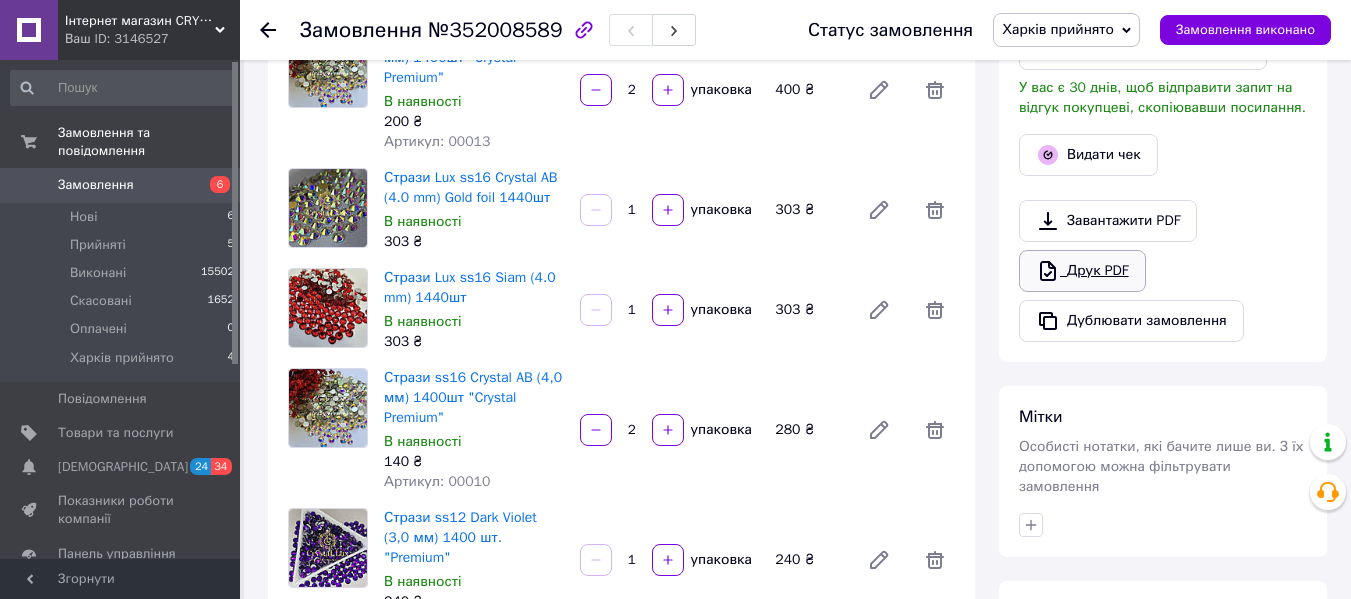 click on "Друк PDF" at bounding box center (1082, 271) 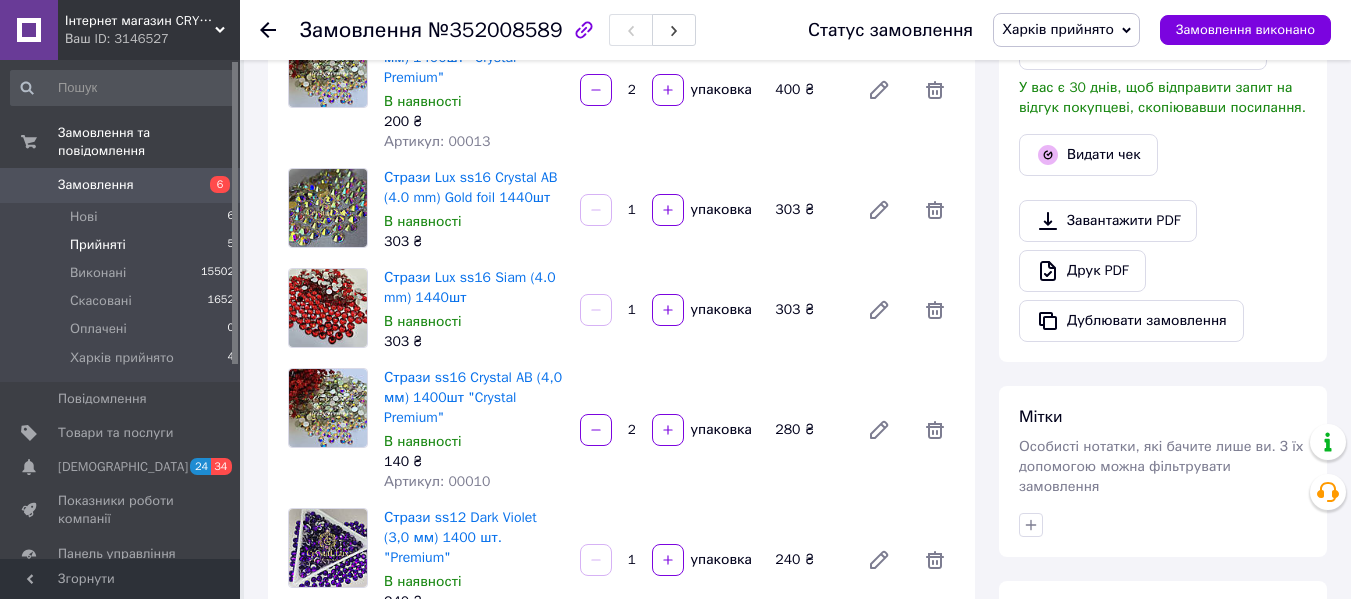 click on "Прийняті" at bounding box center (98, 245) 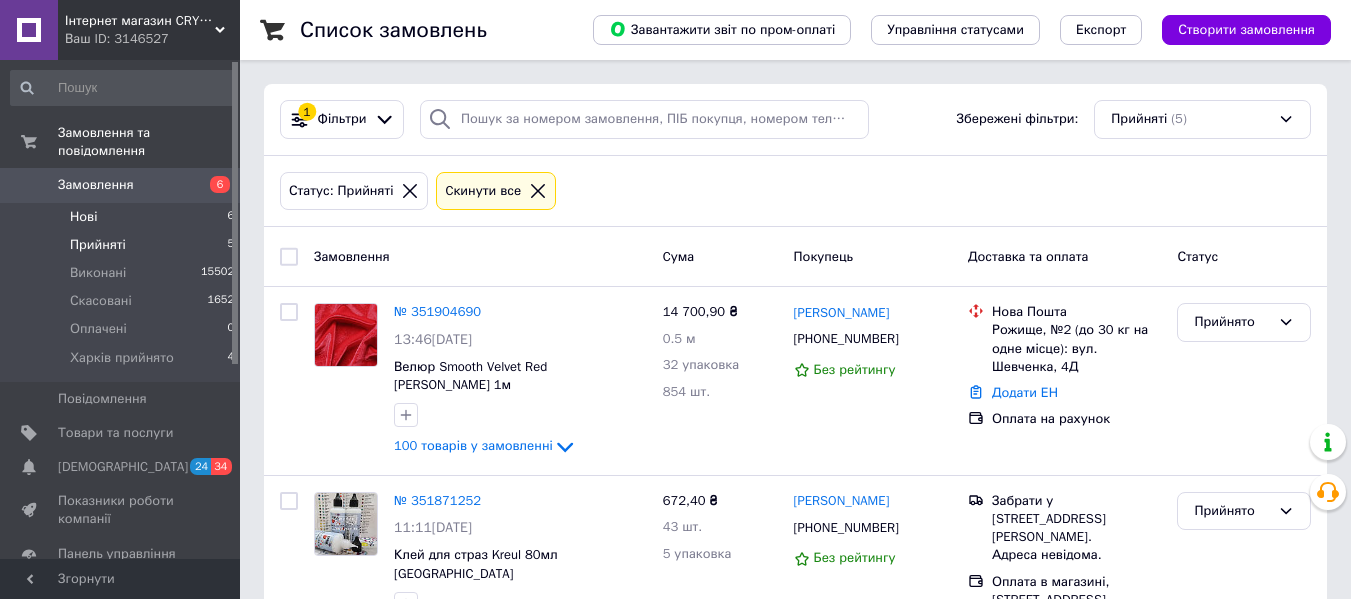 click on "Нові 6" at bounding box center (123, 217) 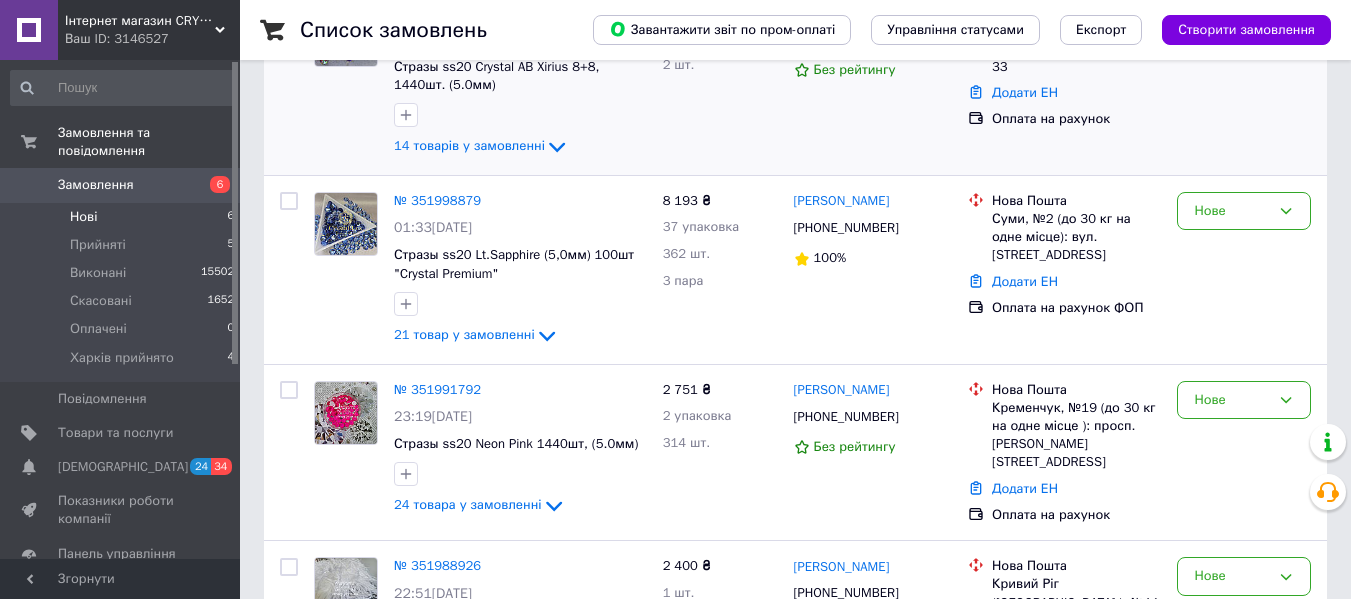 scroll, scrollTop: 400, scrollLeft: 0, axis: vertical 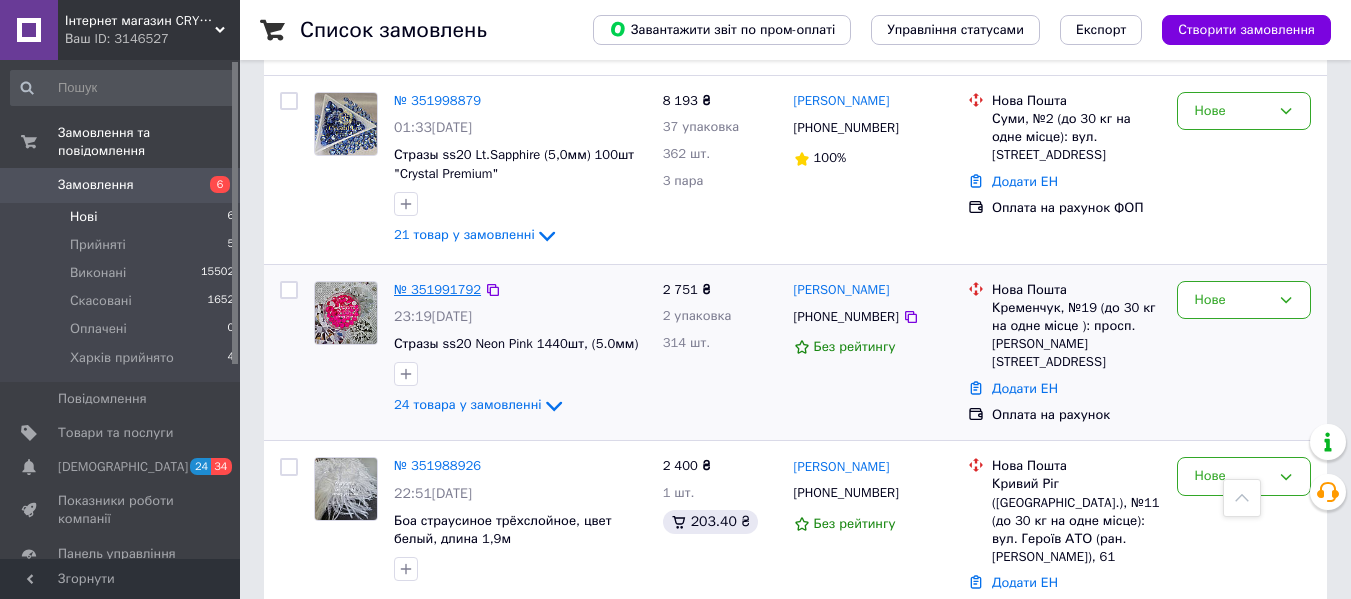 click on "№ 351991792" at bounding box center (437, 289) 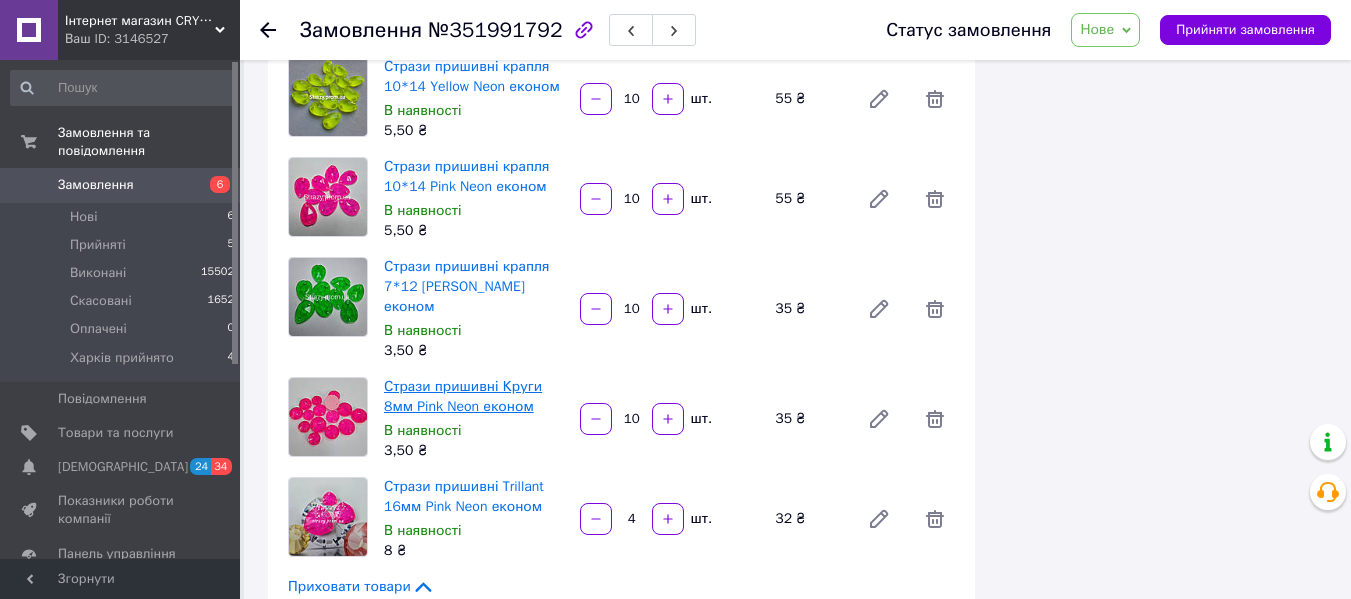 scroll, scrollTop: 2300, scrollLeft: 0, axis: vertical 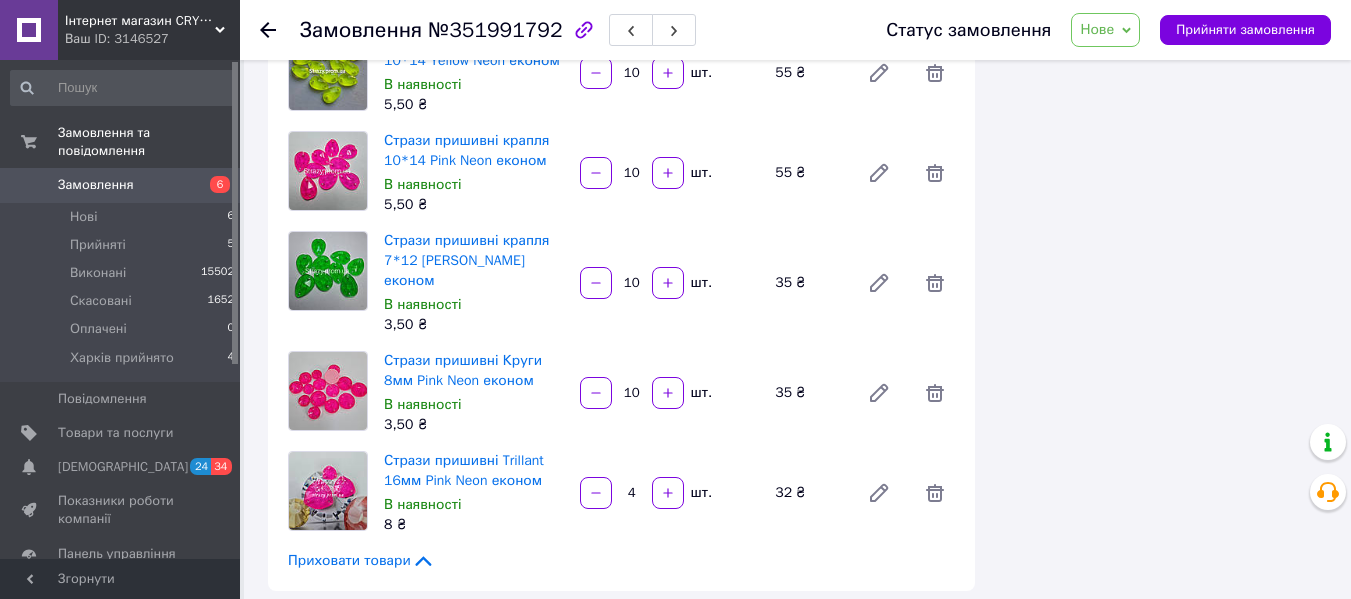 click 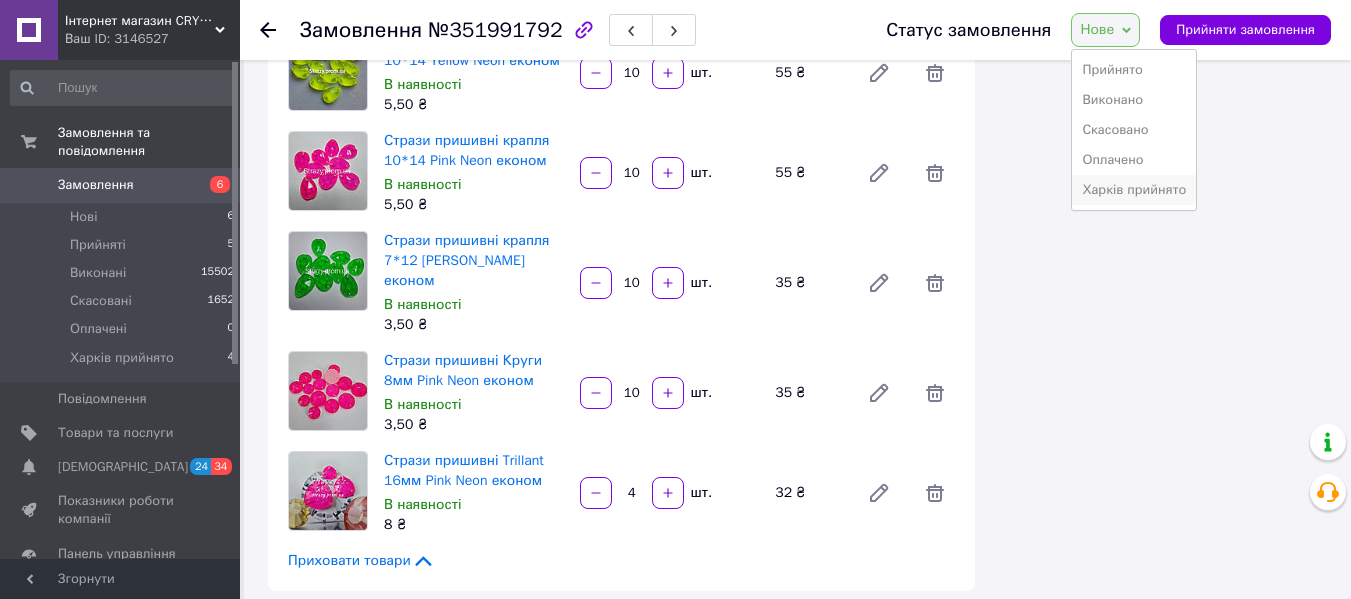 click on "Харків прийнято" at bounding box center (1134, 190) 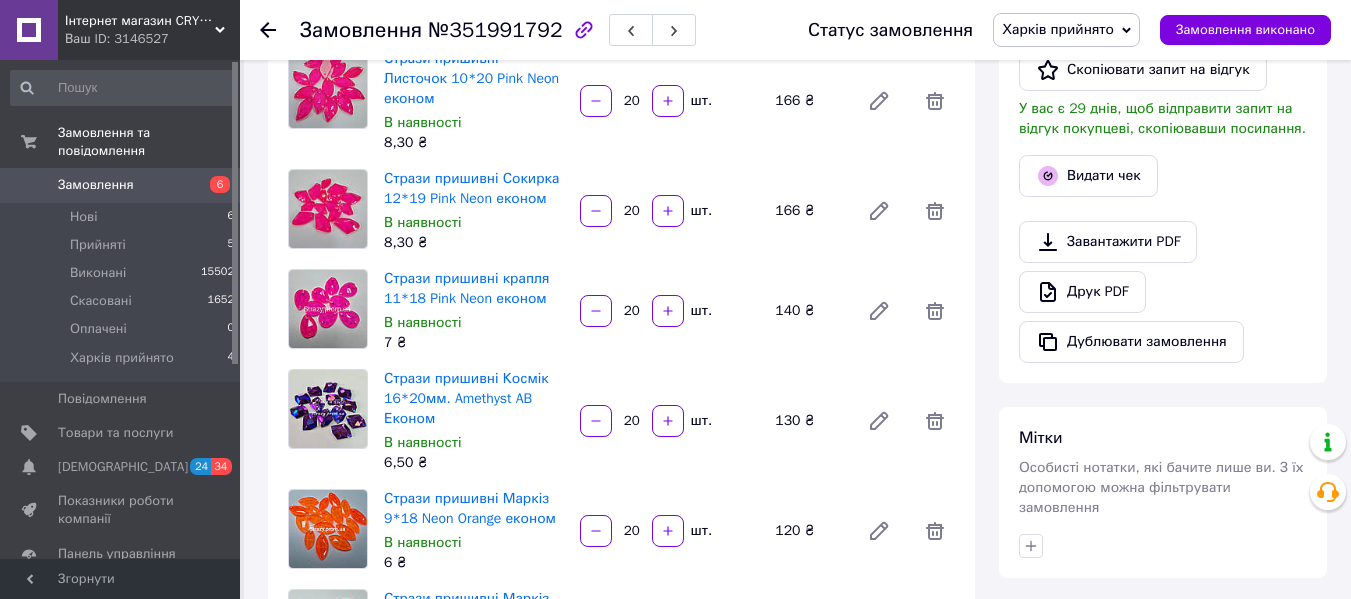 scroll, scrollTop: 503, scrollLeft: 0, axis: vertical 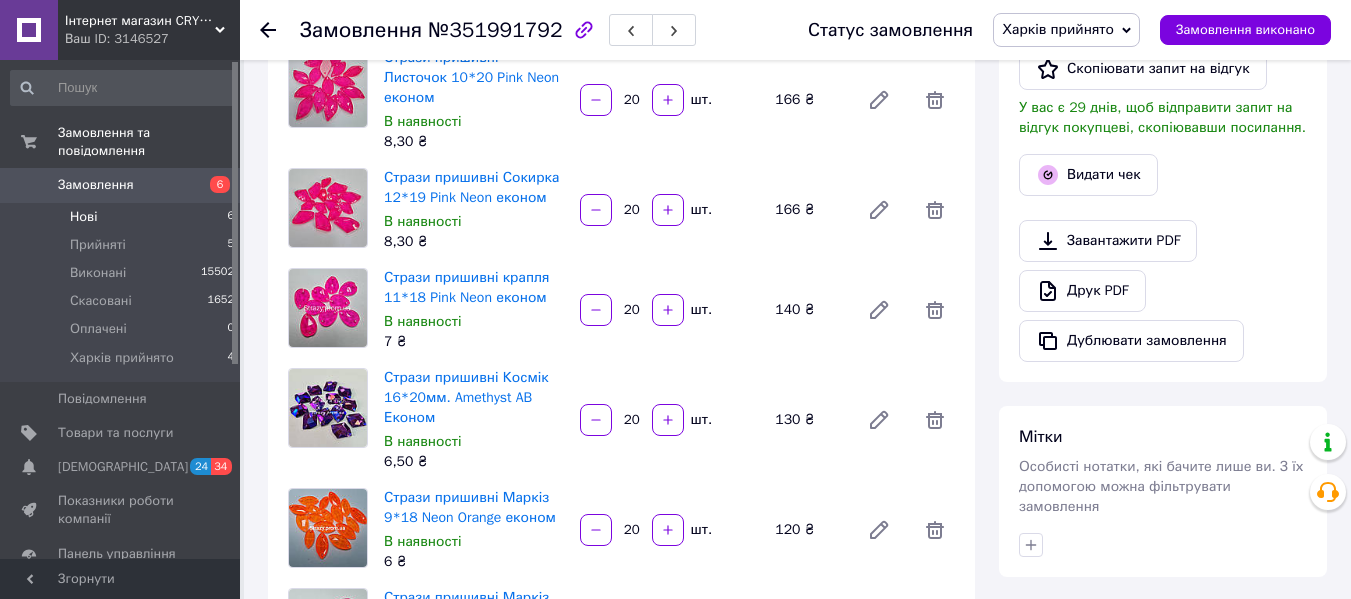 click on "Нові 6" at bounding box center [123, 217] 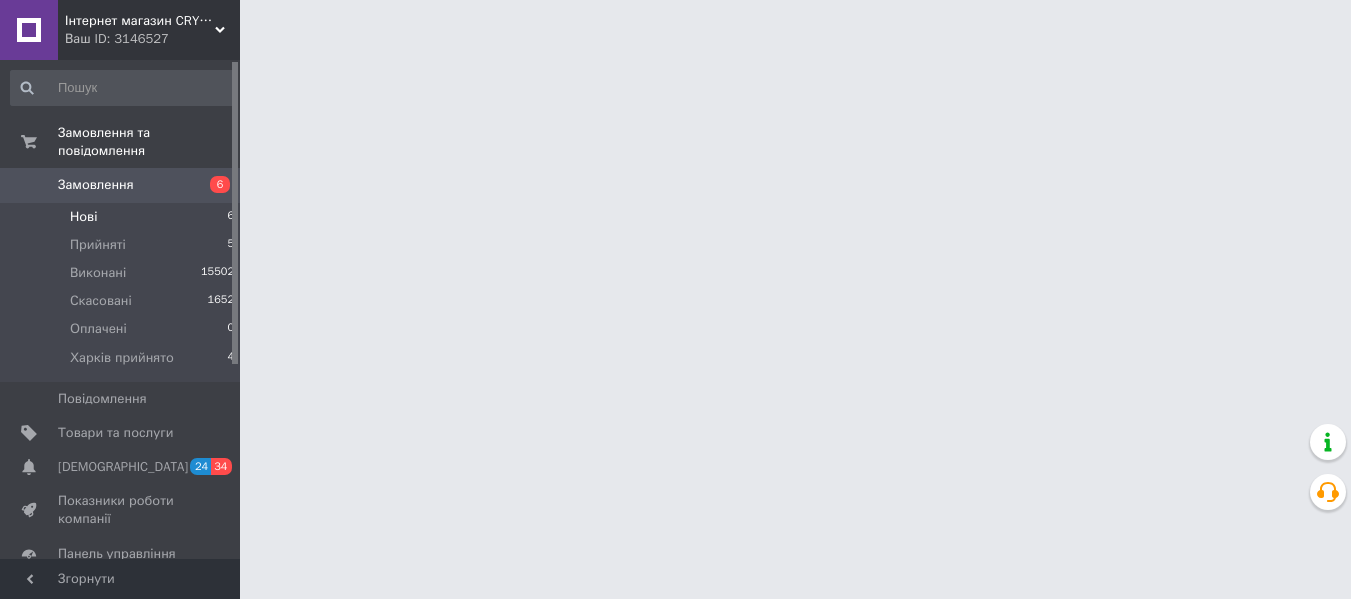 scroll, scrollTop: 0, scrollLeft: 0, axis: both 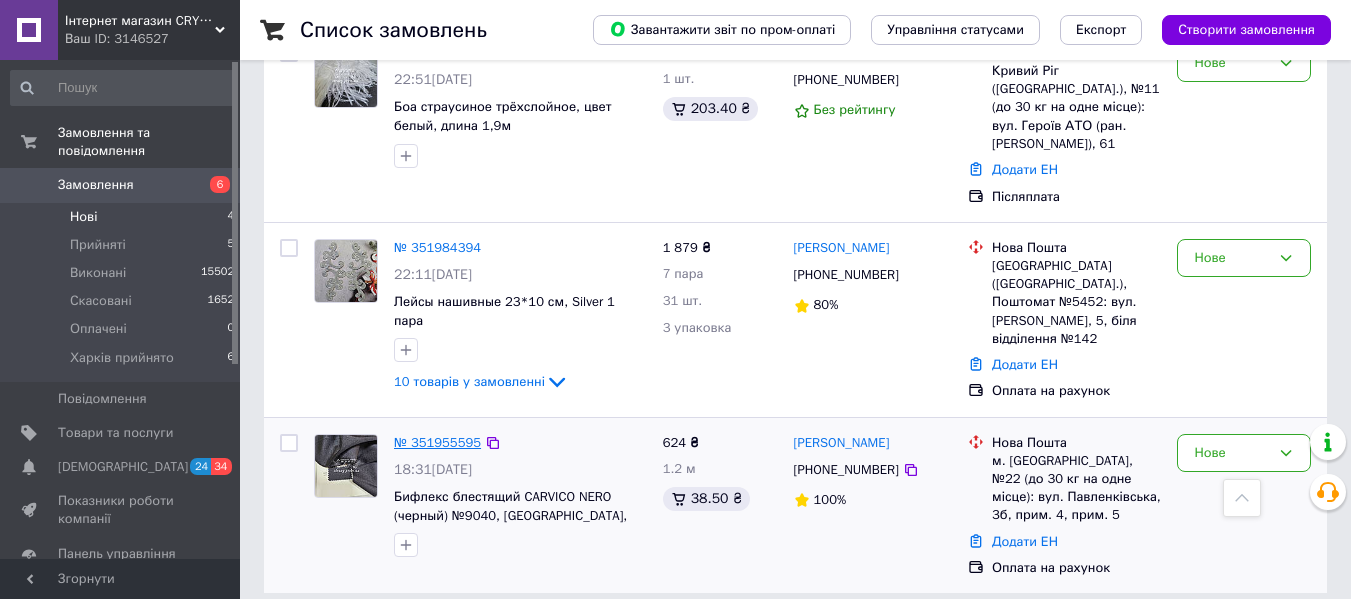 click on "№ 351955595" at bounding box center [437, 442] 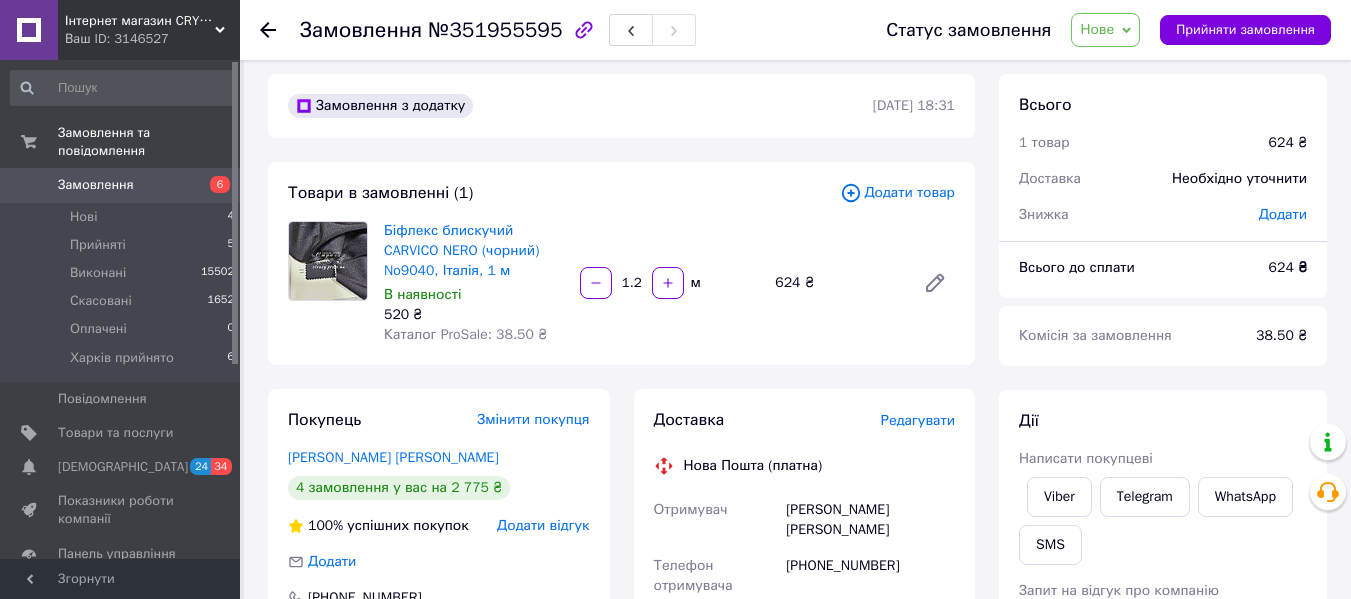 scroll, scrollTop: 0, scrollLeft: 0, axis: both 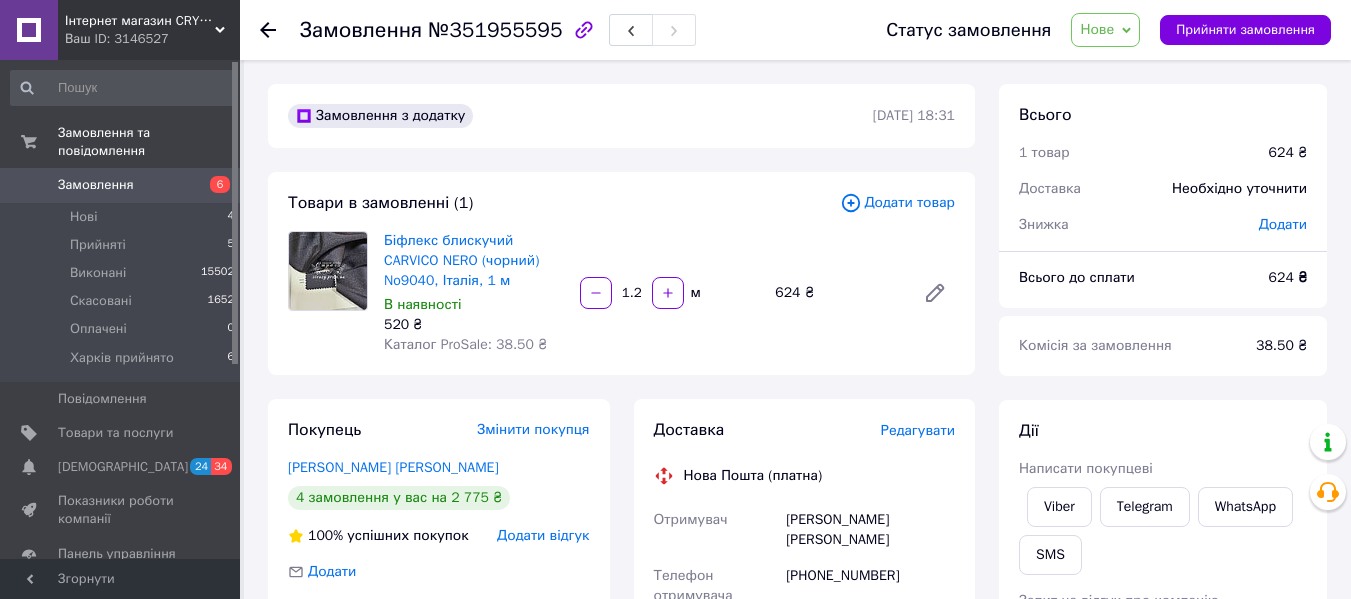 drag, startPoint x: 1133, startPoint y: 30, endPoint x: 1128, endPoint y: 41, distance: 12.083046 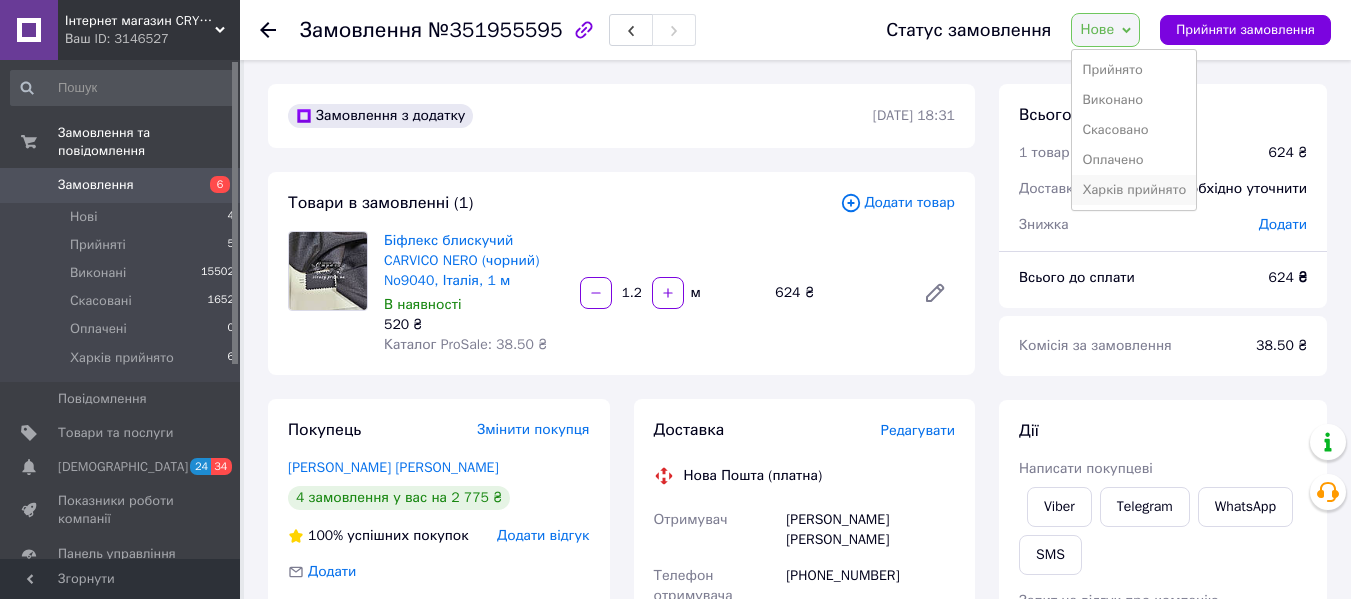 click on "Харків прийнято" at bounding box center (1134, 190) 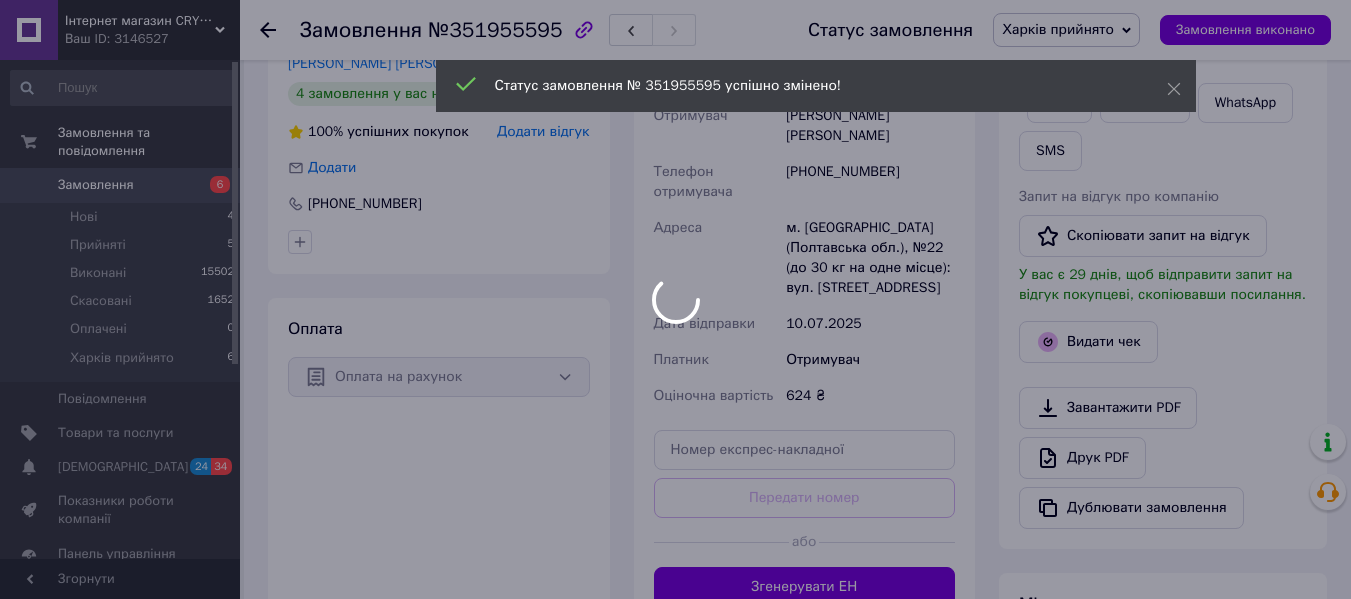 scroll, scrollTop: 500, scrollLeft: 0, axis: vertical 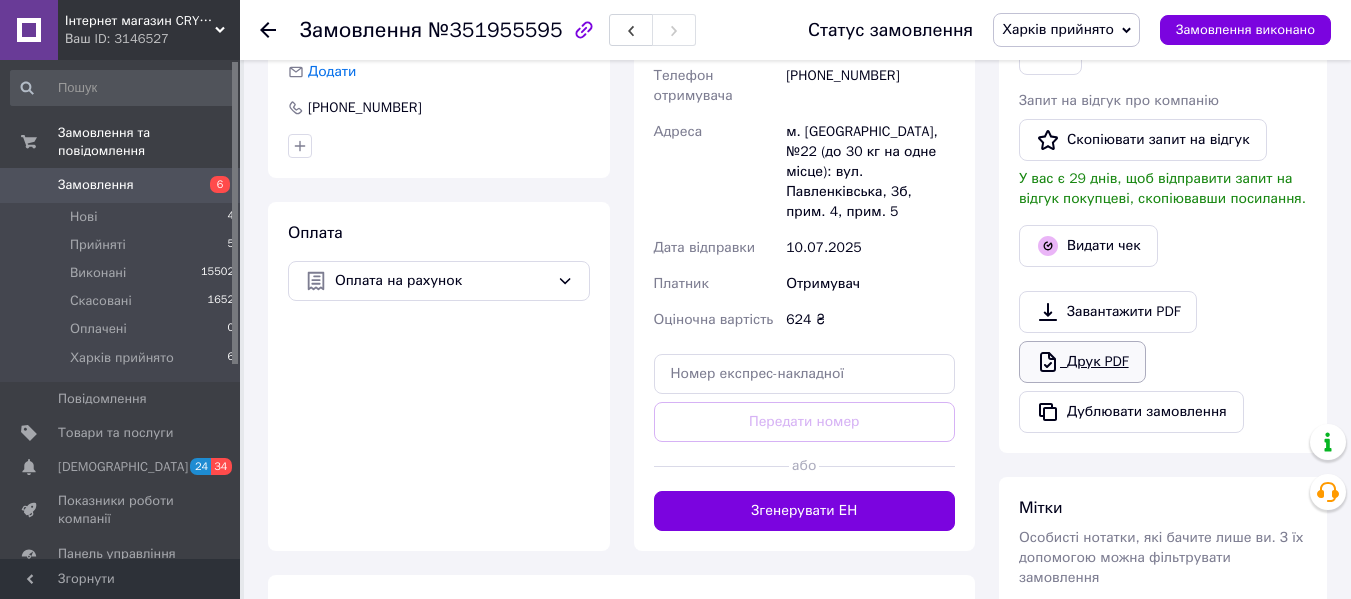 click on "Друк PDF" at bounding box center (1082, 362) 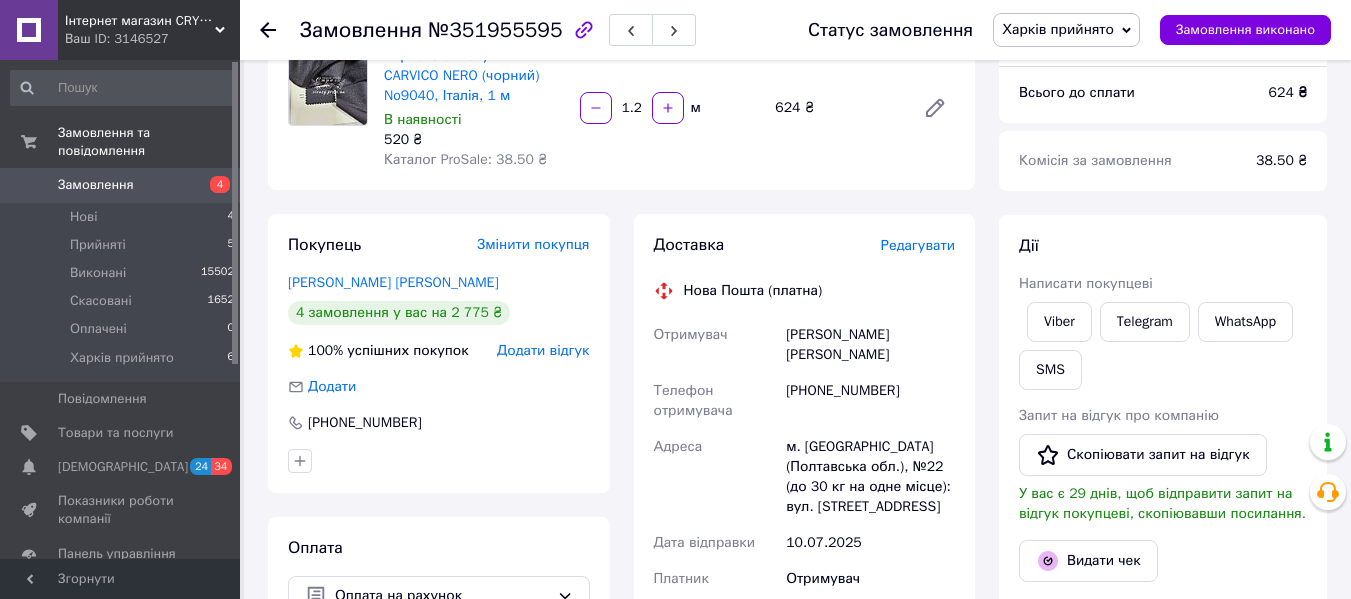 scroll, scrollTop: 15, scrollLeft: 0, axis: vertical 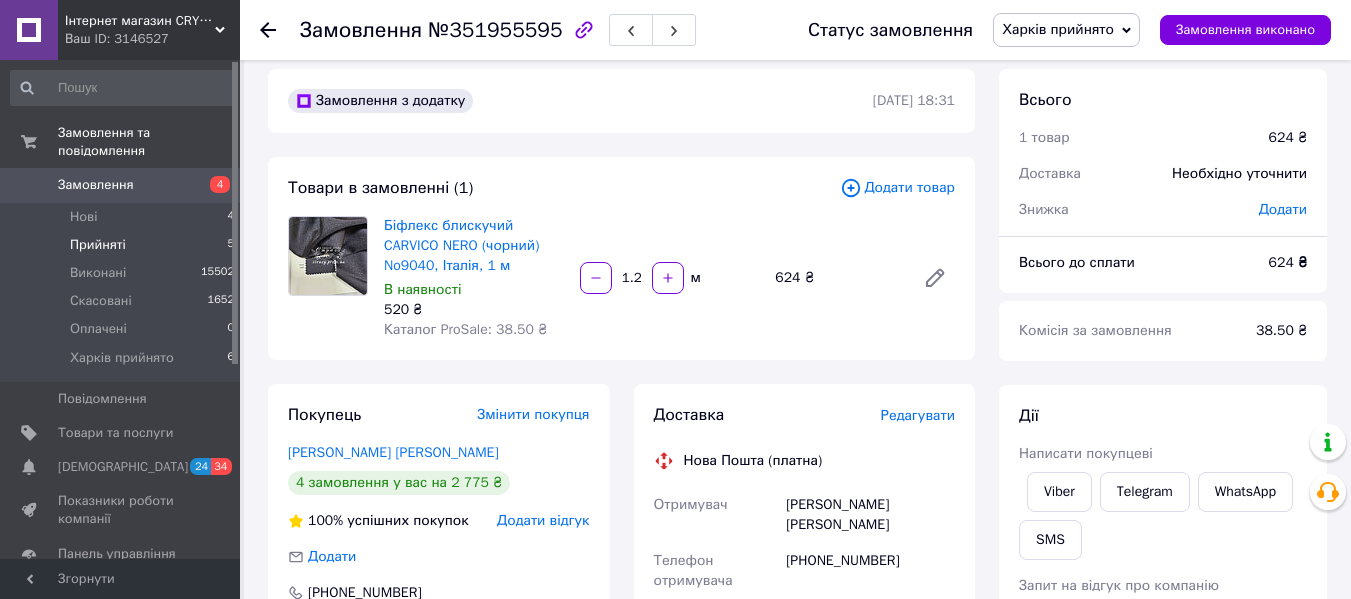 click on "Прийняті 5" at bounding box center (123, 245) 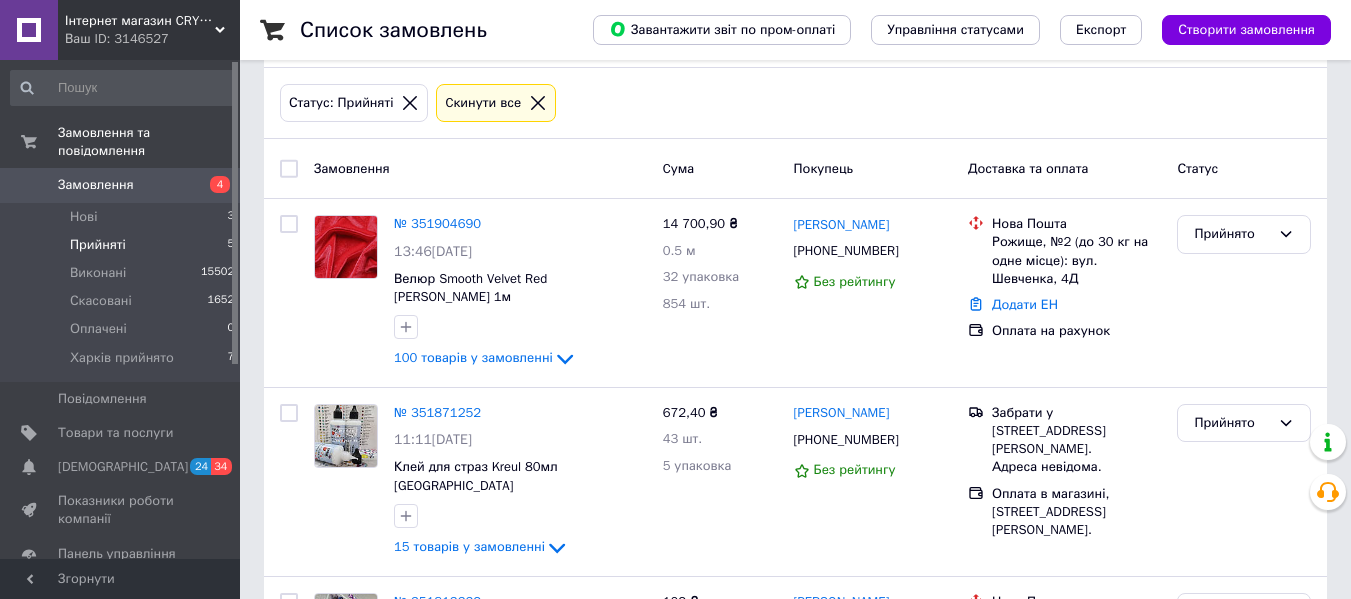 scroll, scrollTop: 0, scrollLeft: 0, axis: both 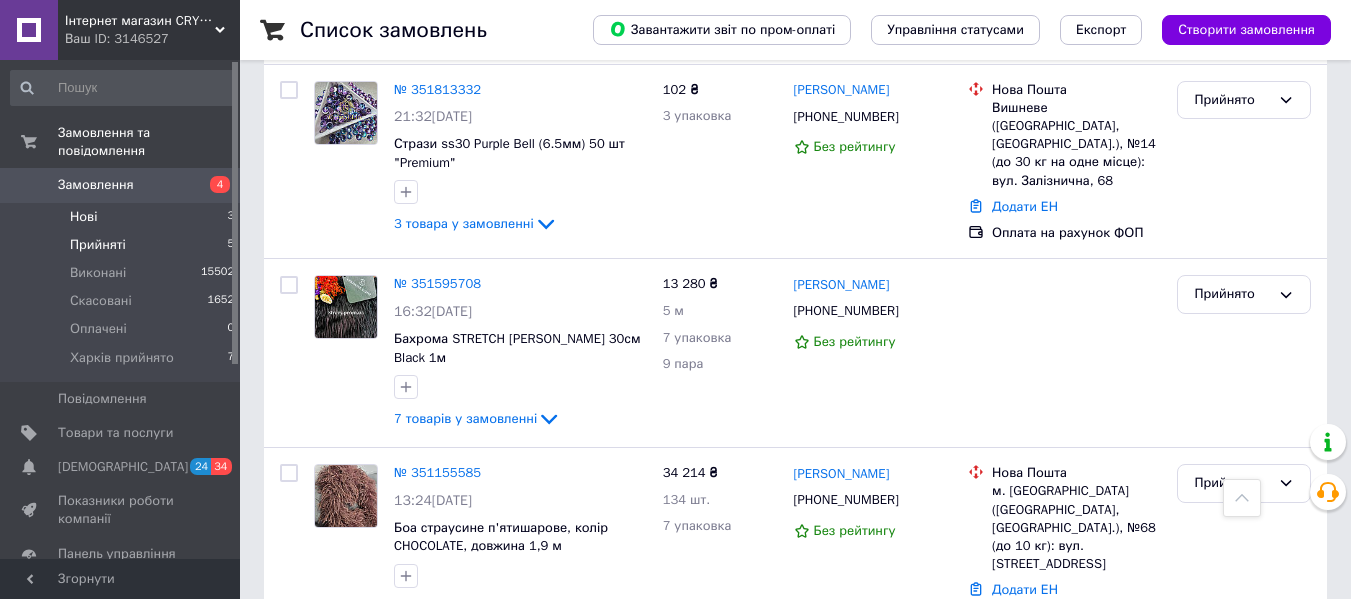 click on "Нові 3" at bounding box center [123, 217] 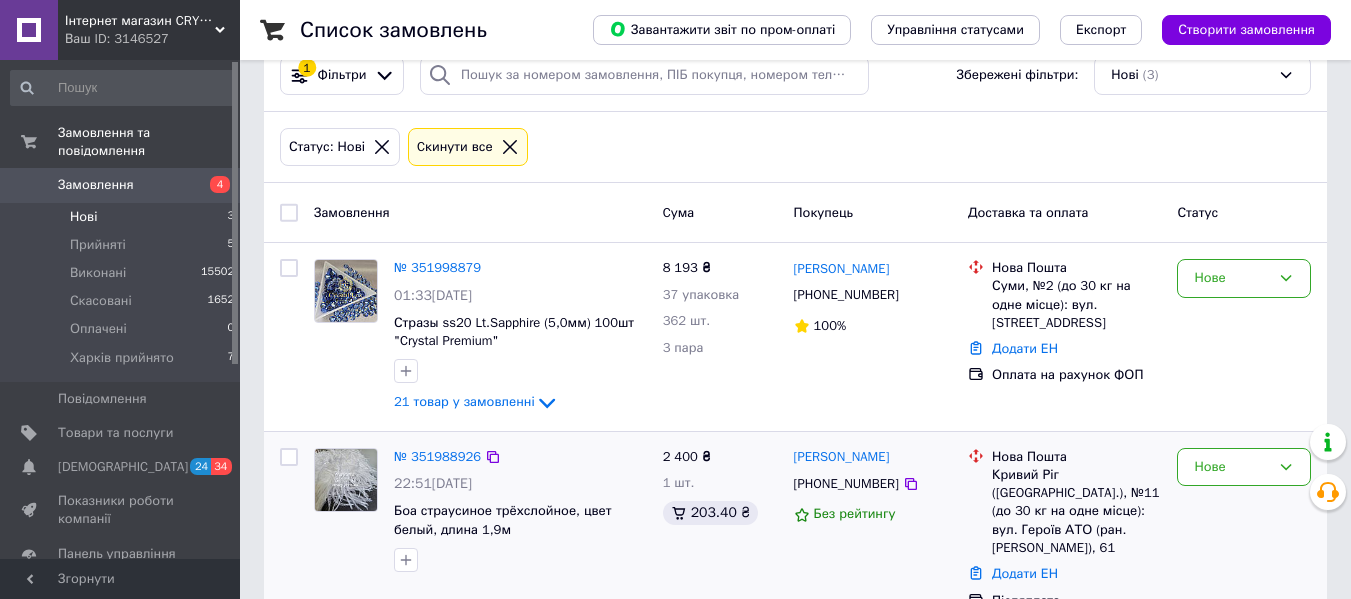 scroll, scrollTop: 0, scrollLeft: 0, axis: both 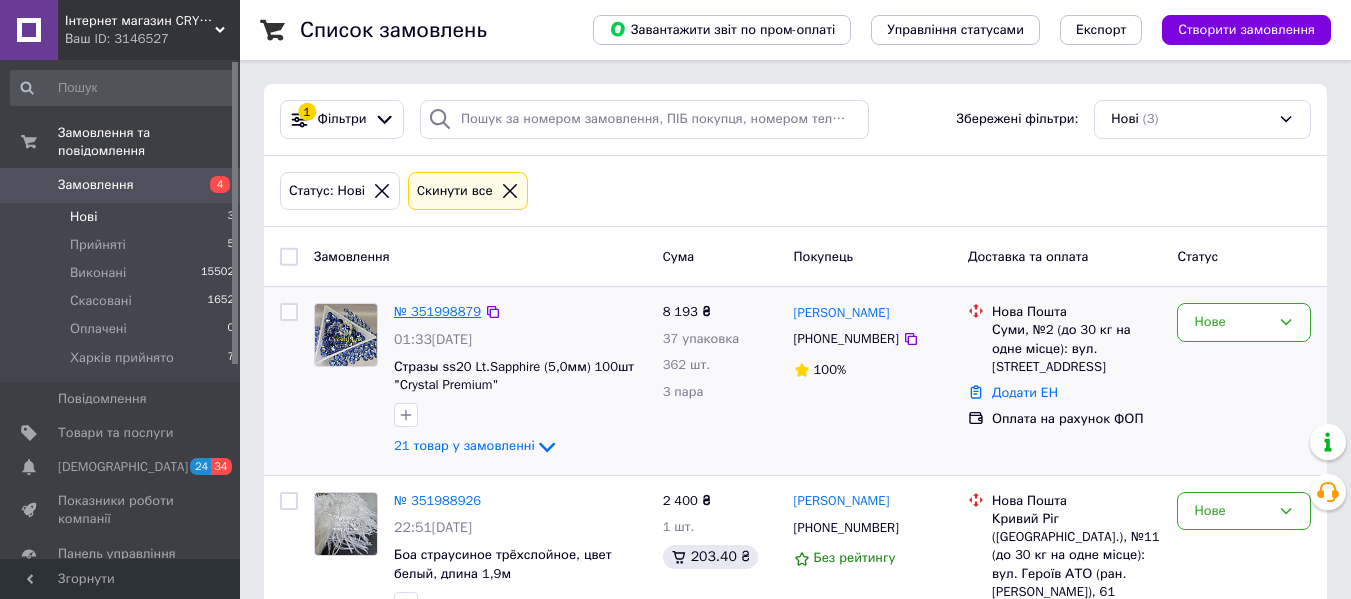 click on "№ 351998879" at bounding box center [437, 311] 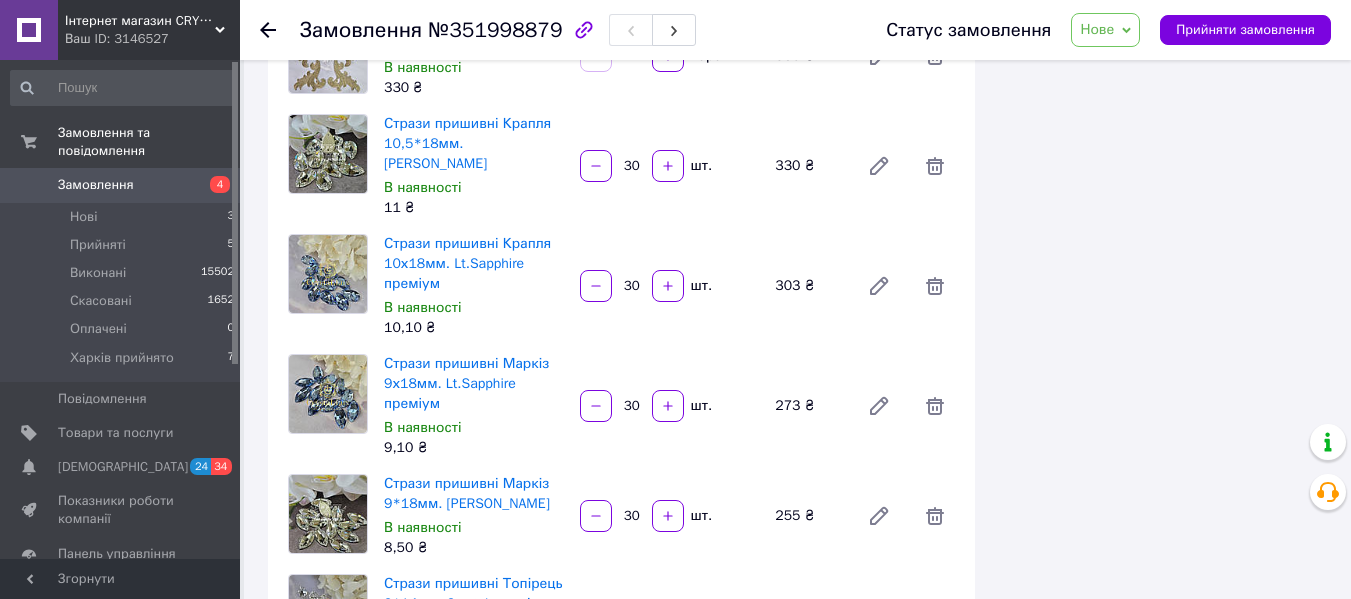 scroll, scrollTop: 1100, scrollLeft: 0, axis: vertical 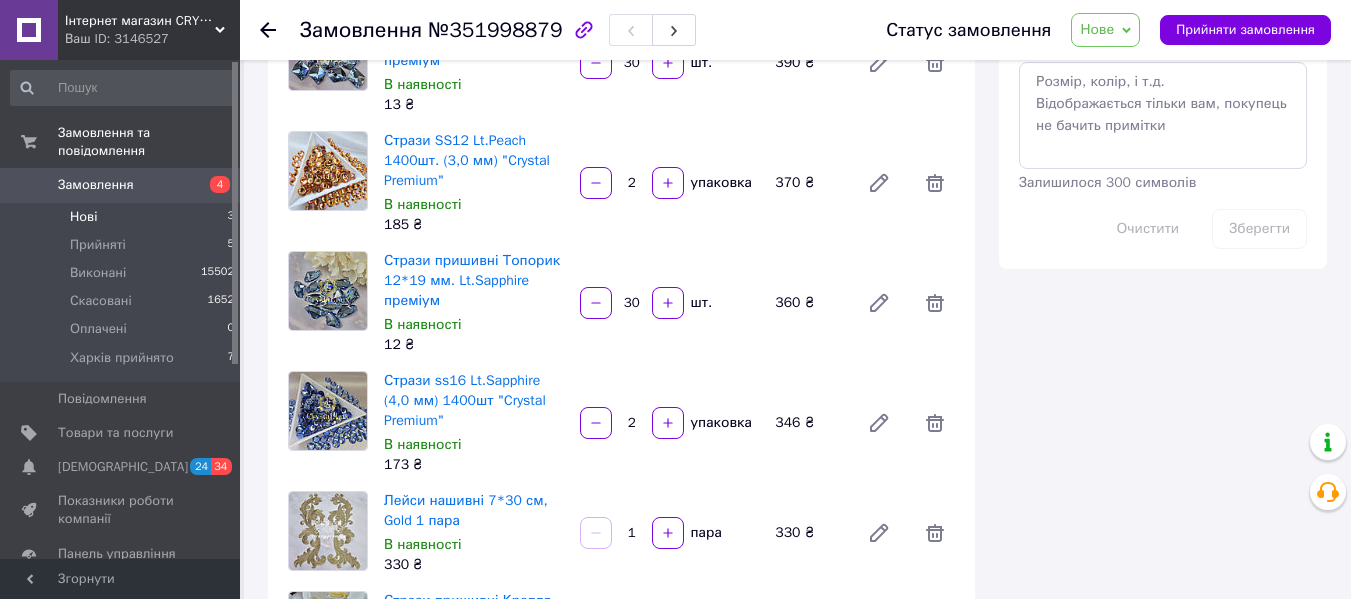click on "Нові 3" at bounding box center [123, 217] 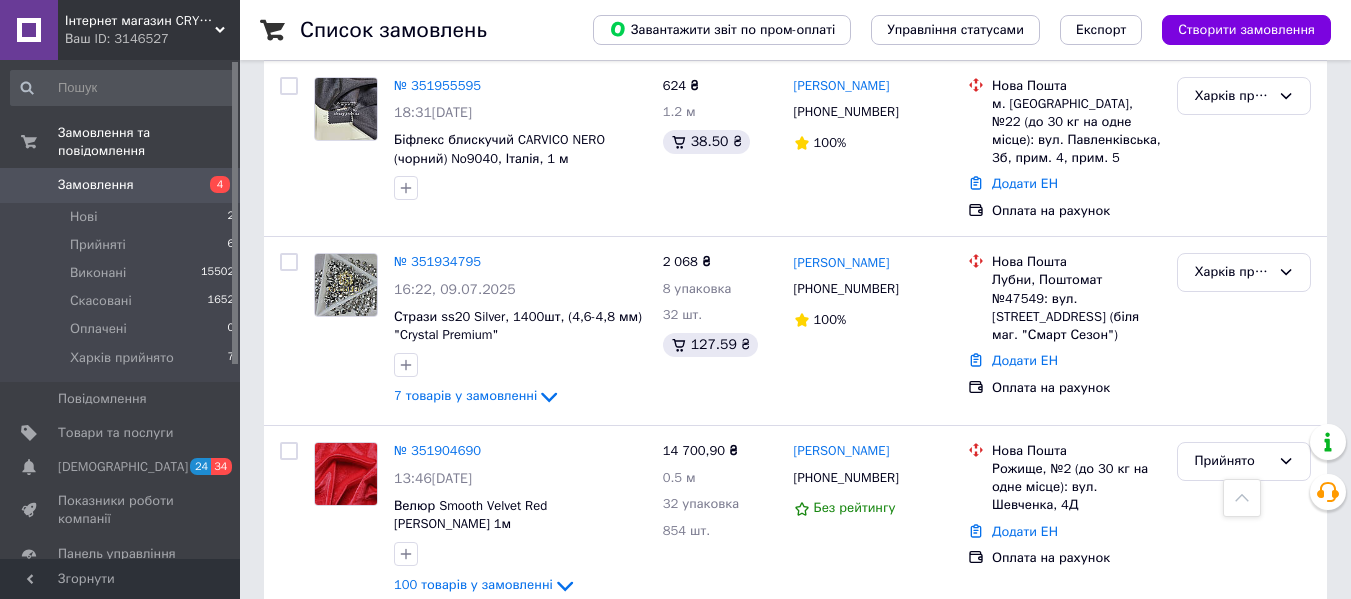 scroll, scrollTop: 1100, scrollLeft: 0, axis: vertical 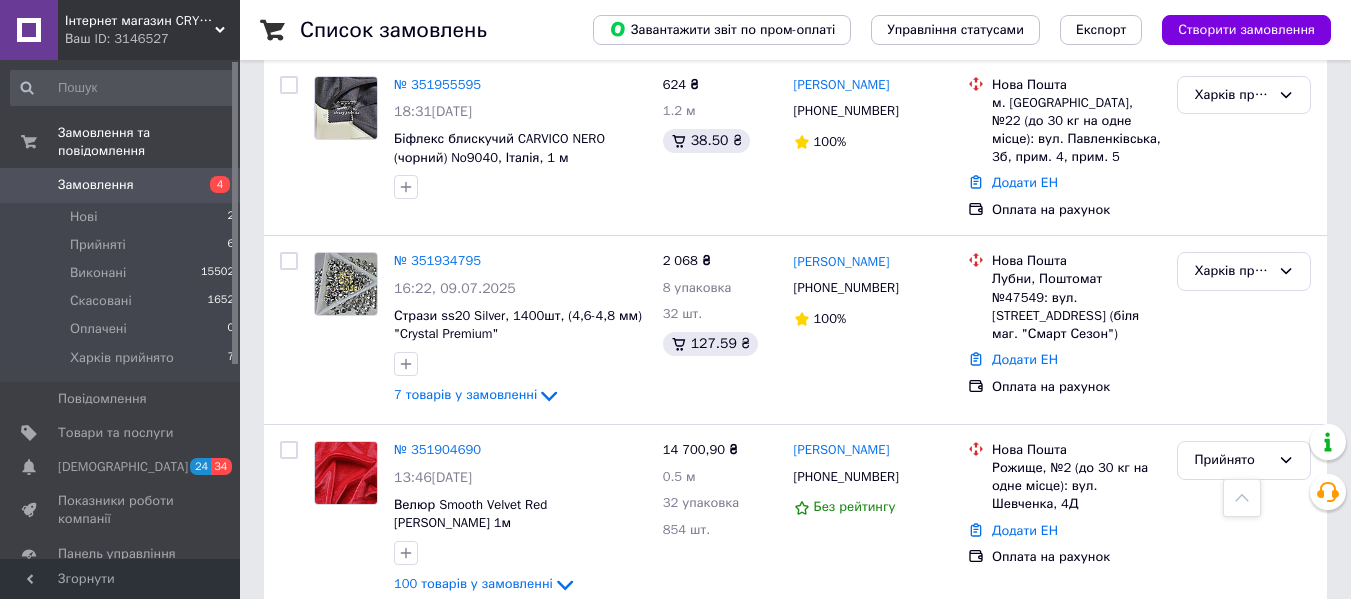 click 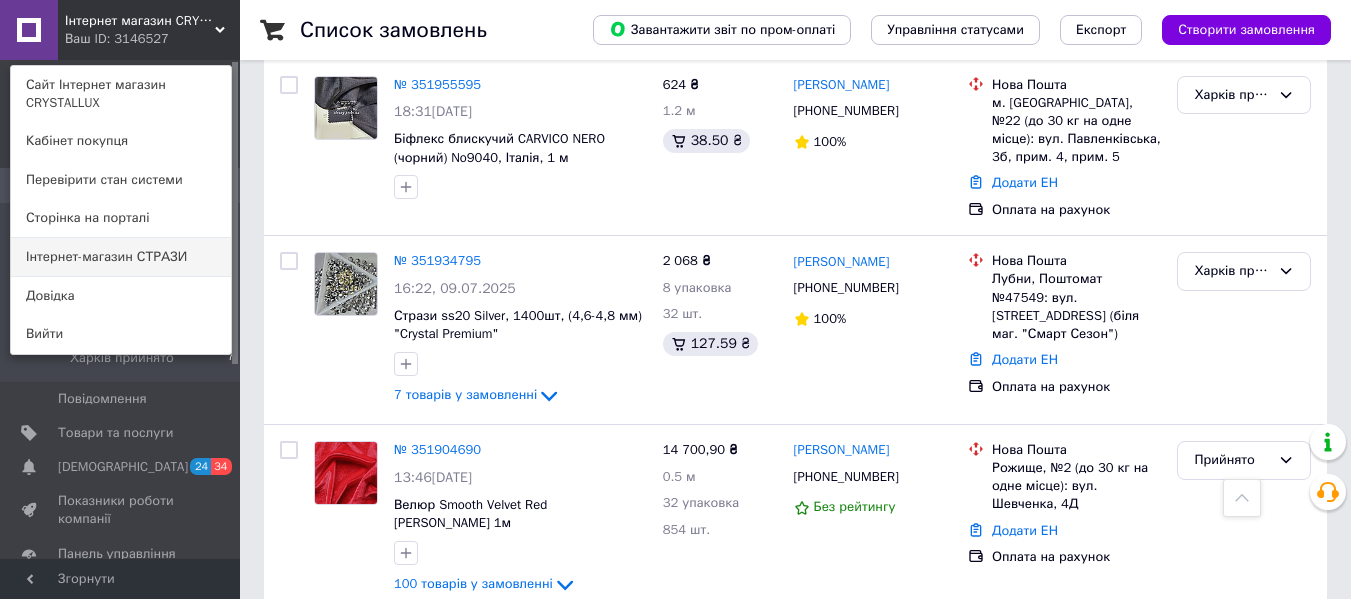 click on "Інтернет-магазин СТРАЗИ" at bounding box center [121, 257] 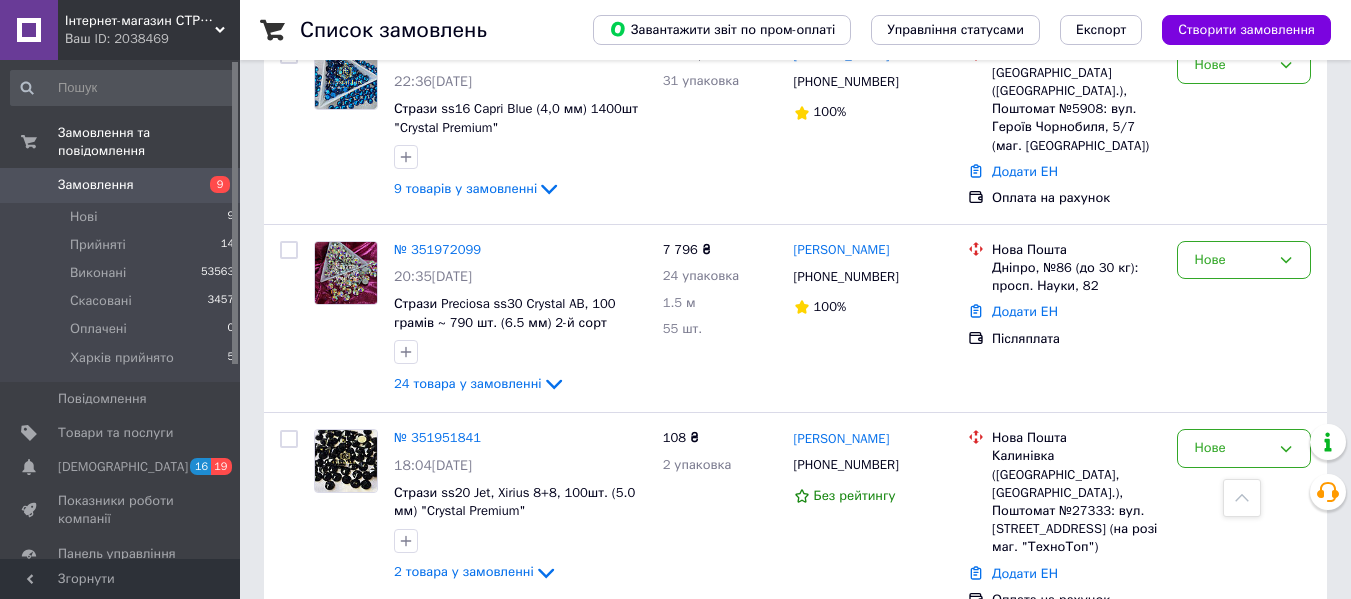 scroll, scrollTop: 1100, scrollLeft: 0, axis: vertical 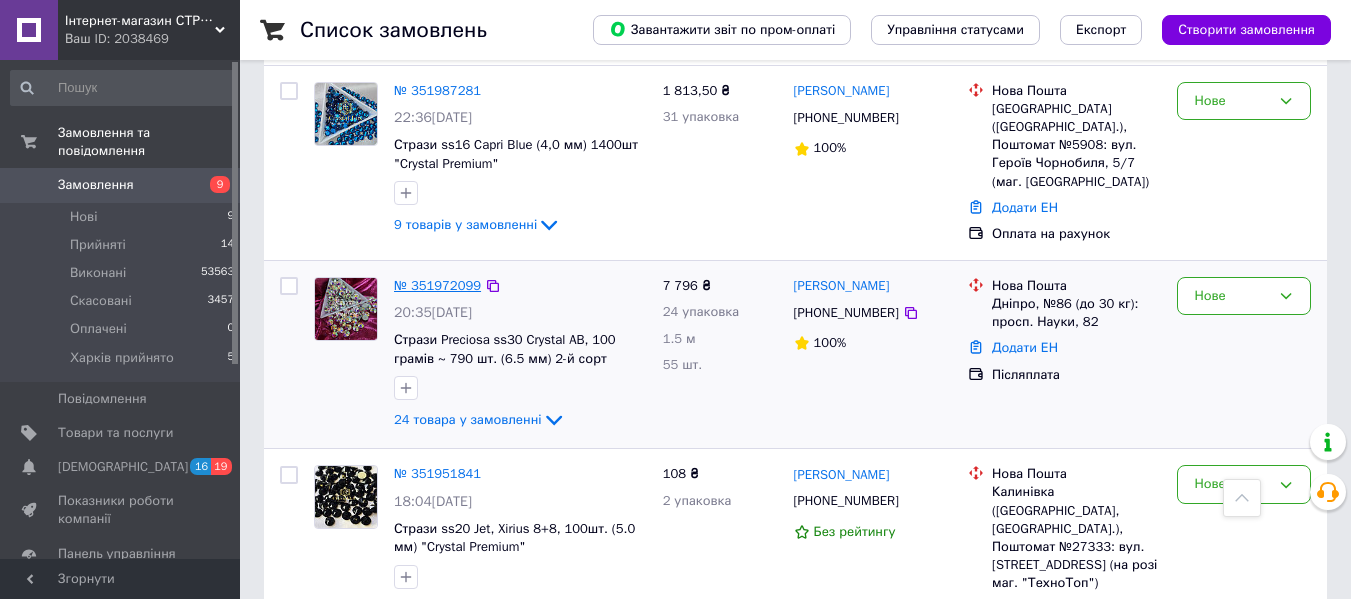 click on "№ 351972099" at bounding box center (437, 285) 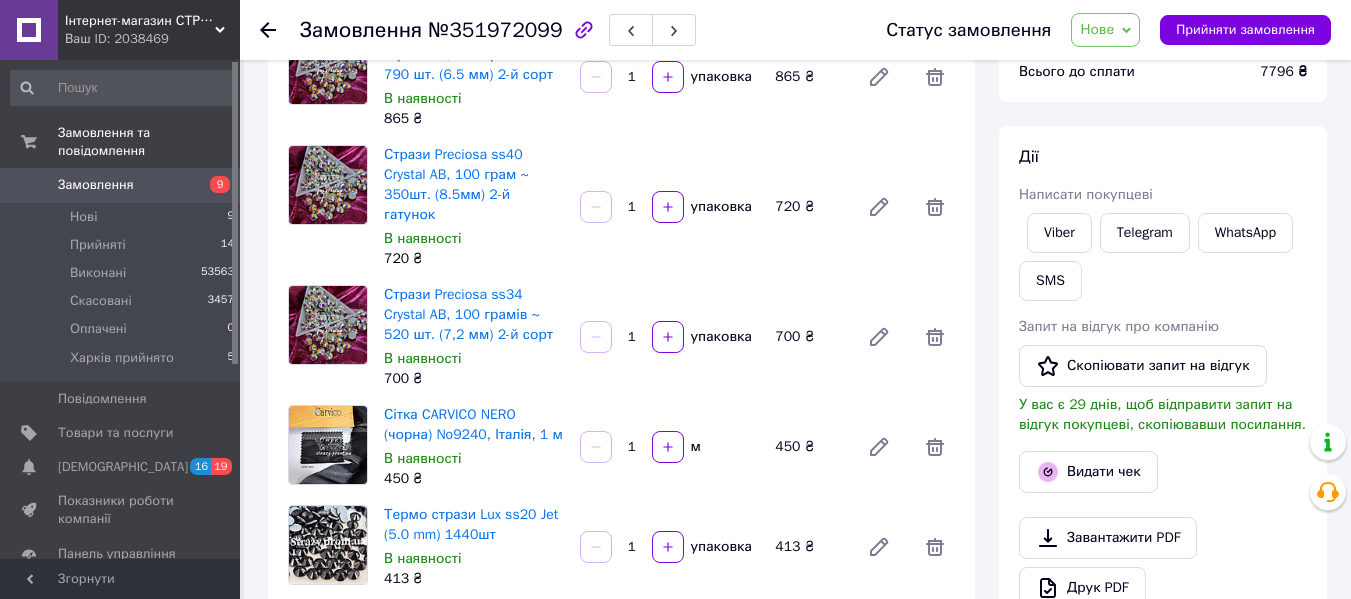 scroll, scrollTop: 0, scrollLeft: 0, axis: both 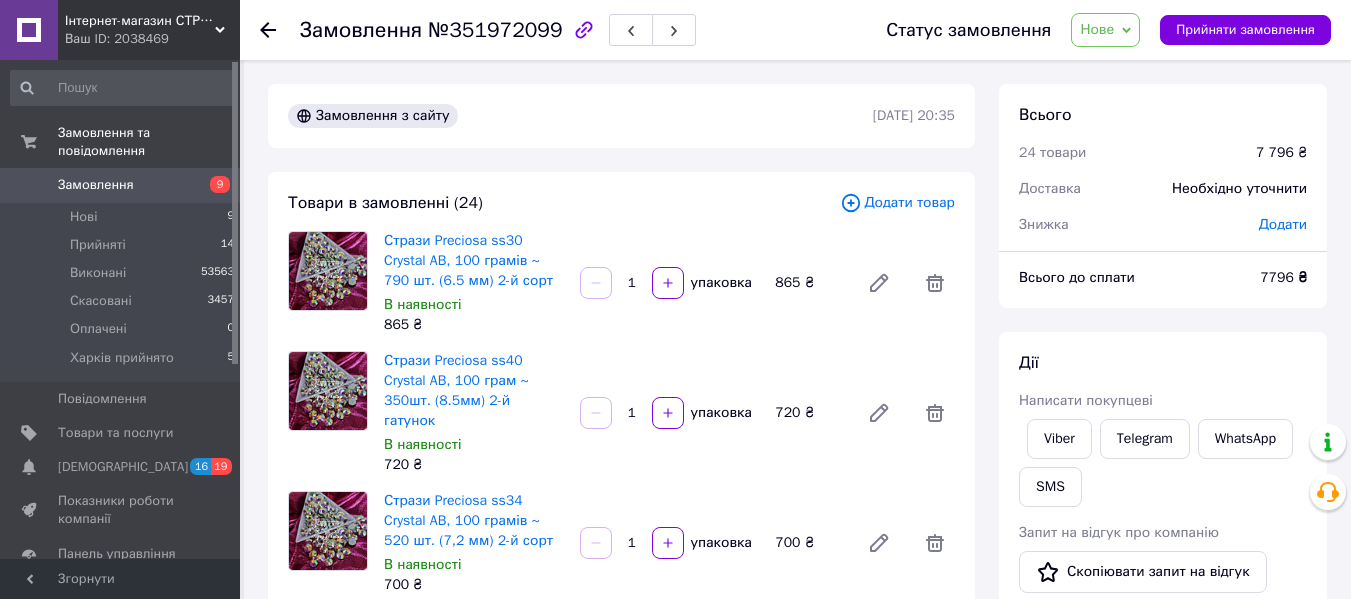 click on "Нове" at bounding box center (1105, 30) 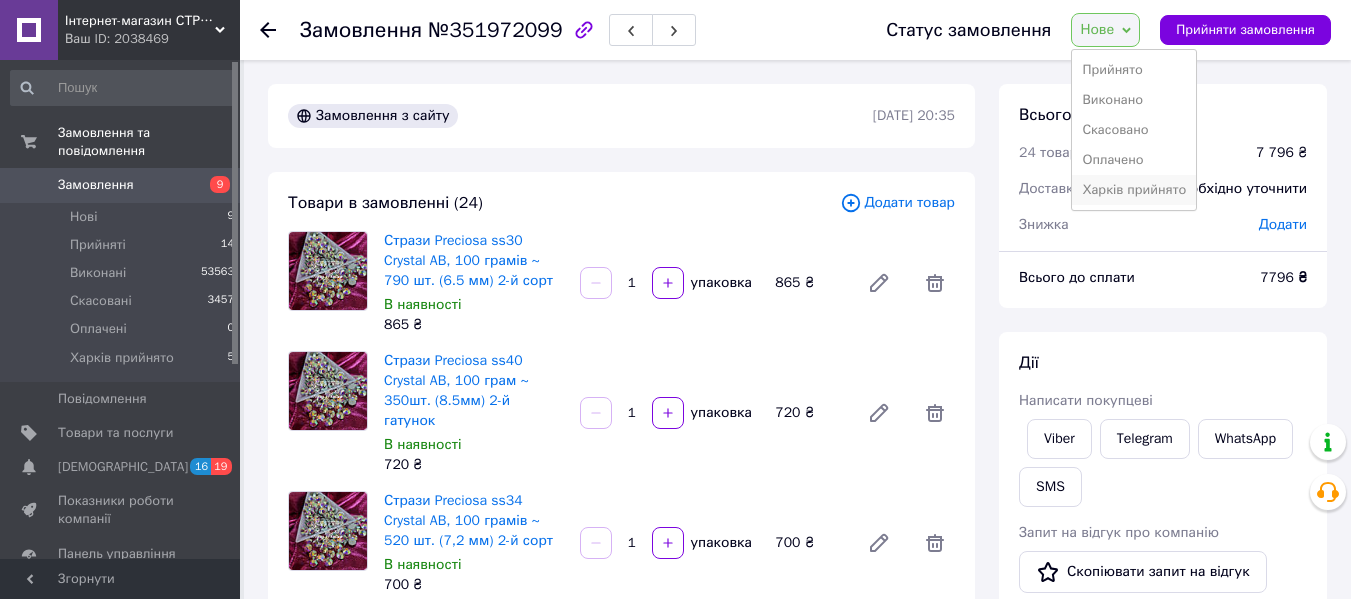 click on "Харків прийнято" at bounding box center (1134, 190) 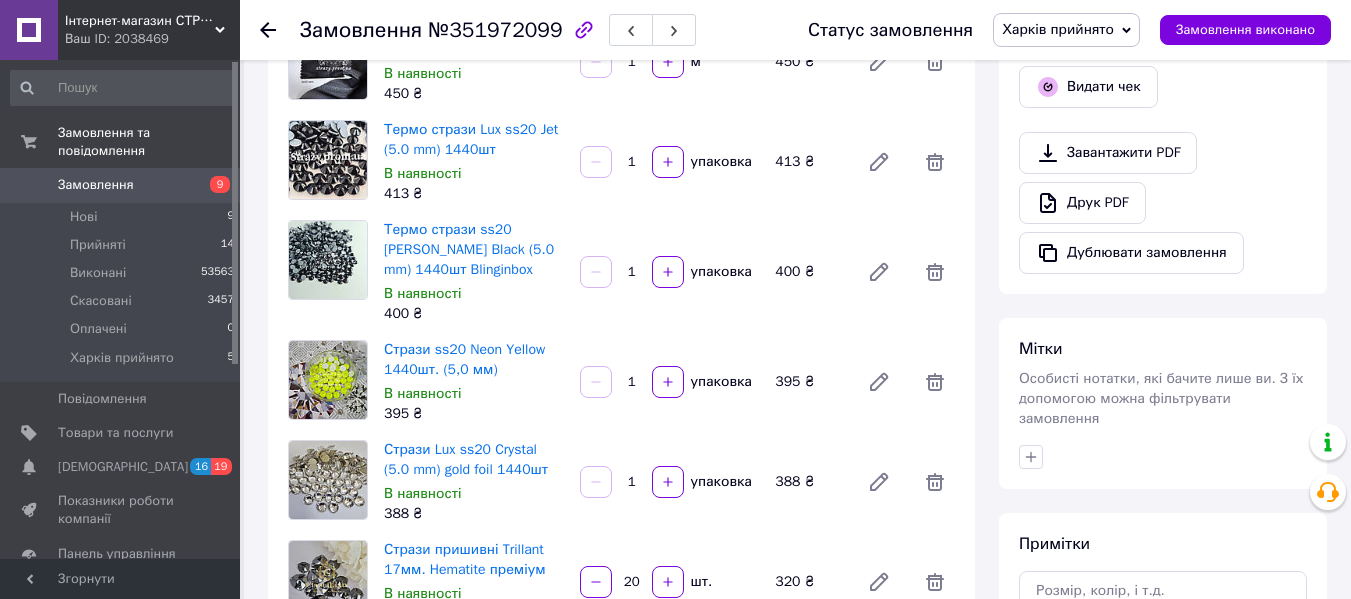 scroll, scrollTop: 600, scrollLeft: 0, axis: vertical 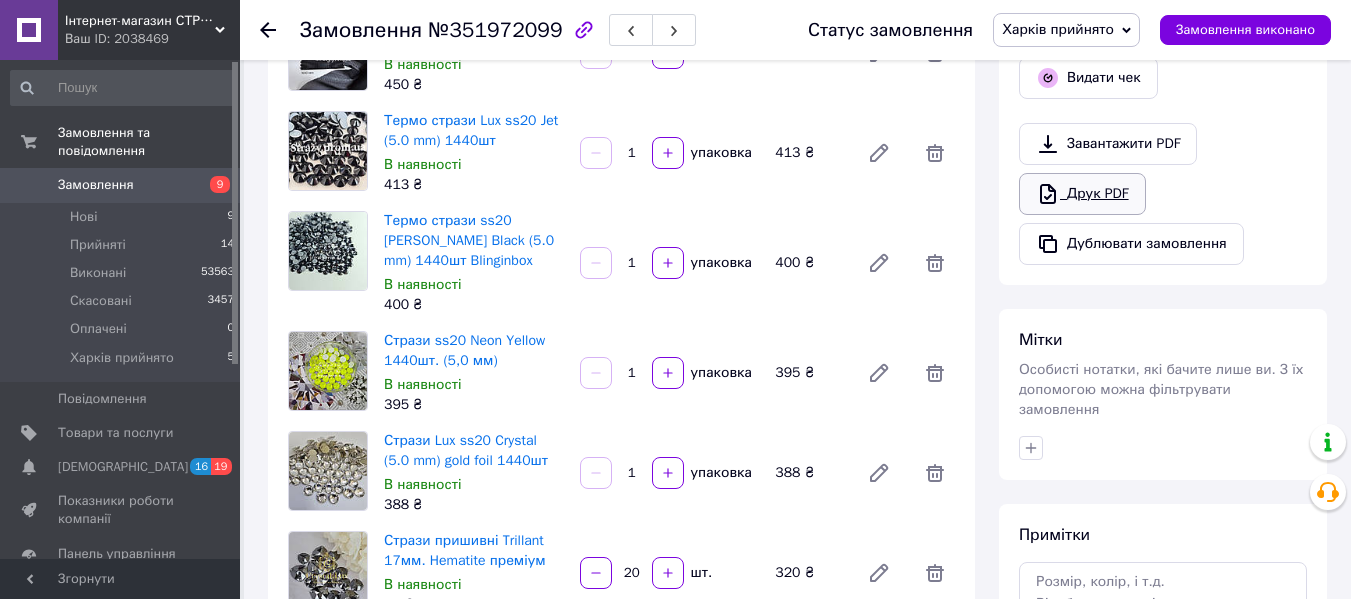 click on "Друк PDF" at bounding box center [1082, 194] 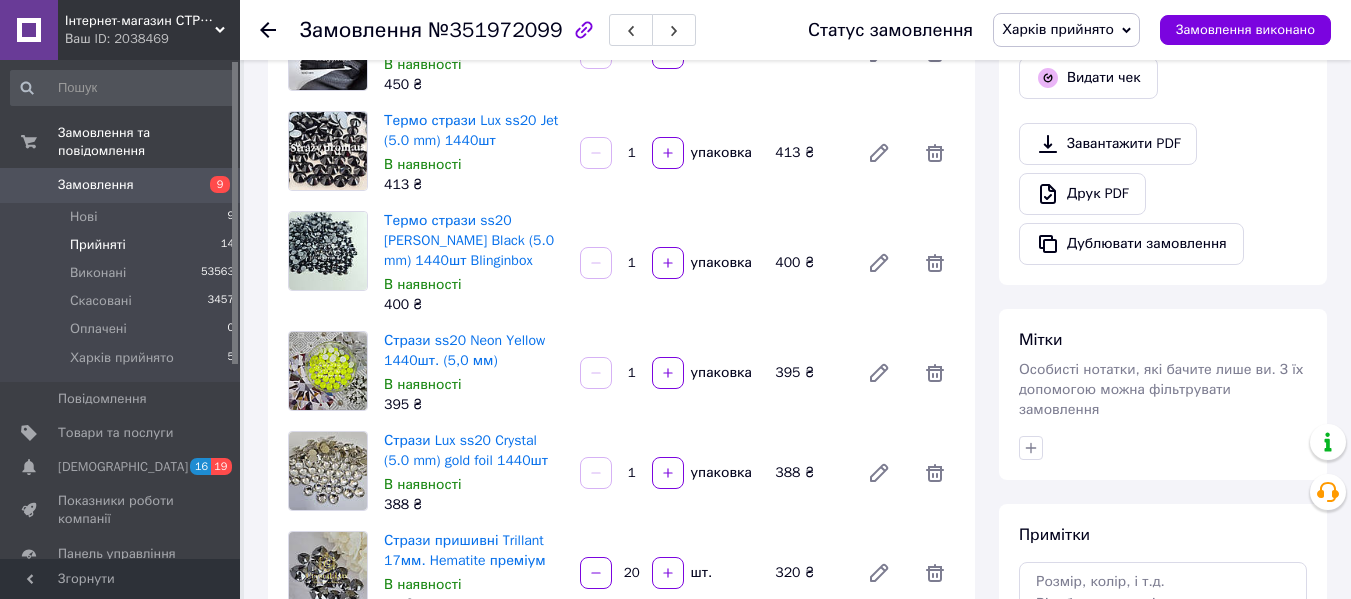 click on "Прийняті" at bounding box center [98, 245] 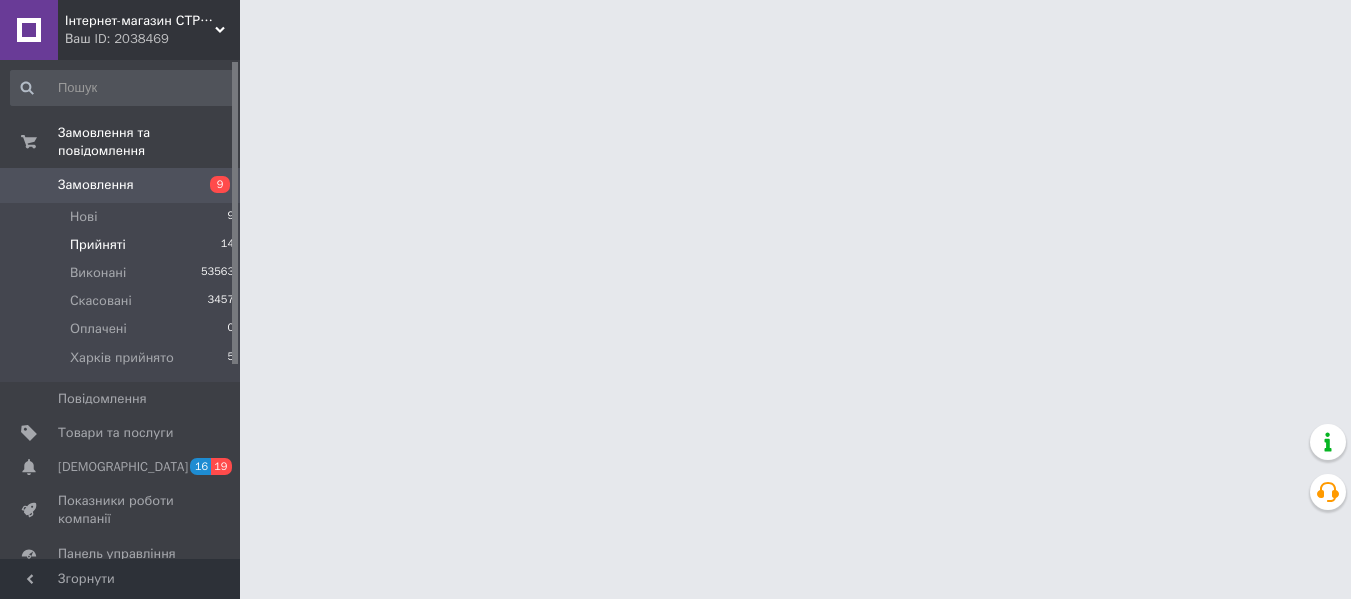 scroll, scrollTop: 0, scrollLeft: 0, axis: both 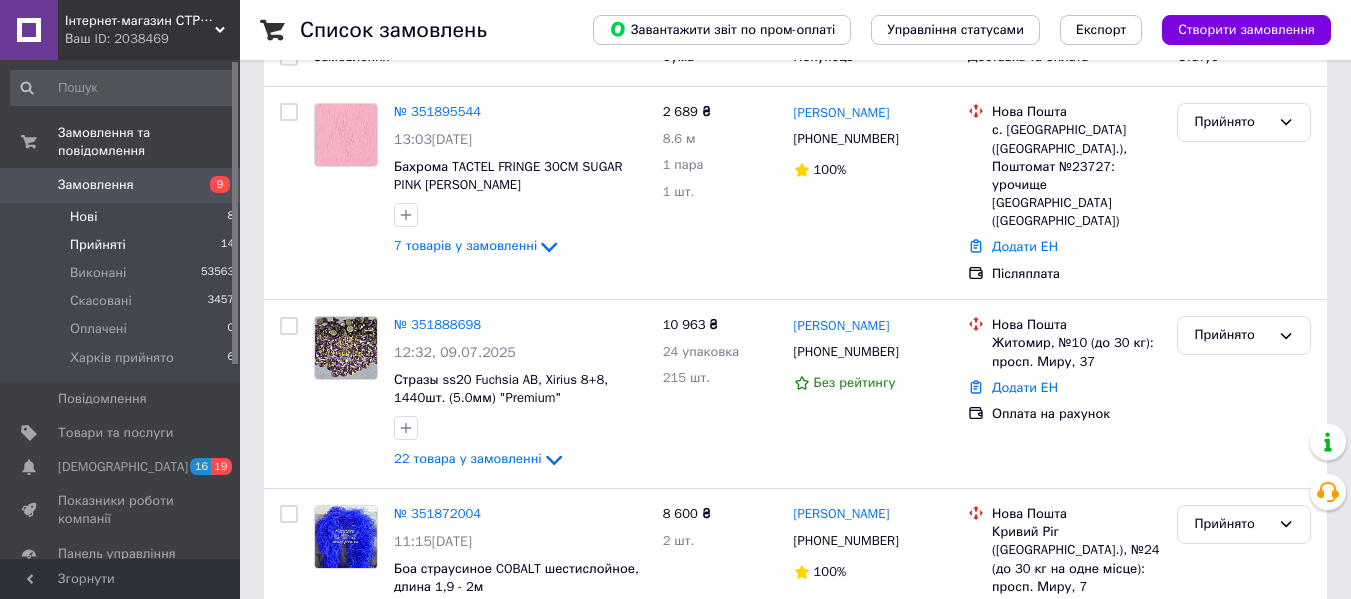click on "Нові 8" at bounding box center (123, 217) 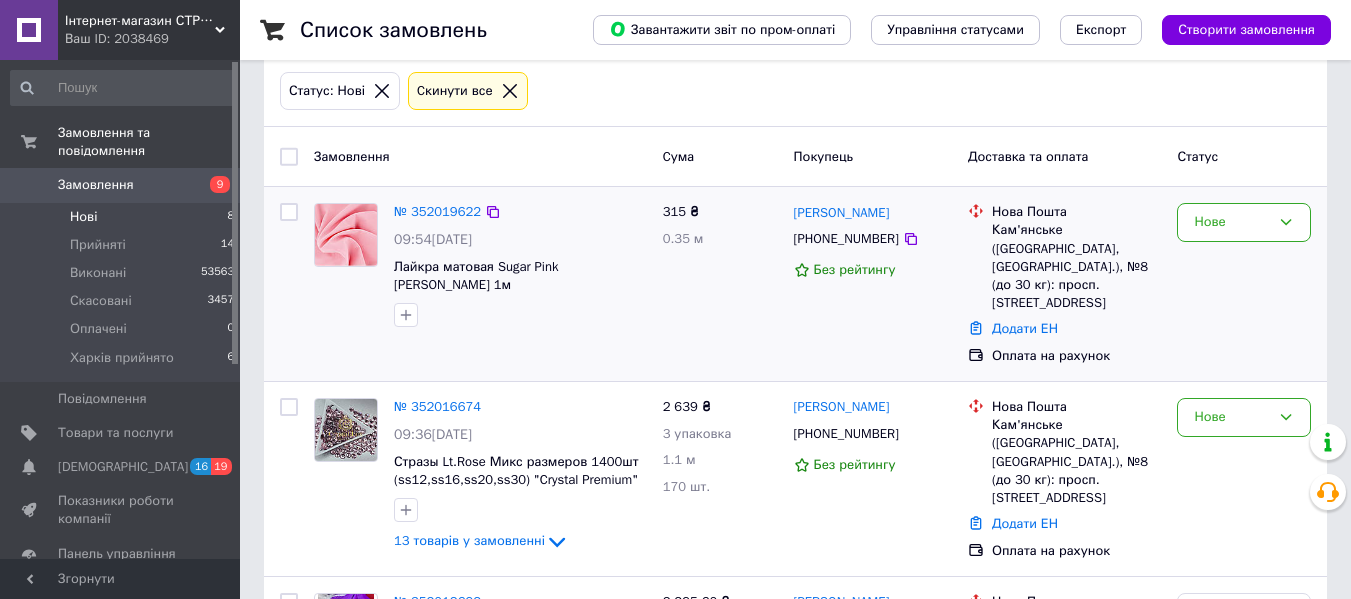 scroll, scrollTop: 200, scrollLeft: 0, axis: vertical 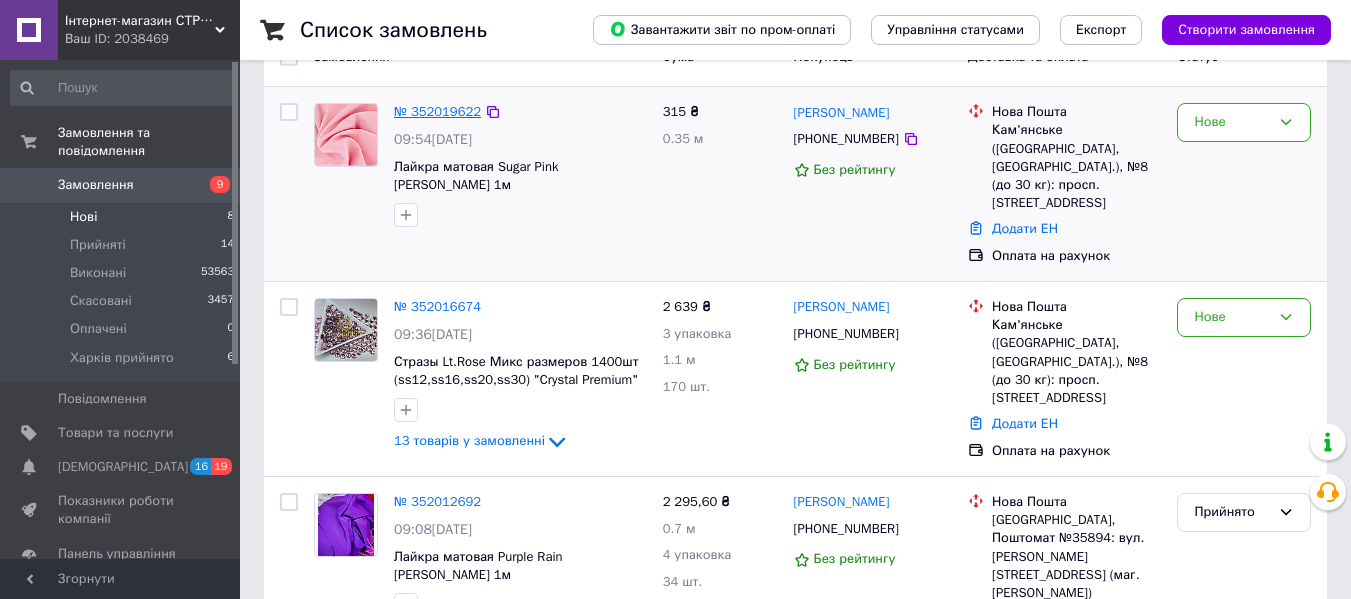 click on "№ 352019622" at bounding box center [437, 111] 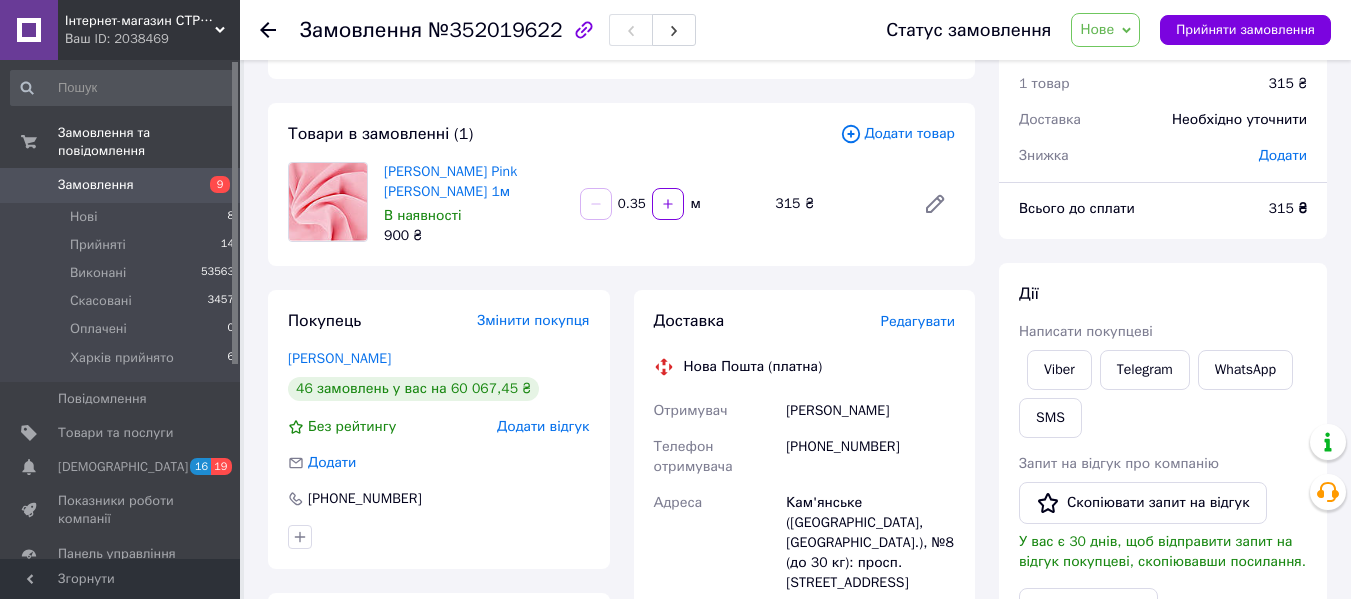 scroll, scrollTop: 0, scrollLeft: 0, axis: both 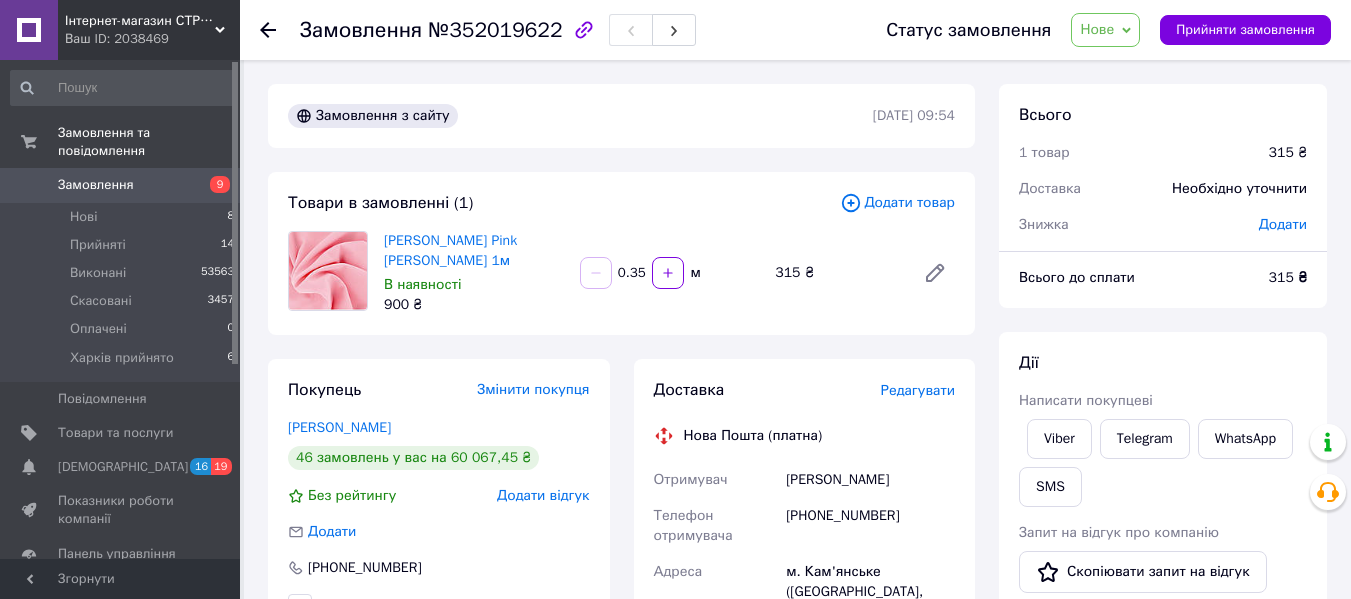 click 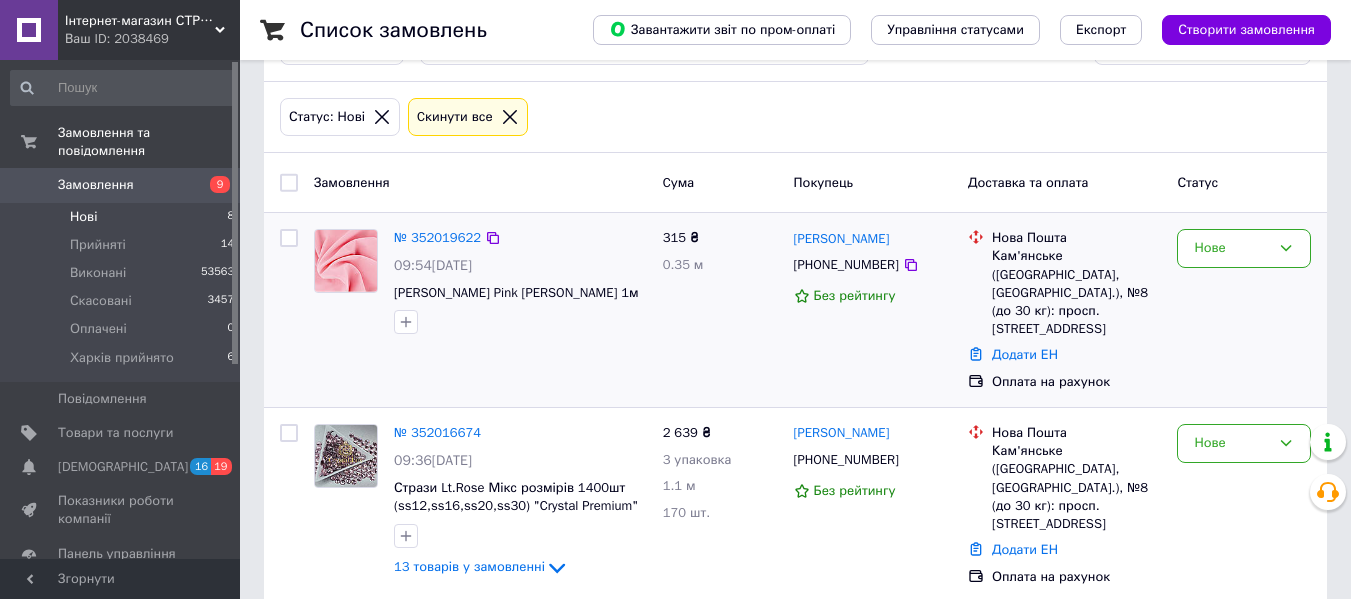 scroll, scrollTop: 200, scrollLeft: 0, axis: vertical 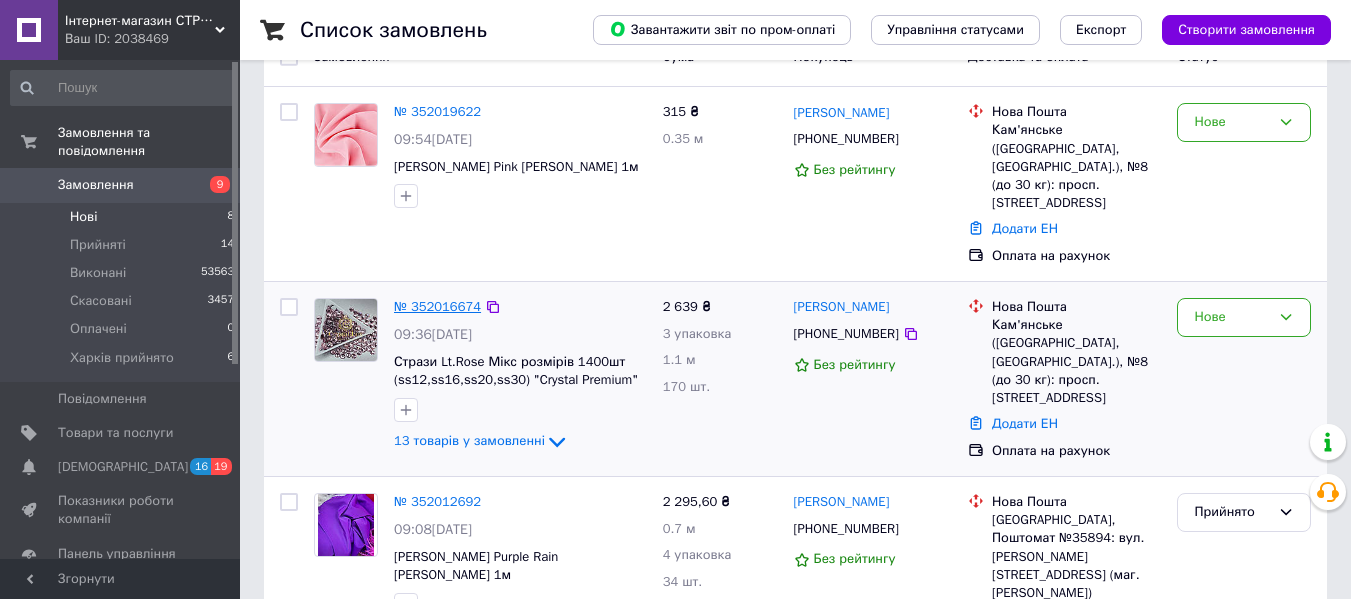 click on "№ 352016674" at bounding box center [437, 306] 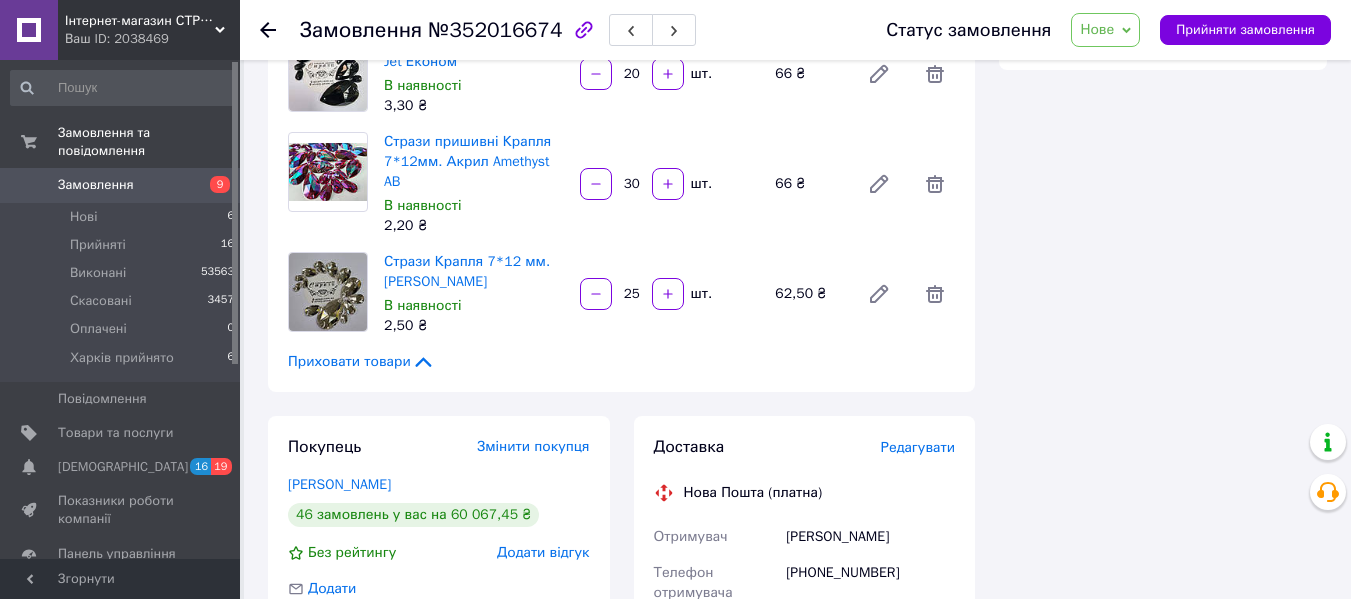 scroll, scrollTop: 1300, scrollLeft: 0, axis: vertical 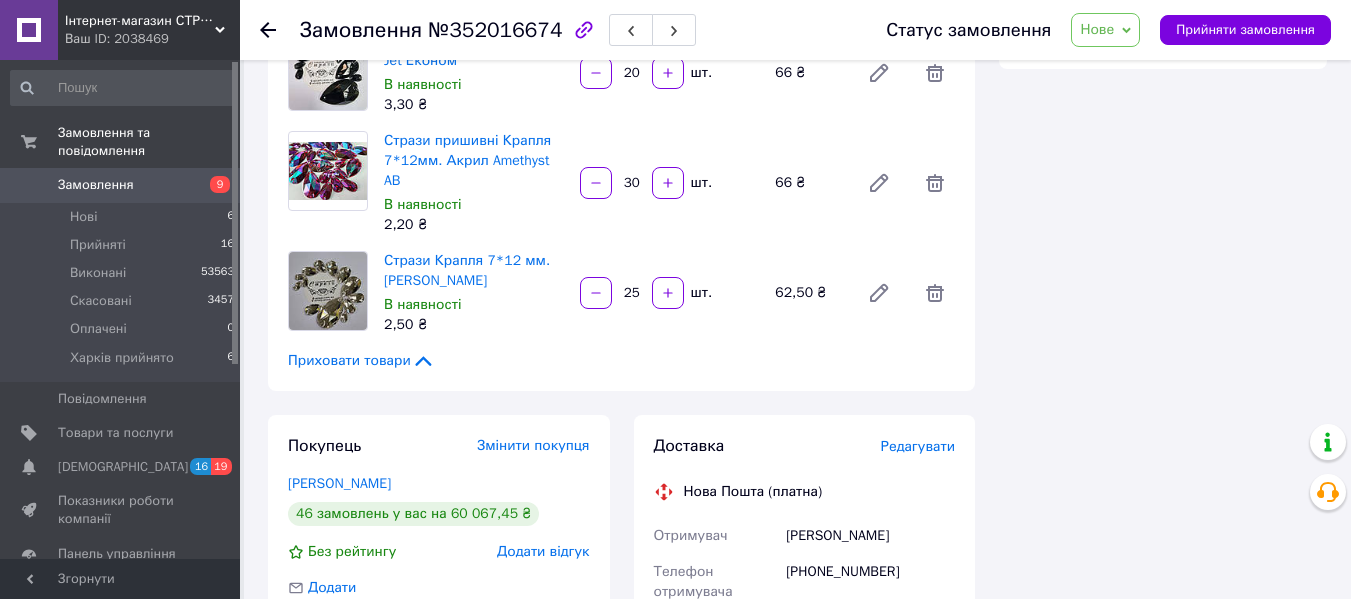 click 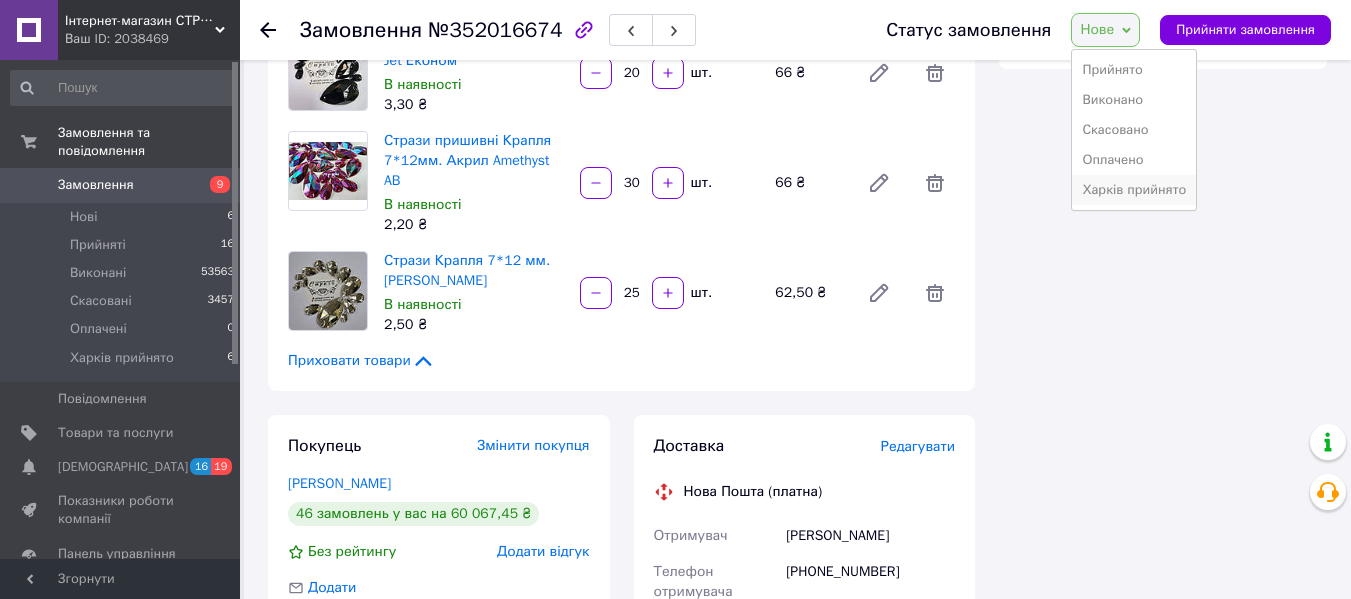 click on "Харків прийнято" at bounding box center (1134, 190) 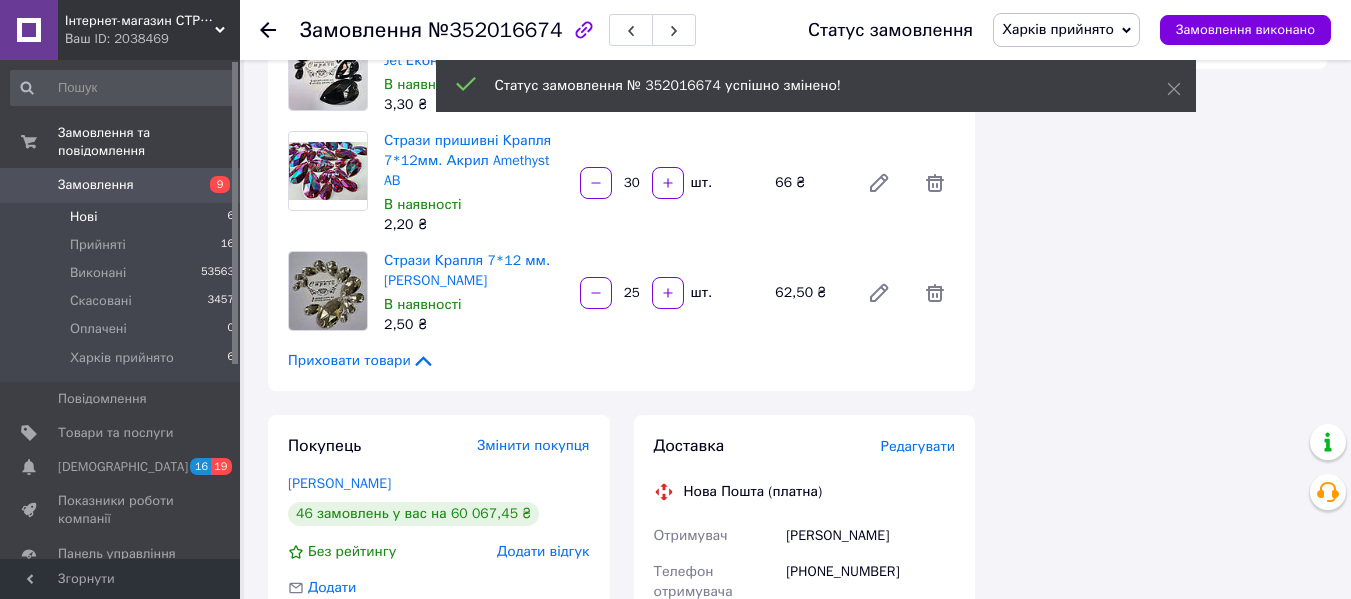 click on "Нові" at bounding box center [83, 217] 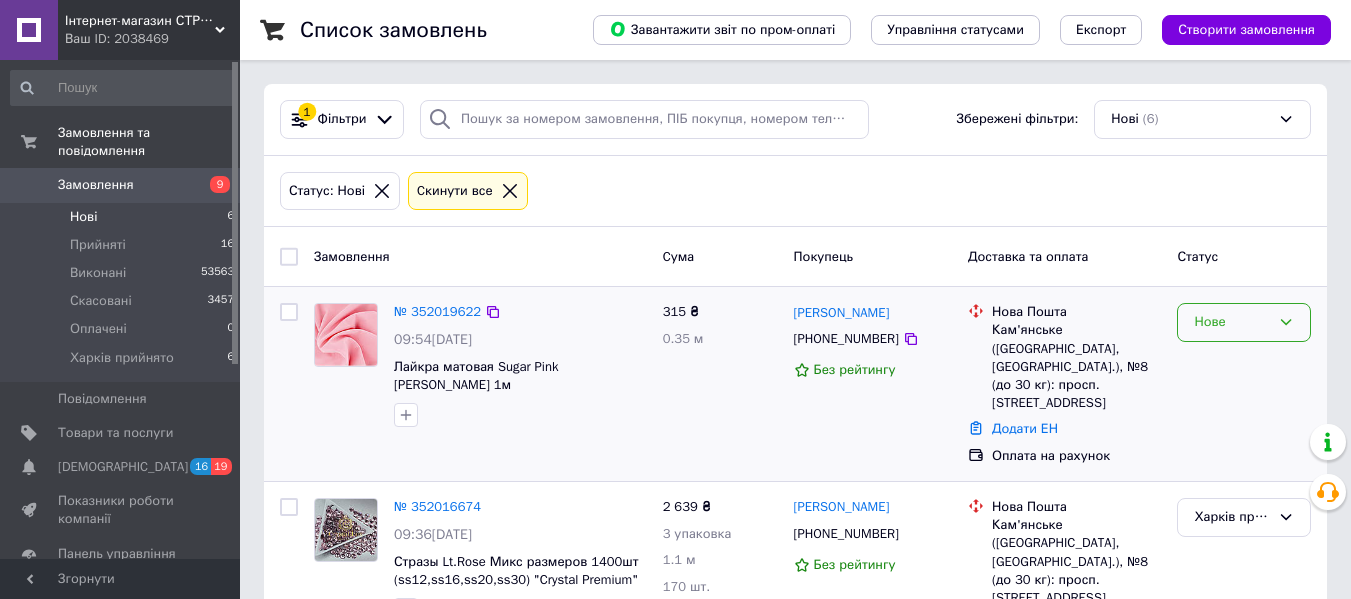 click 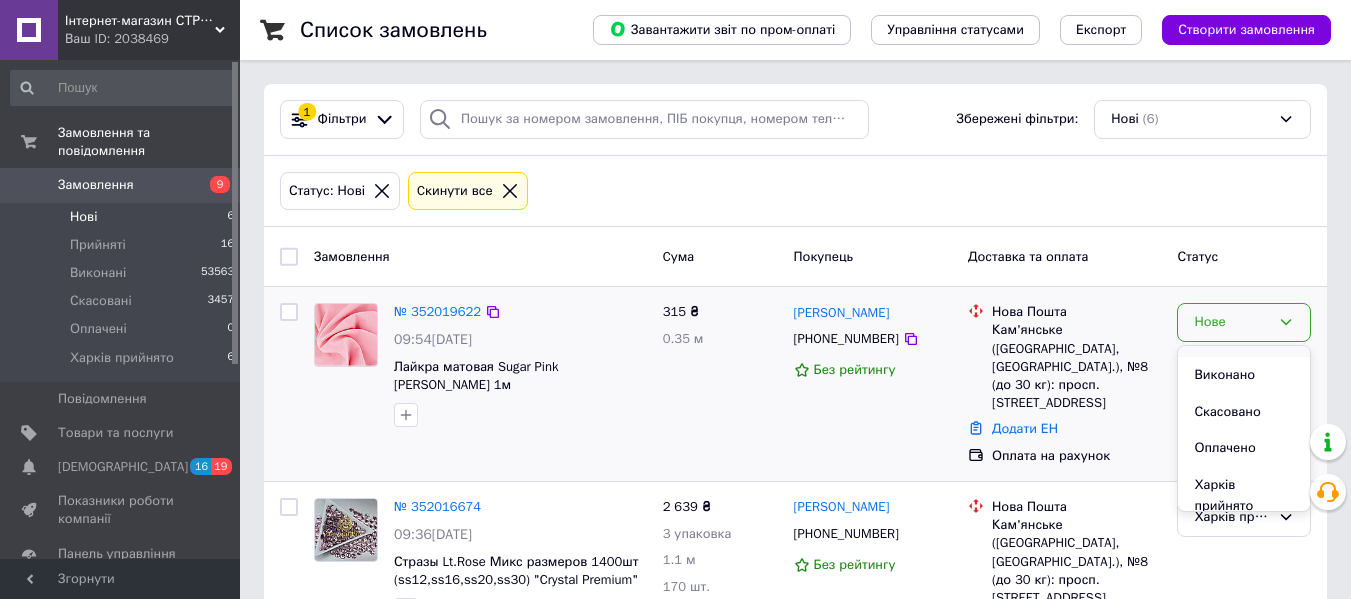 scroll, scrollTop: 37, scrollLeft: 0, axis: vertical 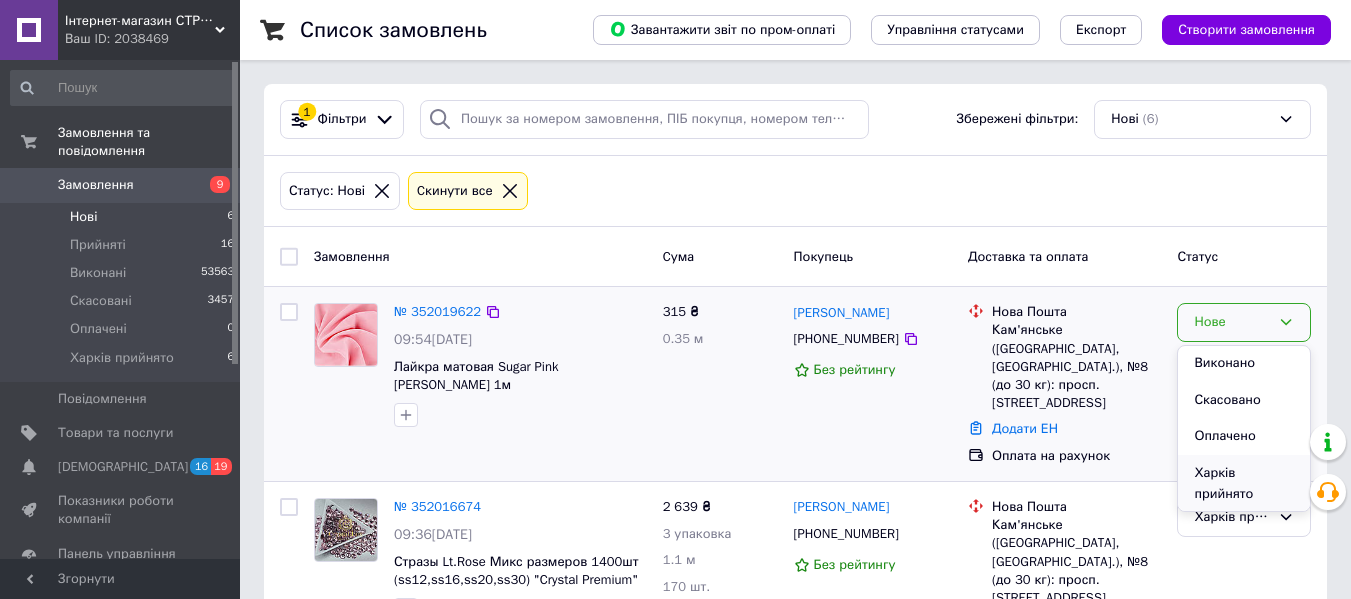 click on "Харків прийнято" at bounding box center (1244, 483) 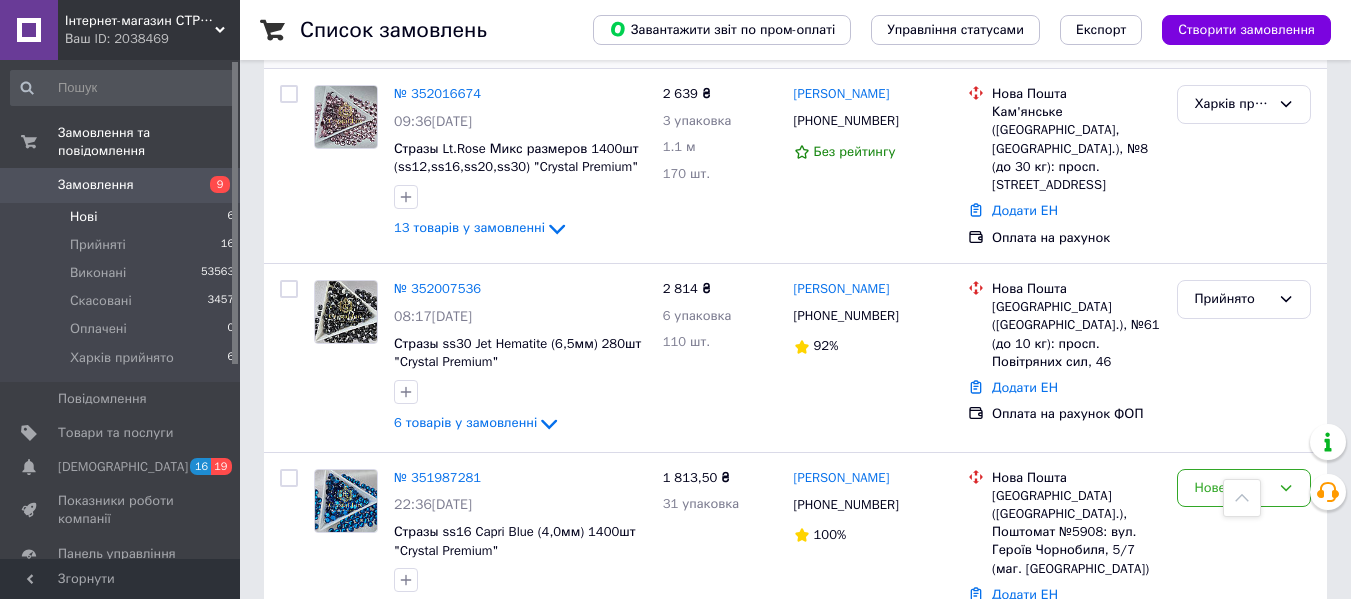 scroll, scrollTop: 300, scrollLeft: 0, axis: vertical 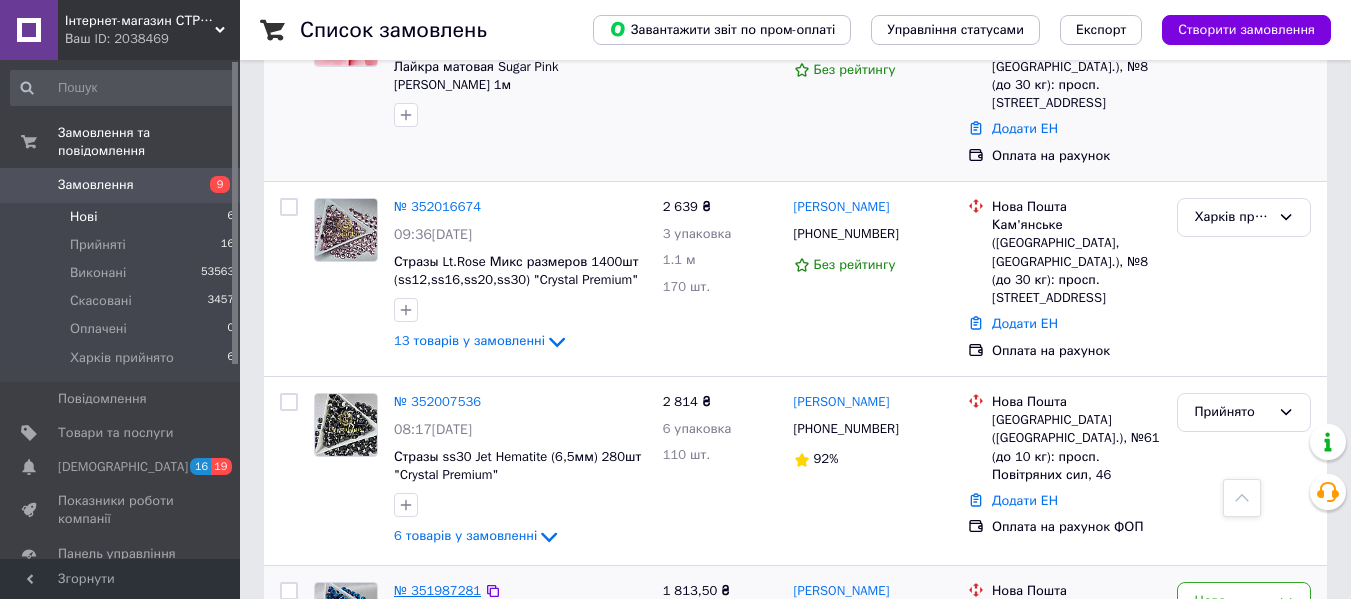 click on "№ 351987281" at bounding box center (437, 590) 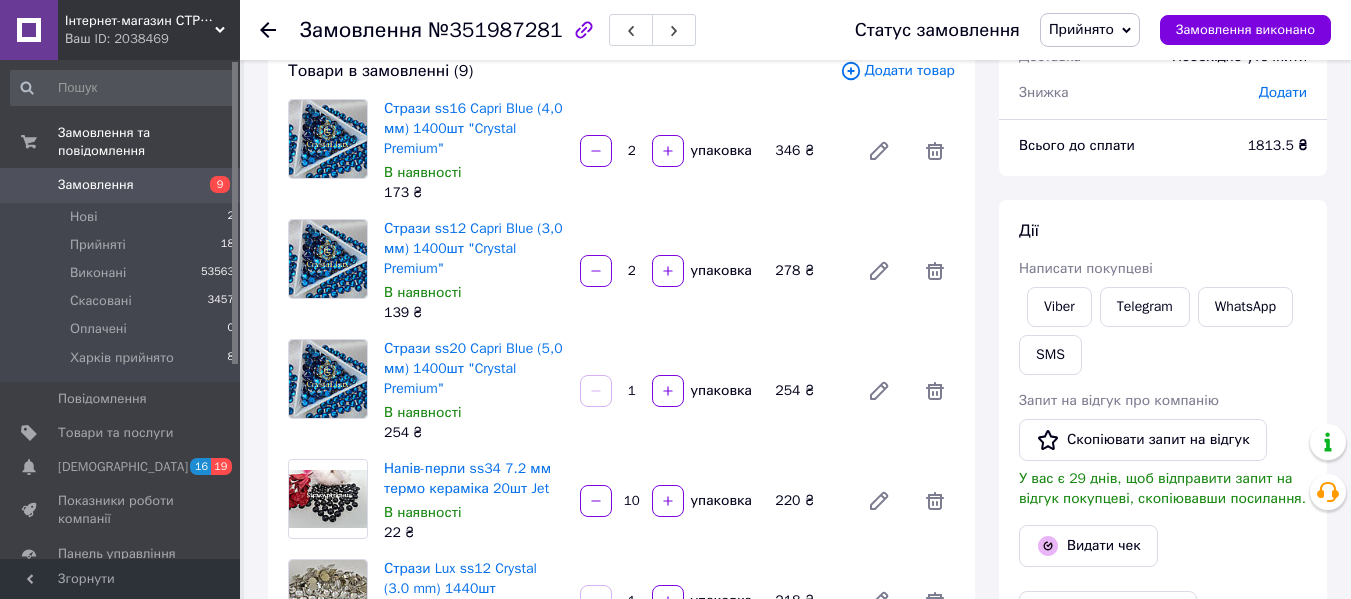 scroll, scrollTop: 0, scrollLeft: 0, axis: both 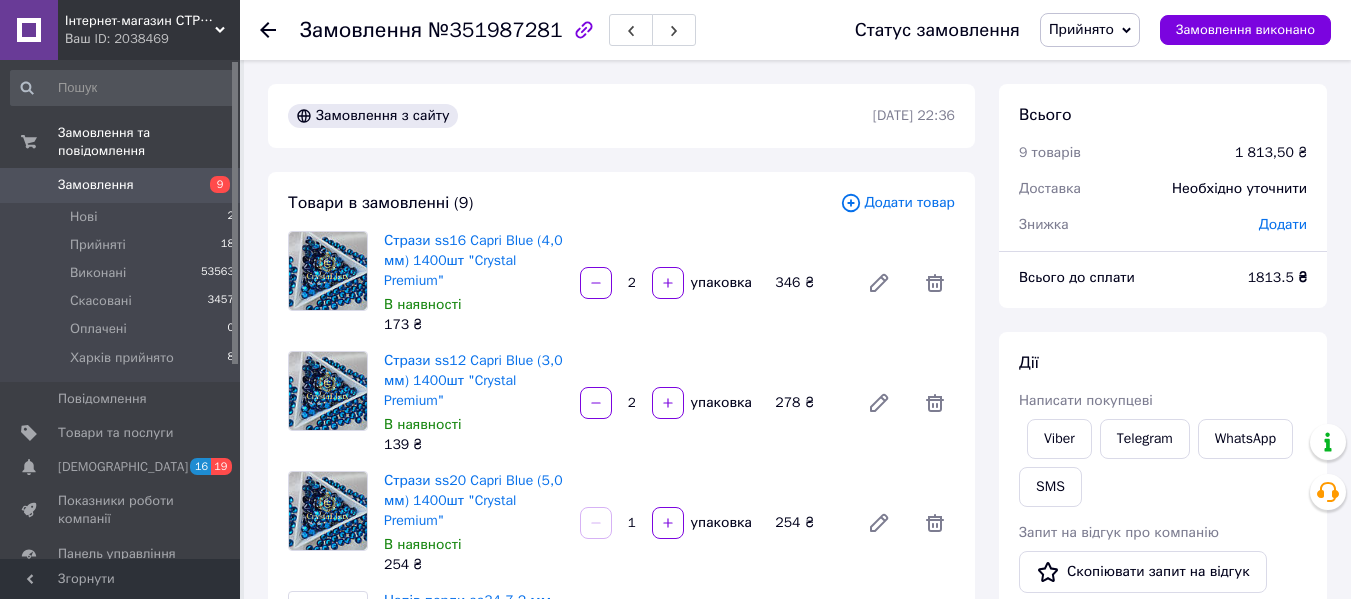 click on "Замовлення №351987281 Статус замовлення Прийнято Виконано Скасовано Оплачено Харків прийнято  Замовлення виконано" at bounding box center (795, 30) 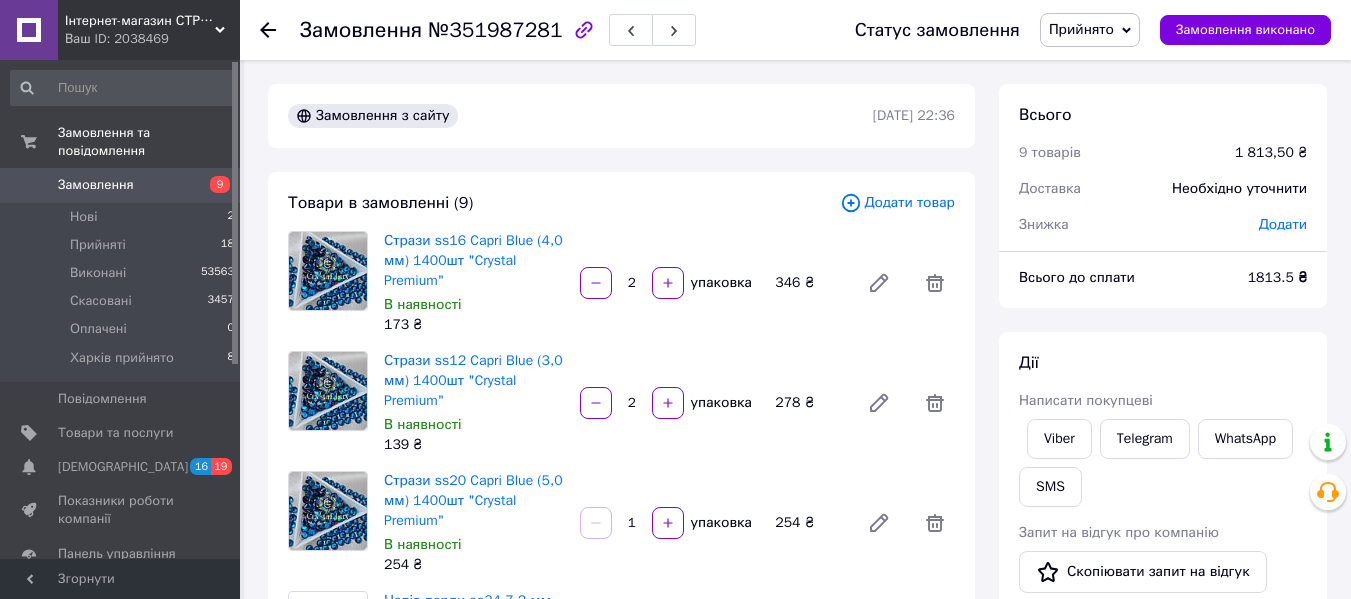 click 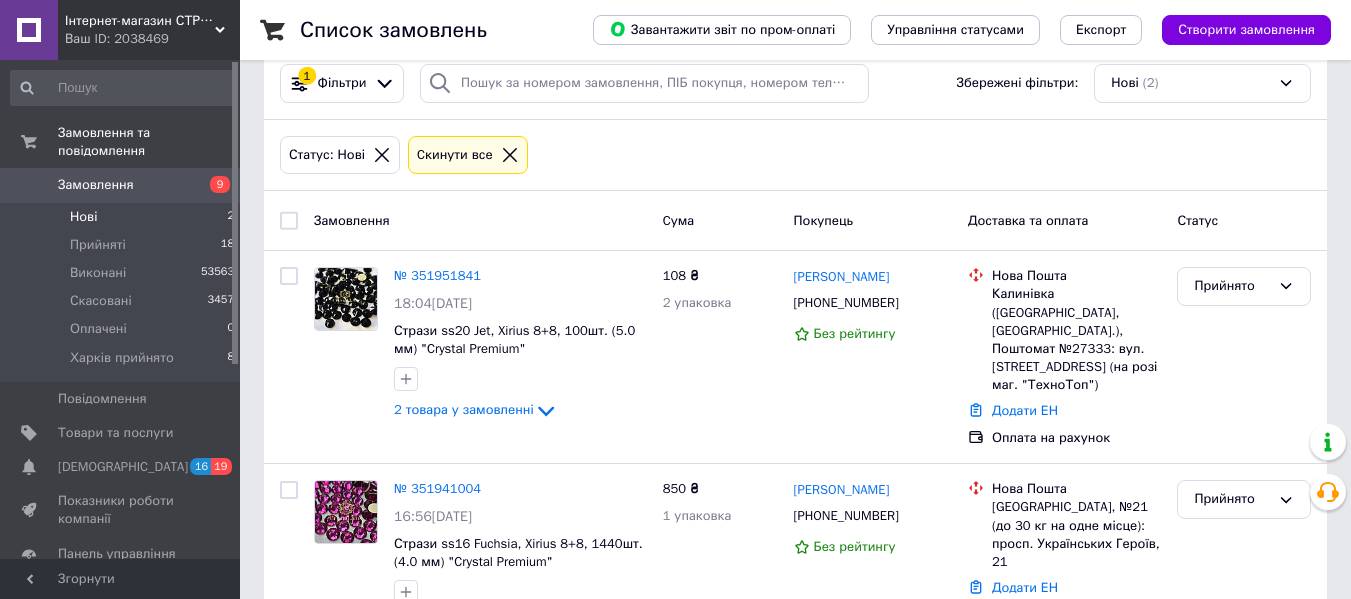 scroll, scrollTop: 65, scrollLeft: 0, axis: vertical 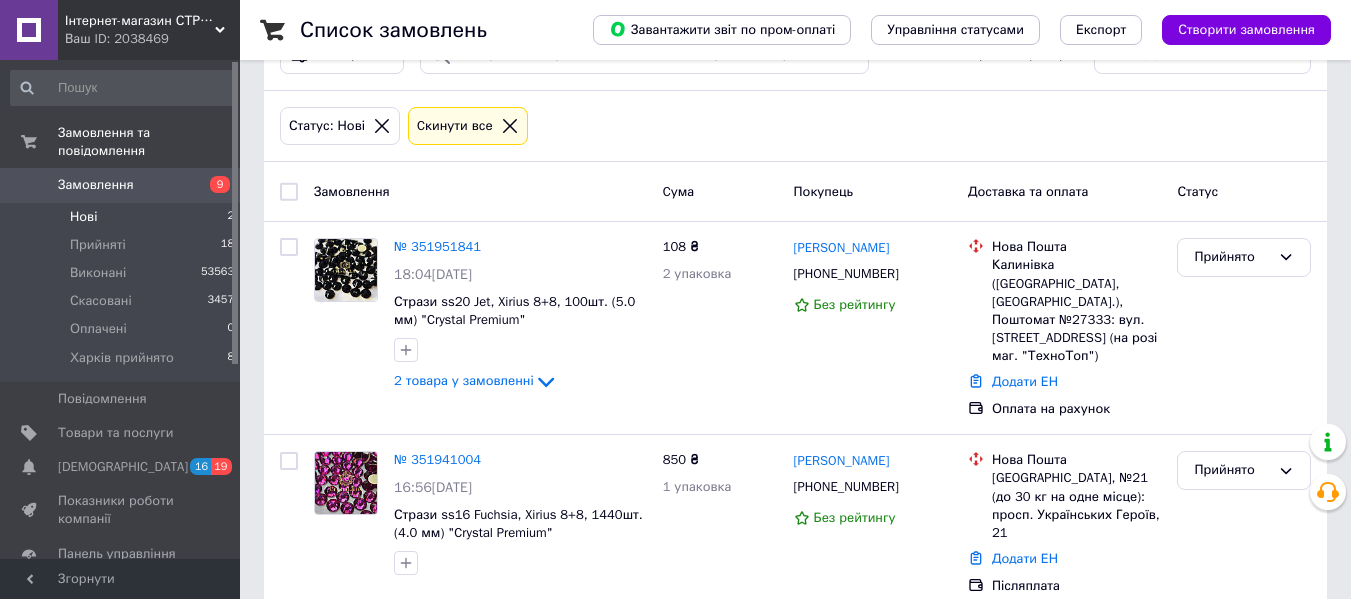 click on "Нові" at bounding box center (83, 217) 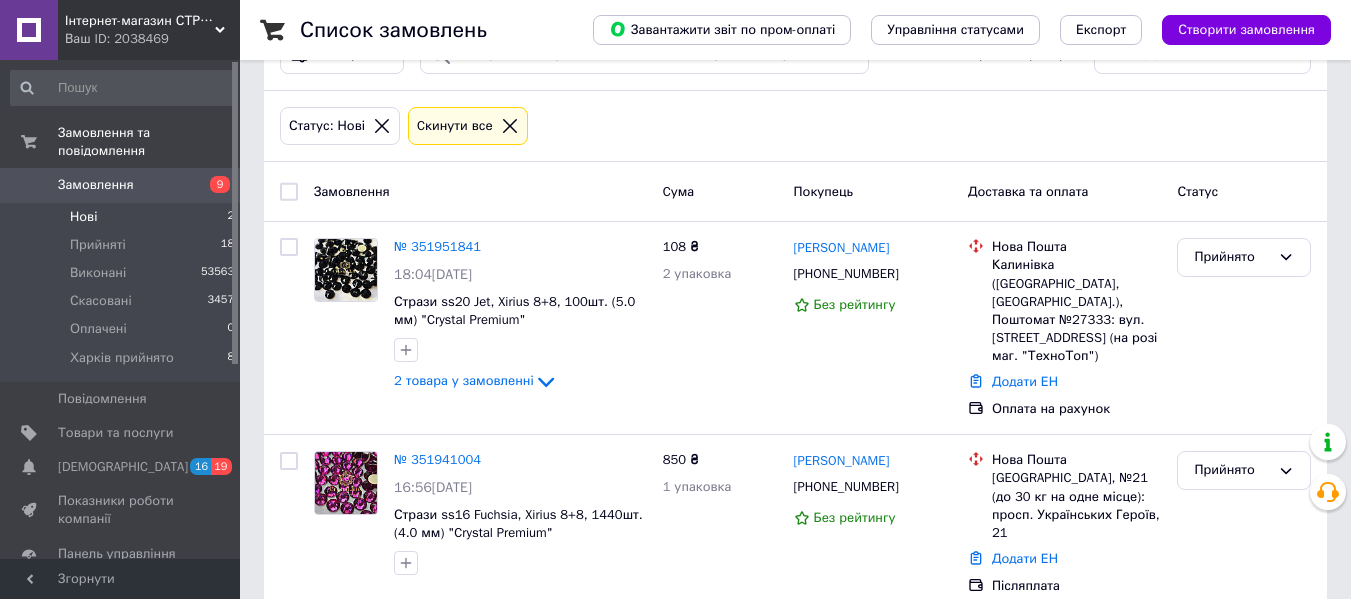click on "Інтернет-магазин СТРАЗИ Ваш ID: 2038469" at bounding box center (149, 30) 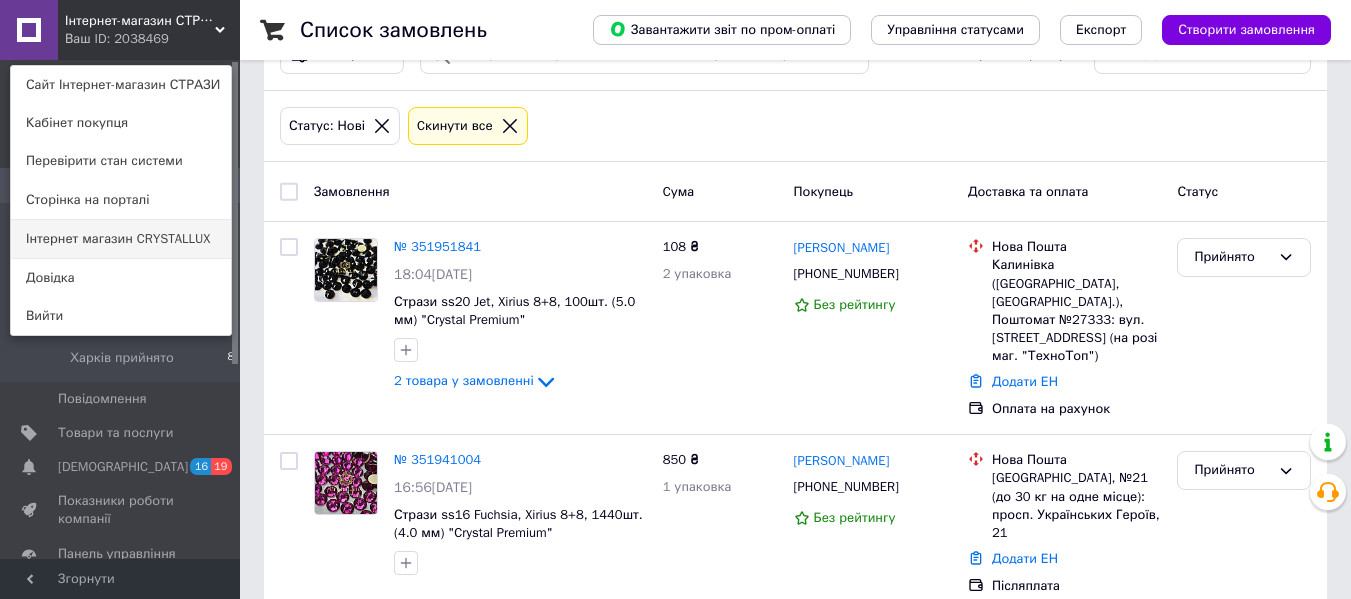 click on "Інтернет магазин CRYSTALLUX" at bounding box center [121, 239] 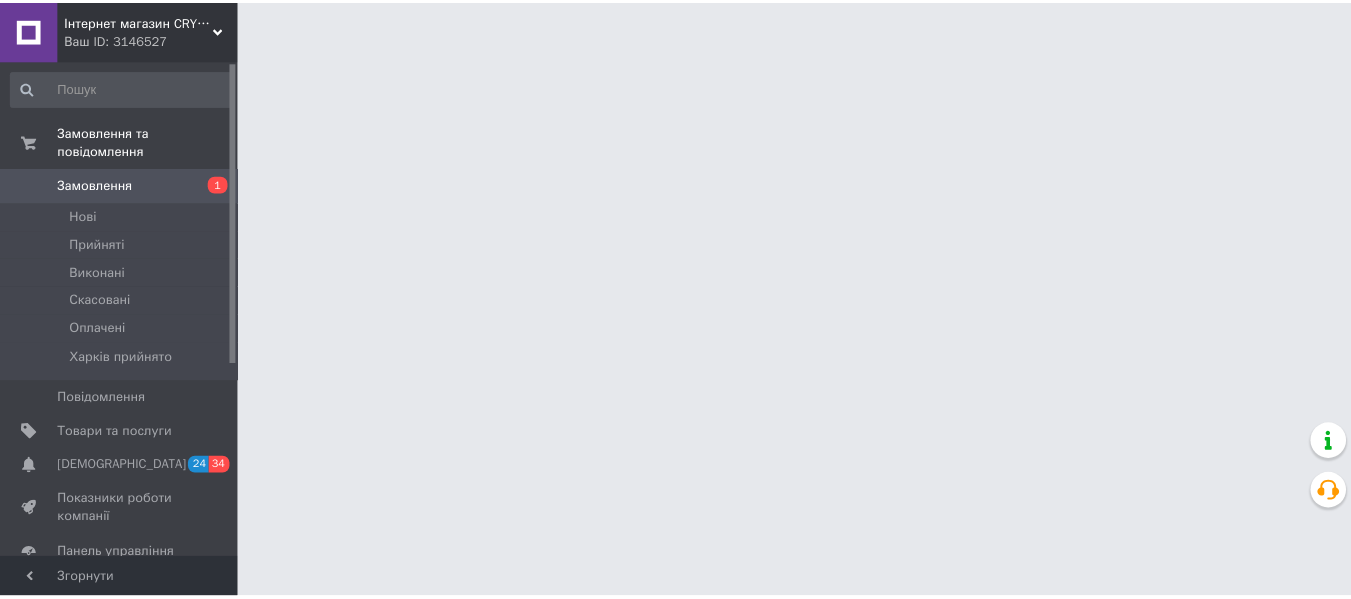scroll, scrollTop: 0, scrollLeft: 0, axis: both 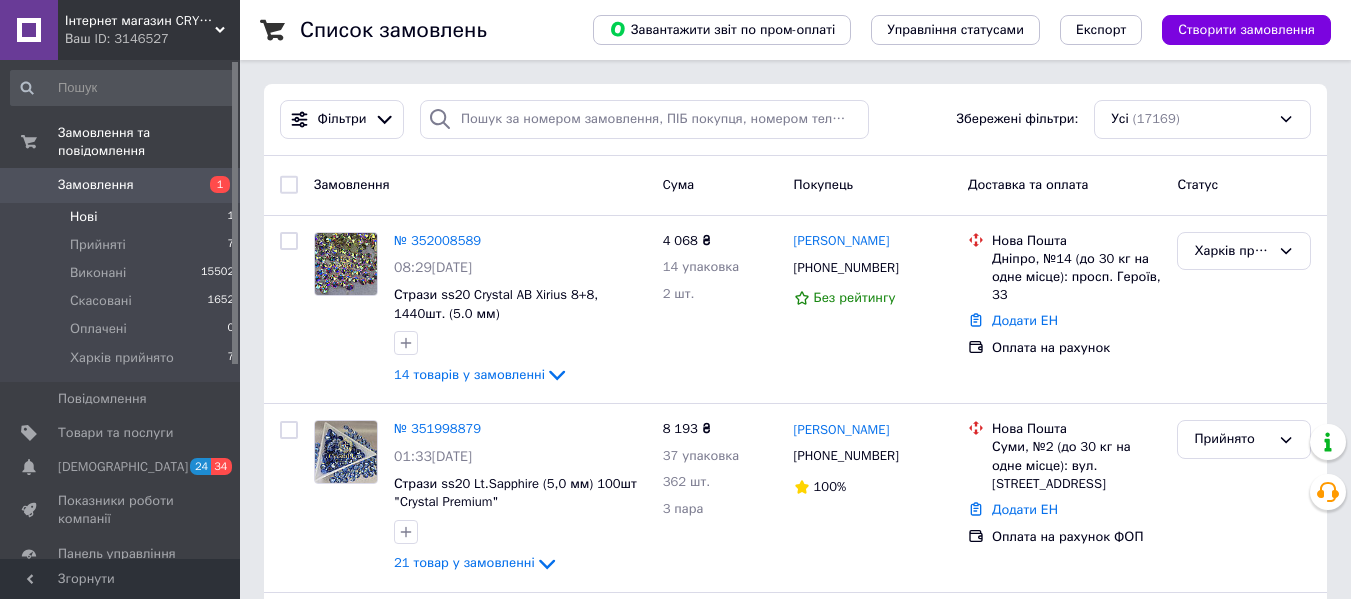 click on "Нові 1" at bounding box center (123, 217) 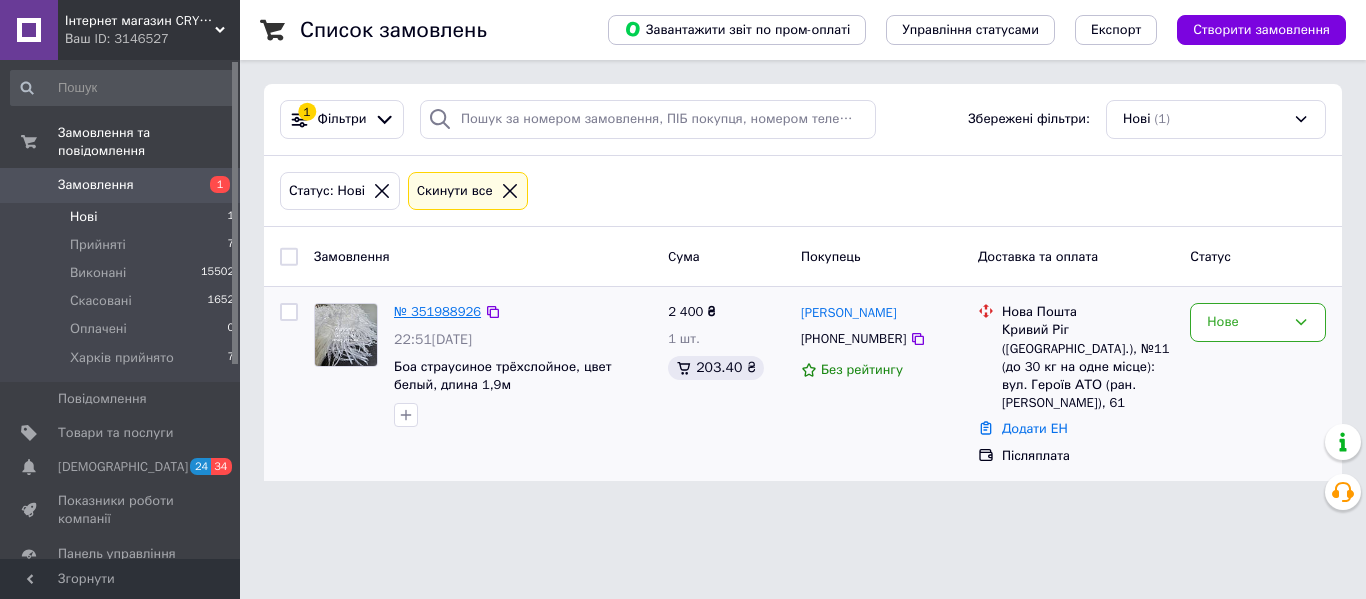 click on "№ 351988926" at bounding box center [437, 311] 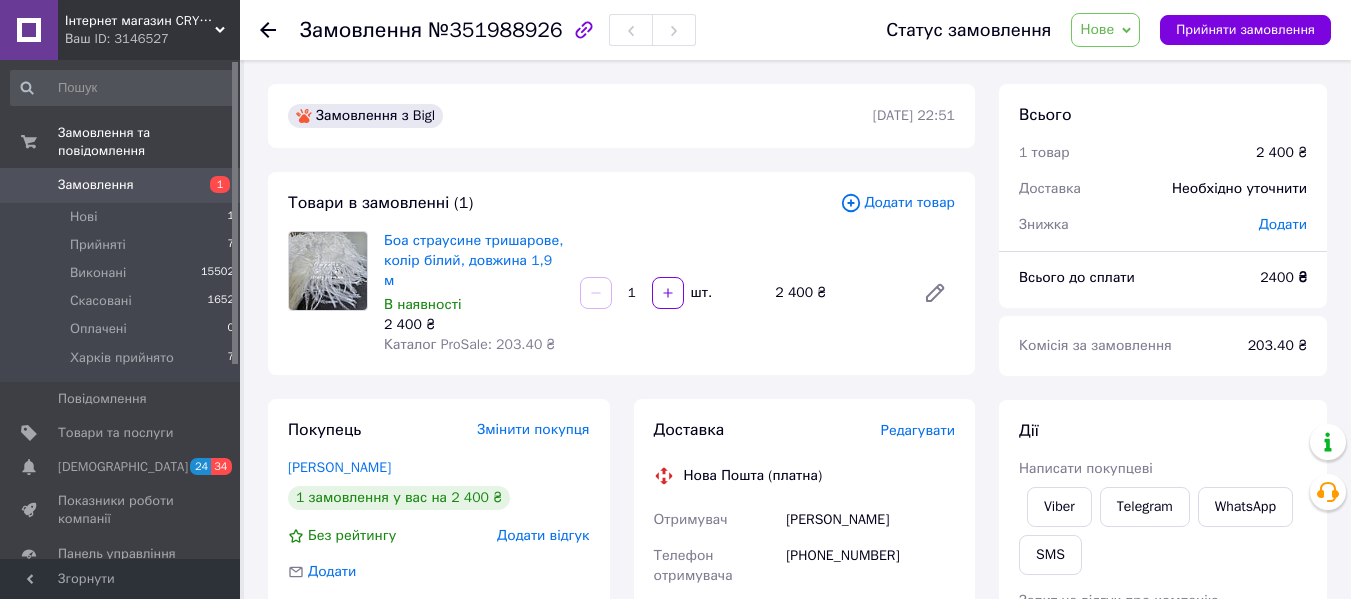 click 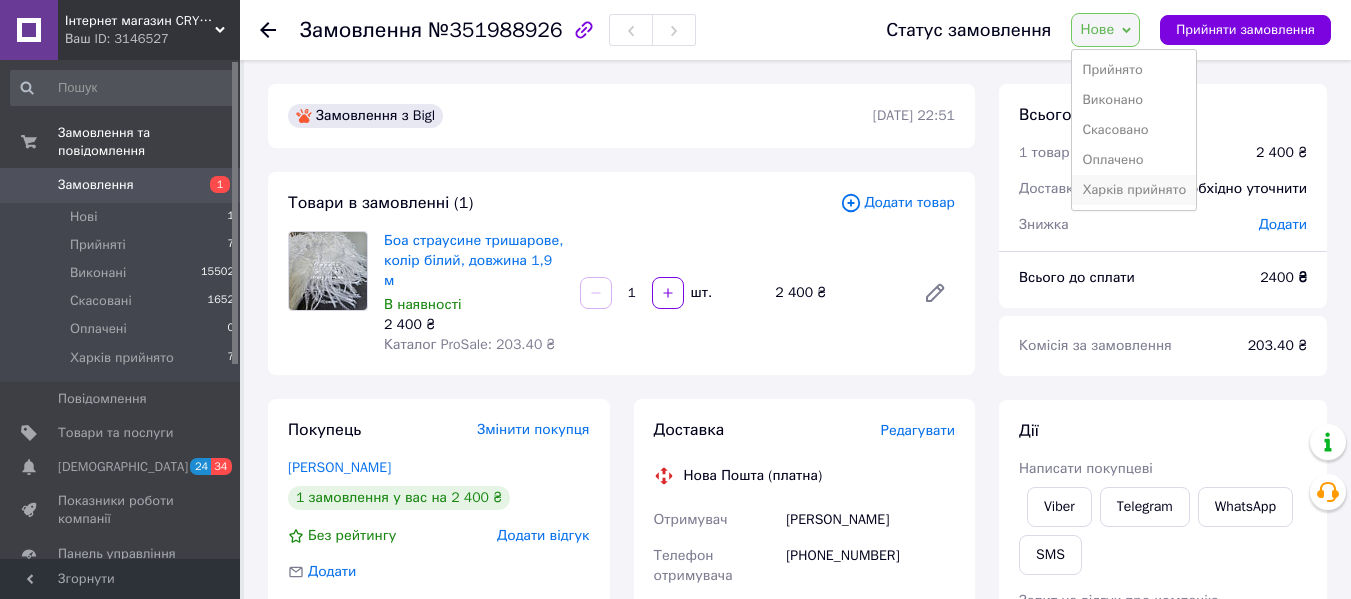 click on "Харків прийнято" at bounding box center (1134, 190) 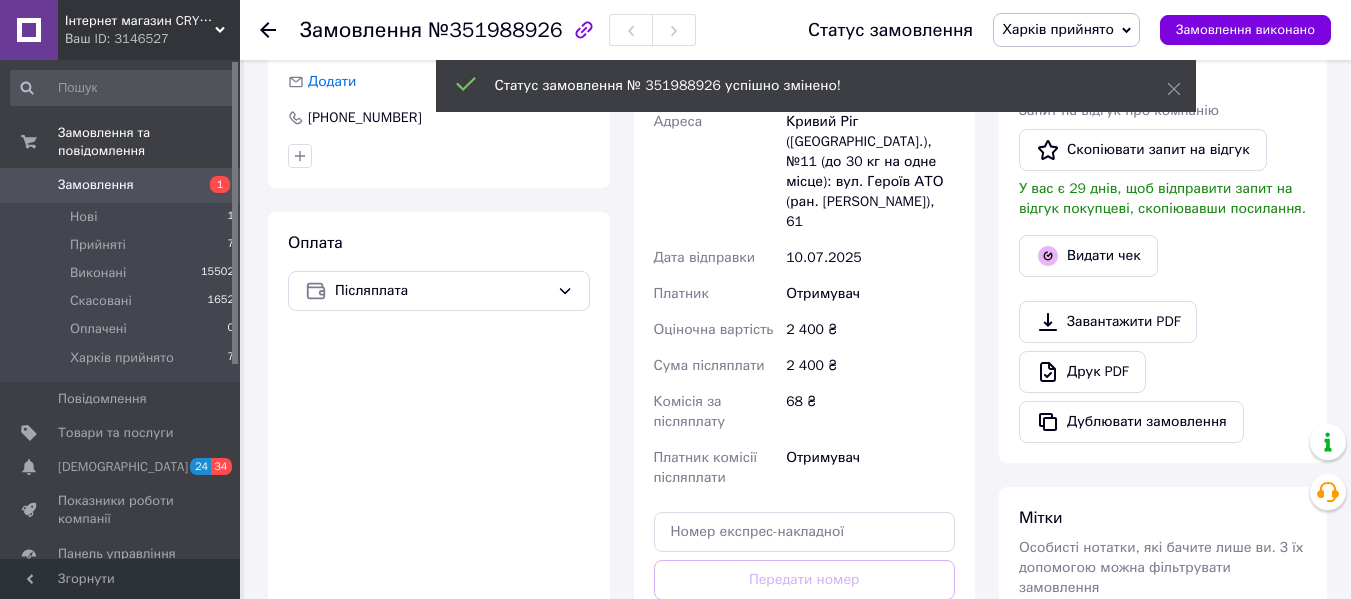 scroll, scrollTop: 500, scrollLeft: 0, axis: vertical 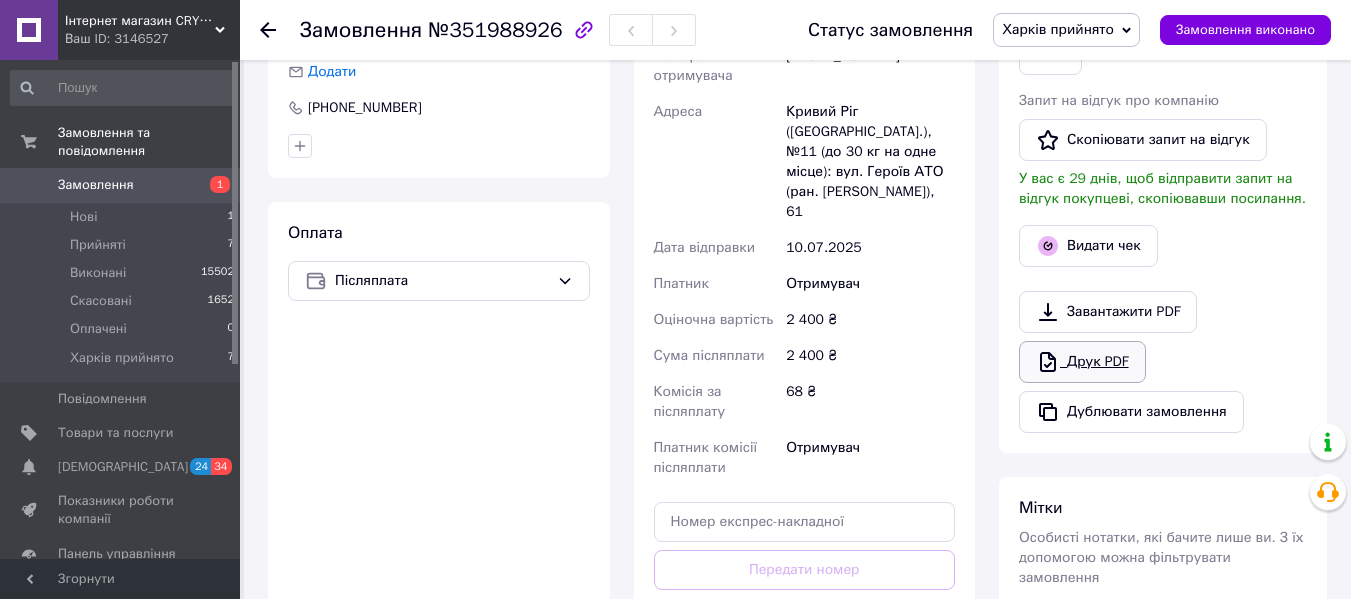 click on "Друк PDF" at bounding box center [1082, 362] 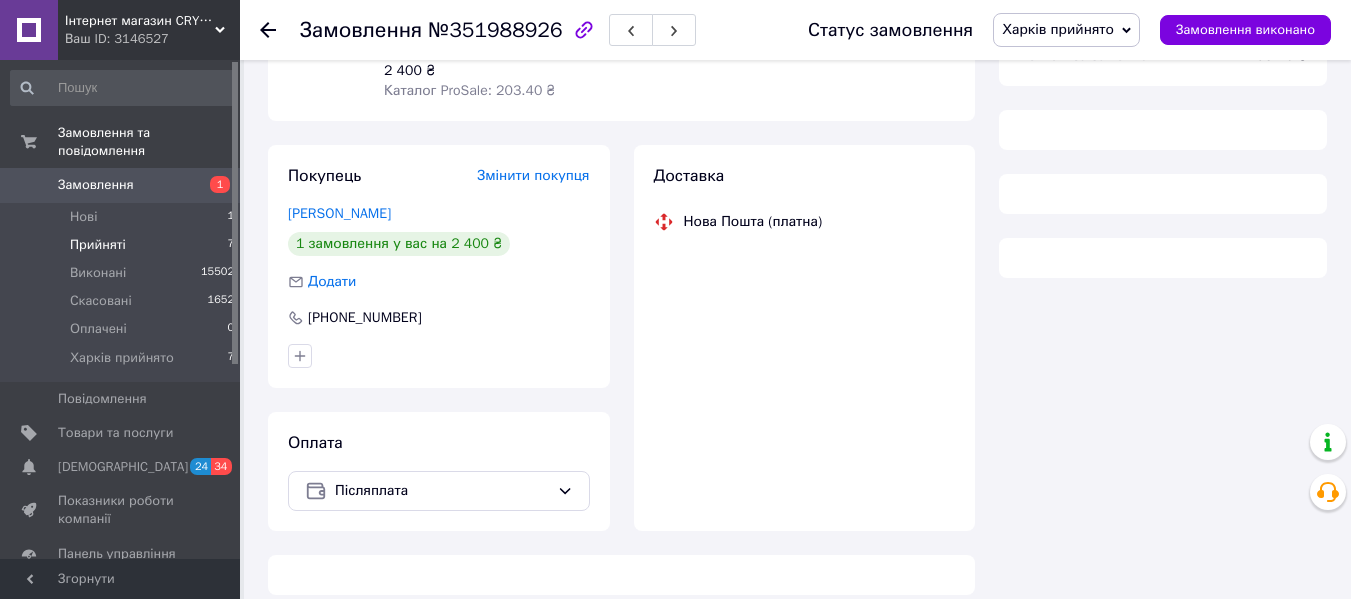 scroll, scrollTop: 315, scrollLeft: 0, axis: vertical 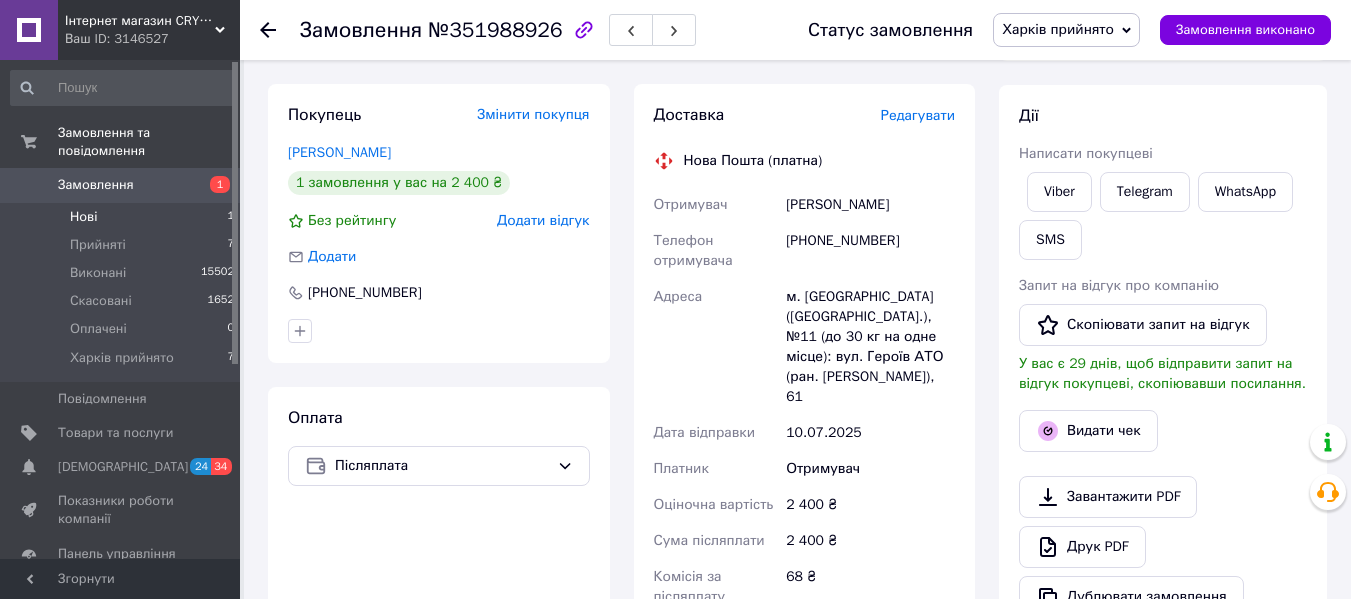 click on "Нові" at bounding box center (83, 217) 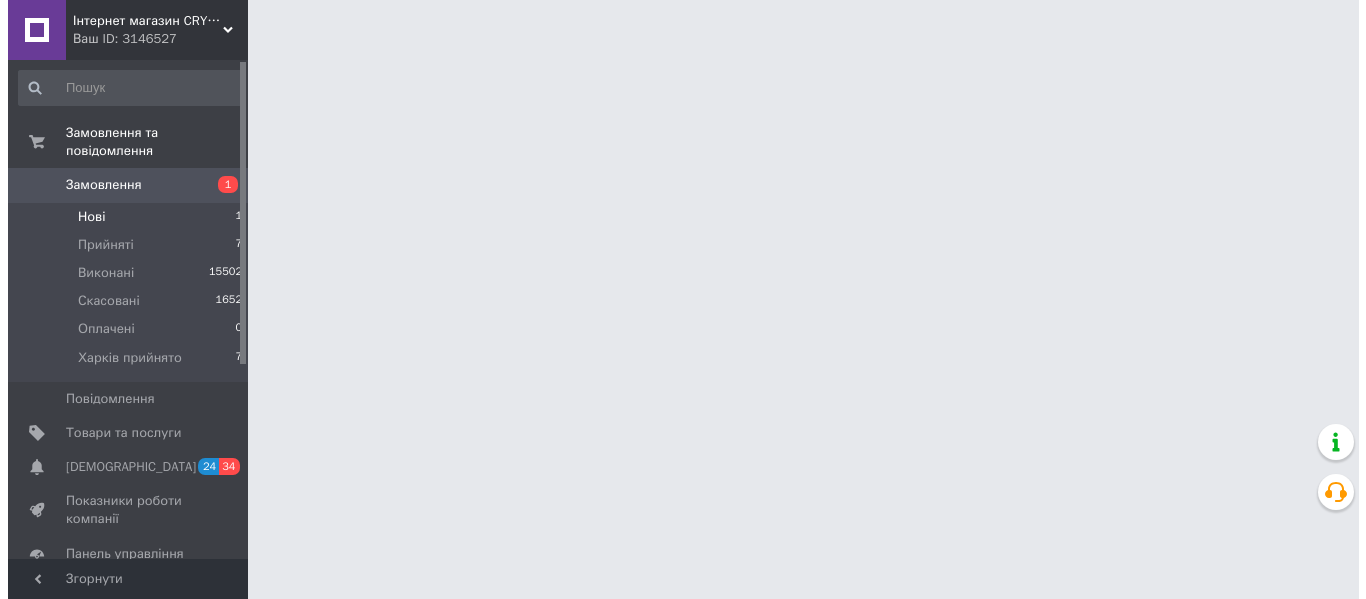 scroll, scrollTop: 0, scrollLeft: 0, axis: both 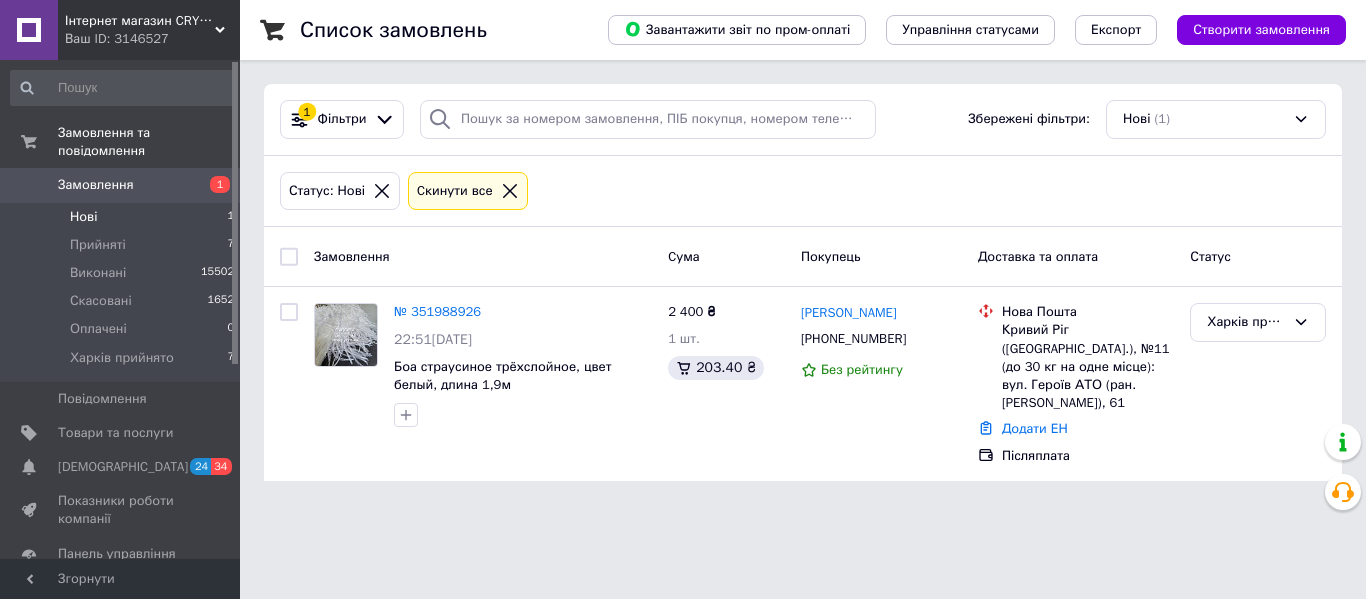 click on "Інтернет магазин CRYSTALLUX" at bounding box center (140, 21) 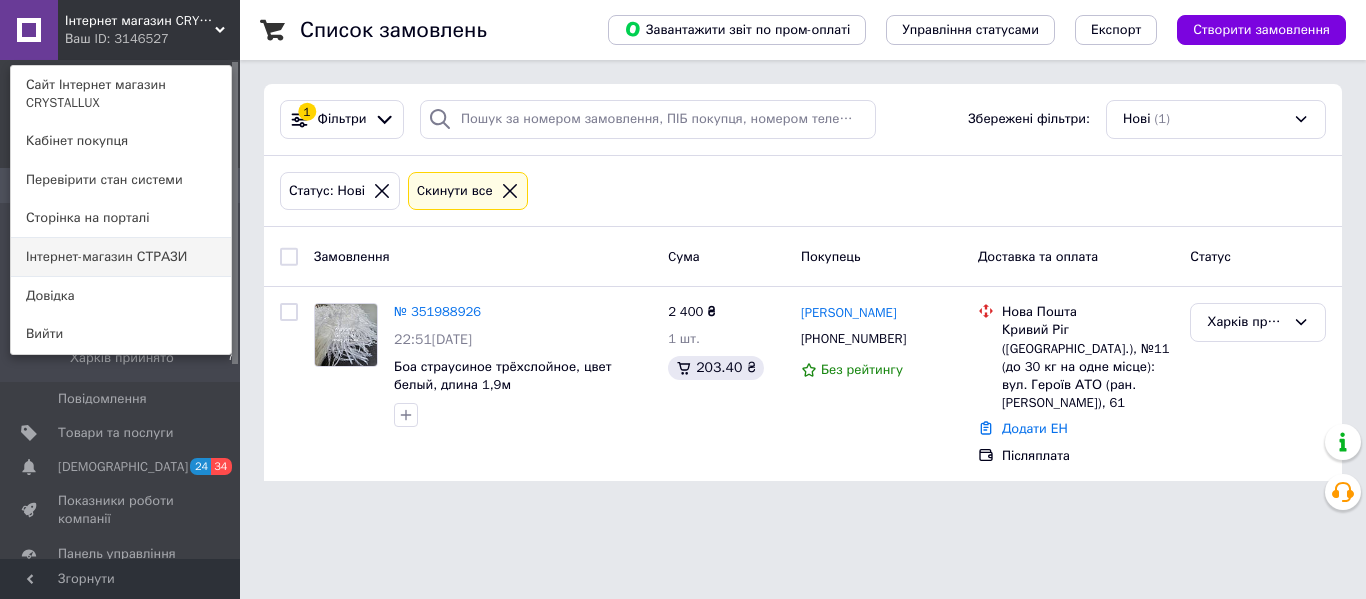 click on "Інтернет-магазин СТРАЗИ" at bounding box center [121, 257] 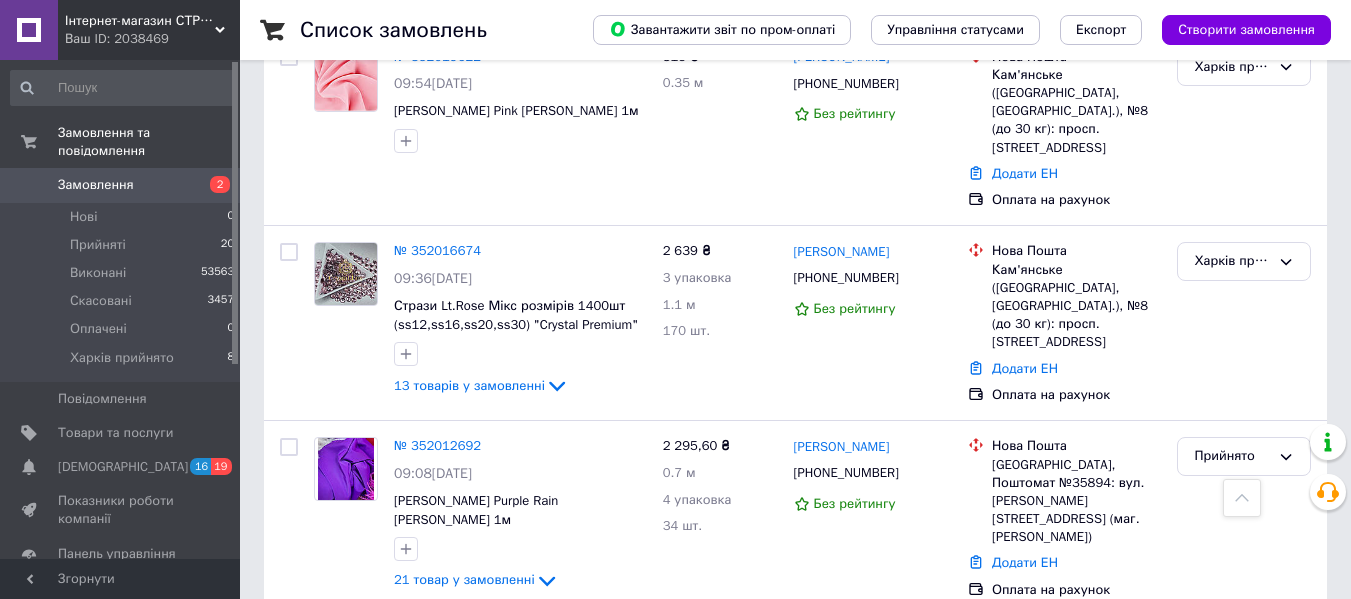 scroll, scrollTop: 0, scrollLeft: 0, axis: both 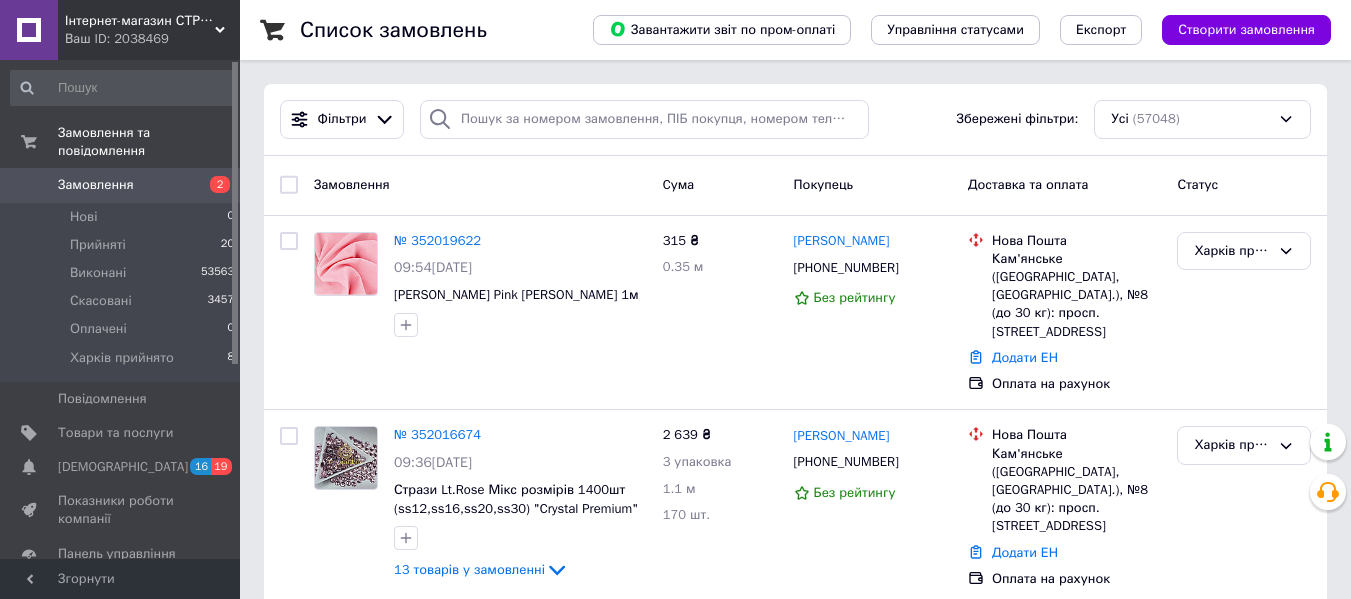 click on "Інтернет-магазин СТРАЗИ Ваш ID: 2038469" at bounding box center (149, 30) 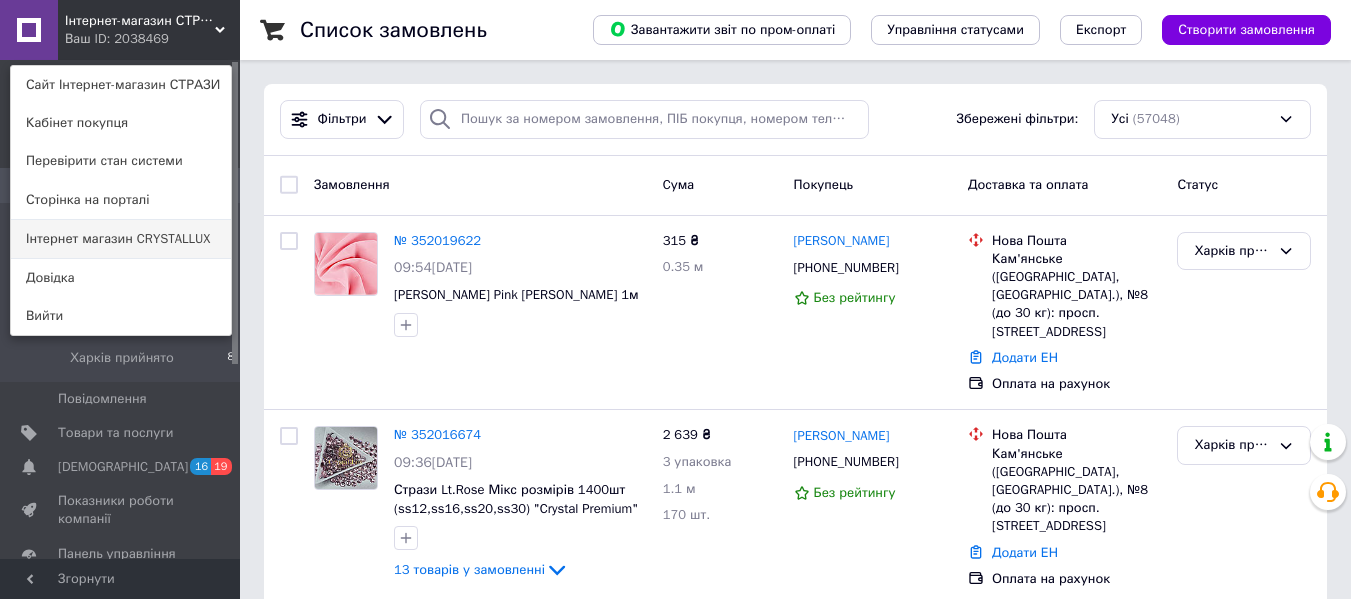 click on "Інтернет магазин CRYSTALLUX" at bounding box center [121, 239] 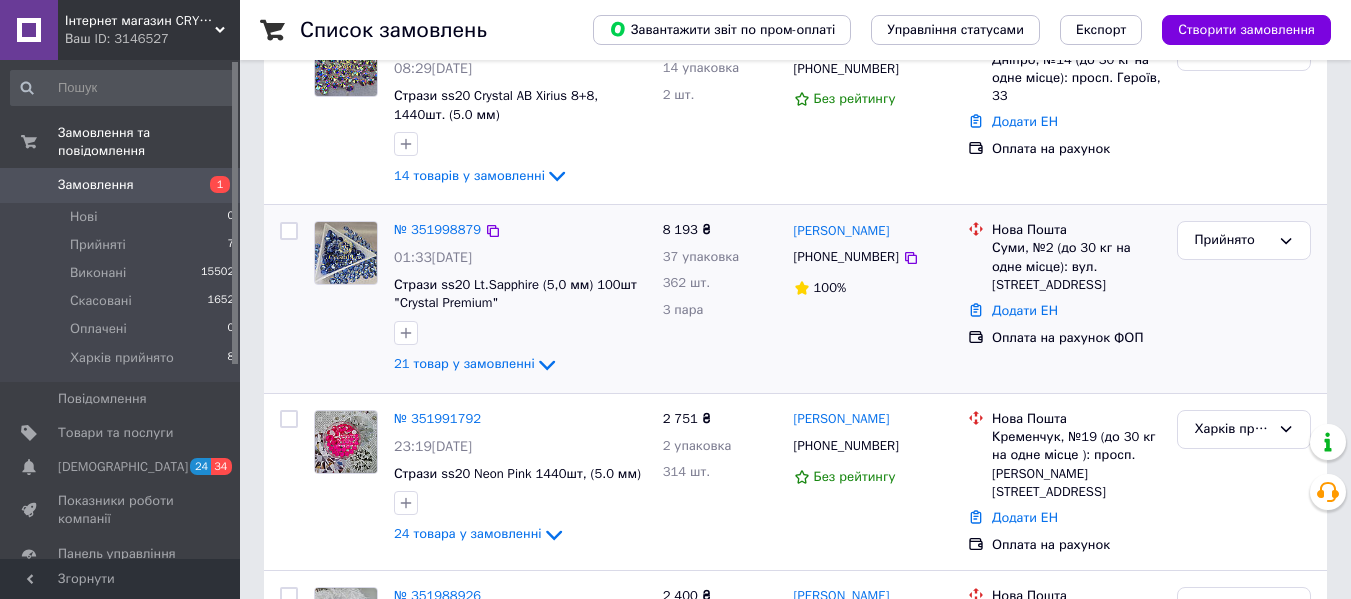 scroll, scrollTop: 300, scrollLeft: 0, axis: vertical 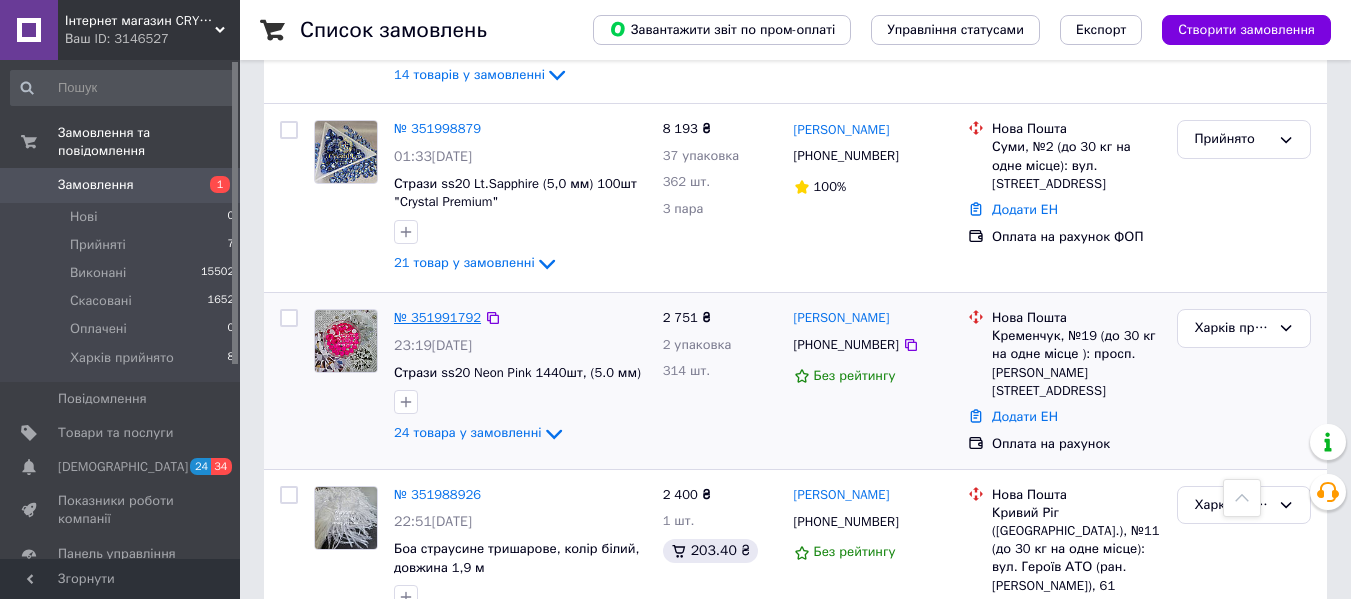click on "№ 351991792" at bounding box center [437, 317] 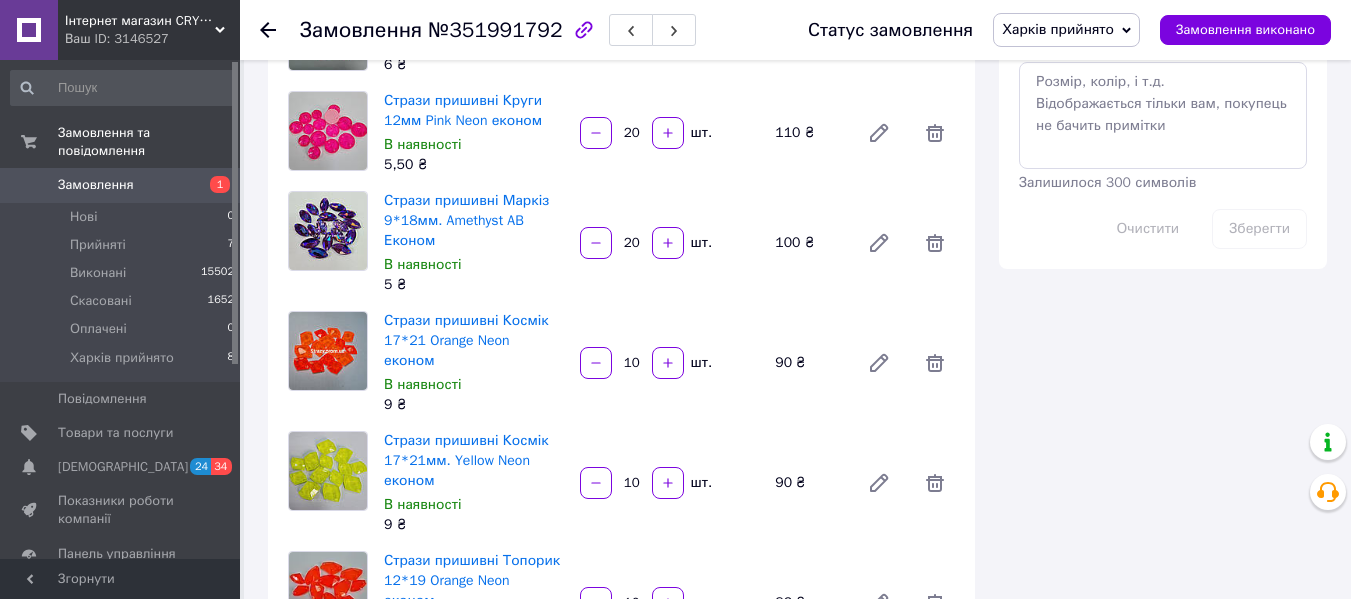 scroll, scrollTop: 600, scrollLeft: 0, axis: vertical 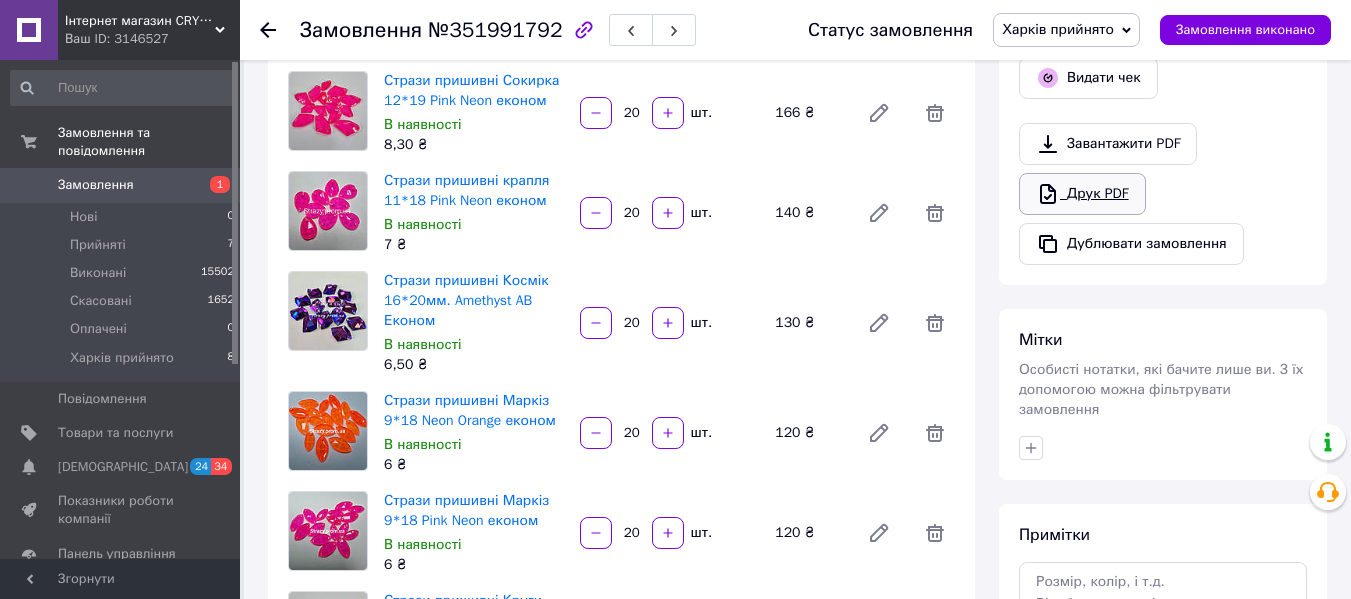 click on "Друк PDF" at bounding box center [1082, 194] 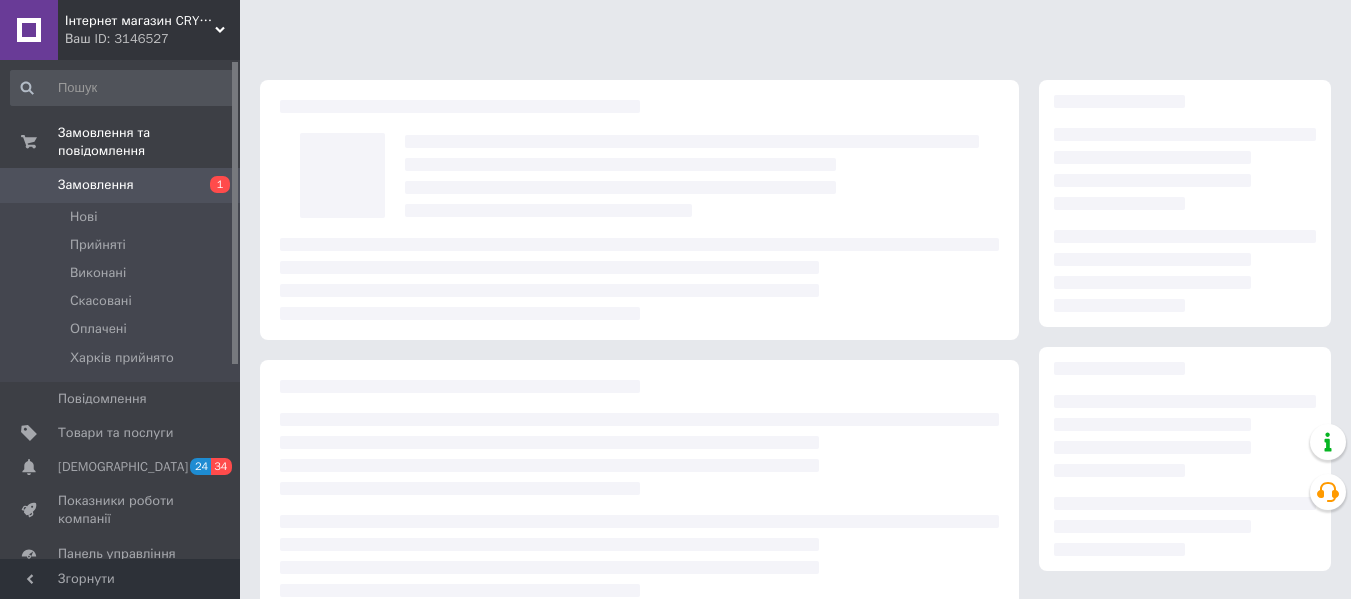 scroll, scrollTop: 315, scrollLeft: 0, axis: vertical 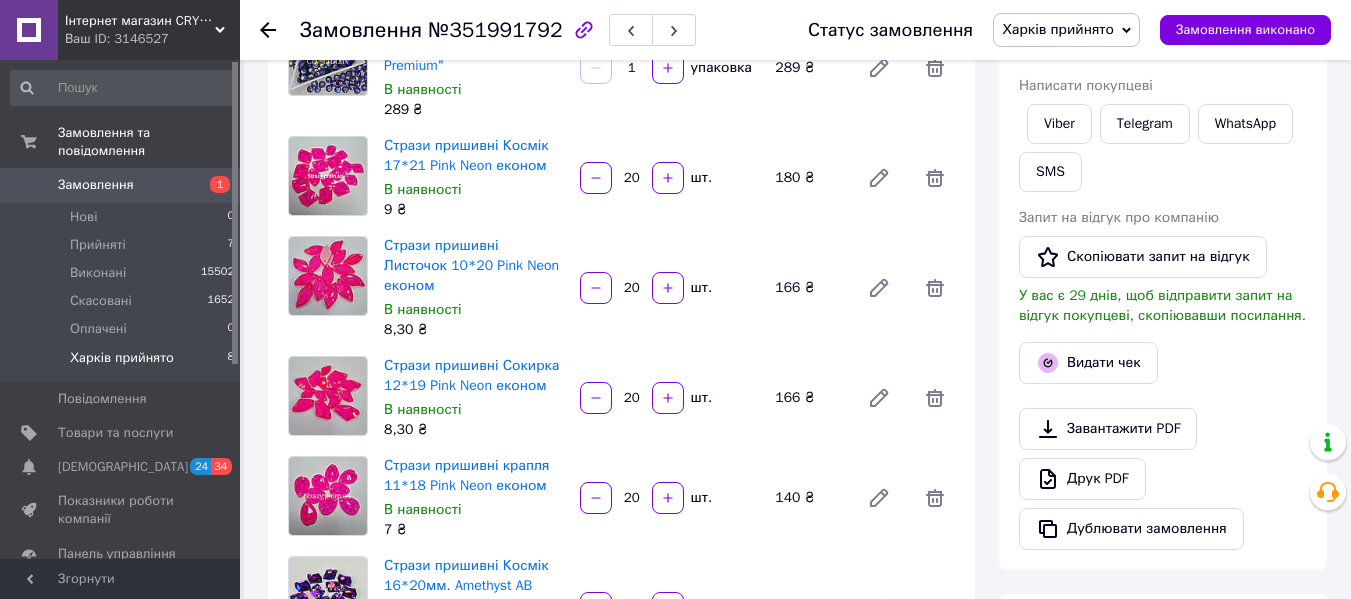 click on "Харків прийнято" at bounding box center (122, 358) 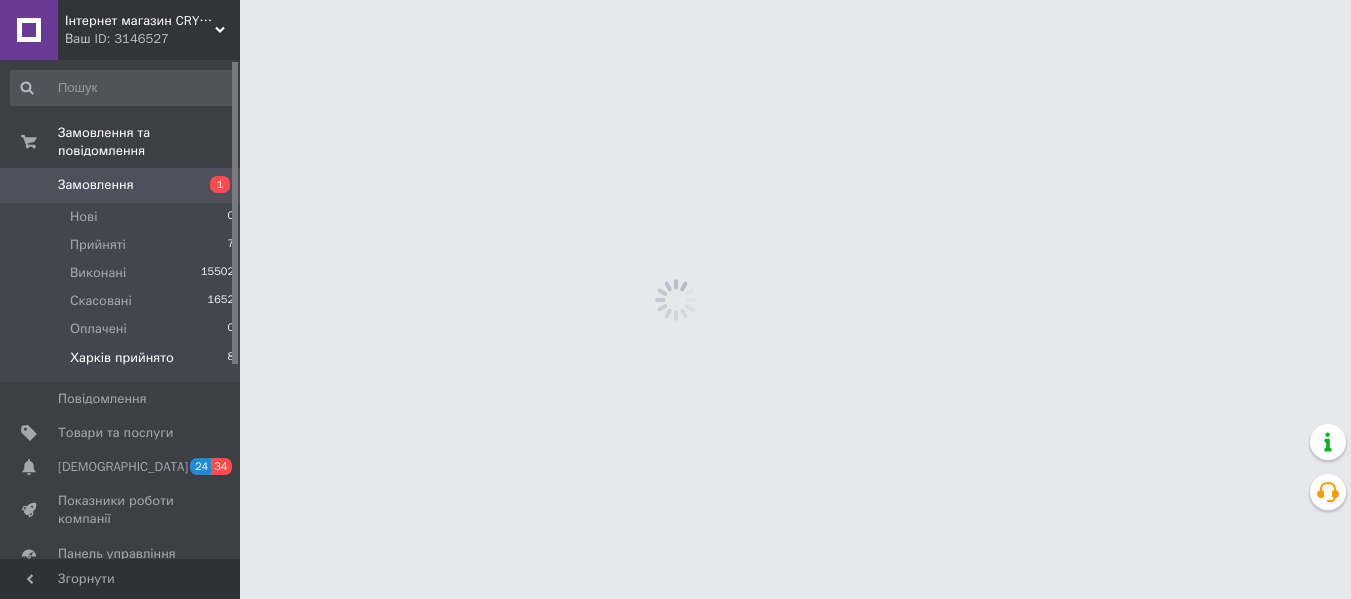 scroll, scrollTop: 0, scrollLeft: 0, axis: both 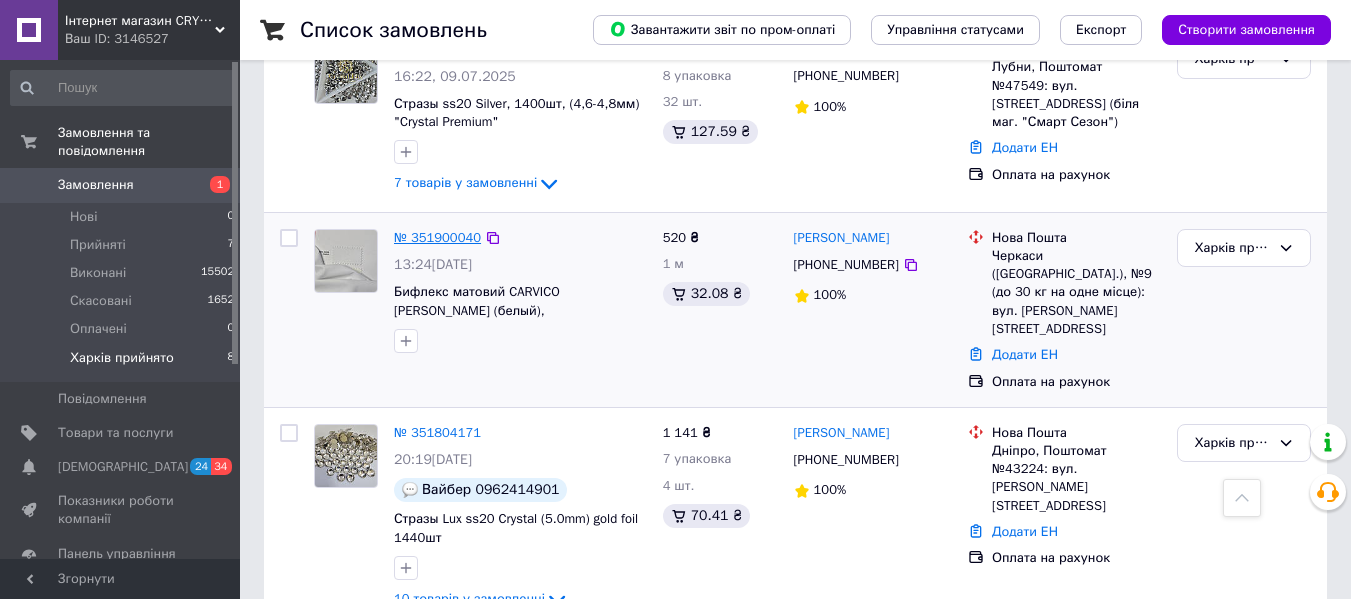 click on "№ 351900040" at bounding box center [437, 237] 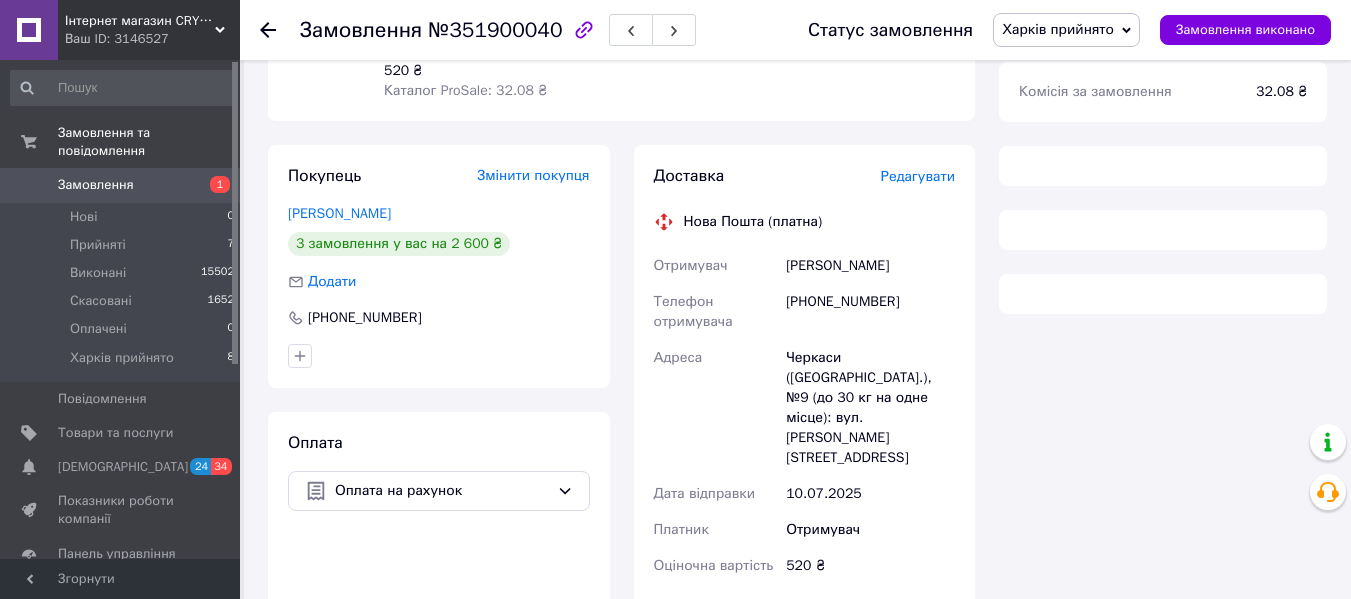 scroll, scrollTop: 842, scrollLeft: 0, axis: vertical 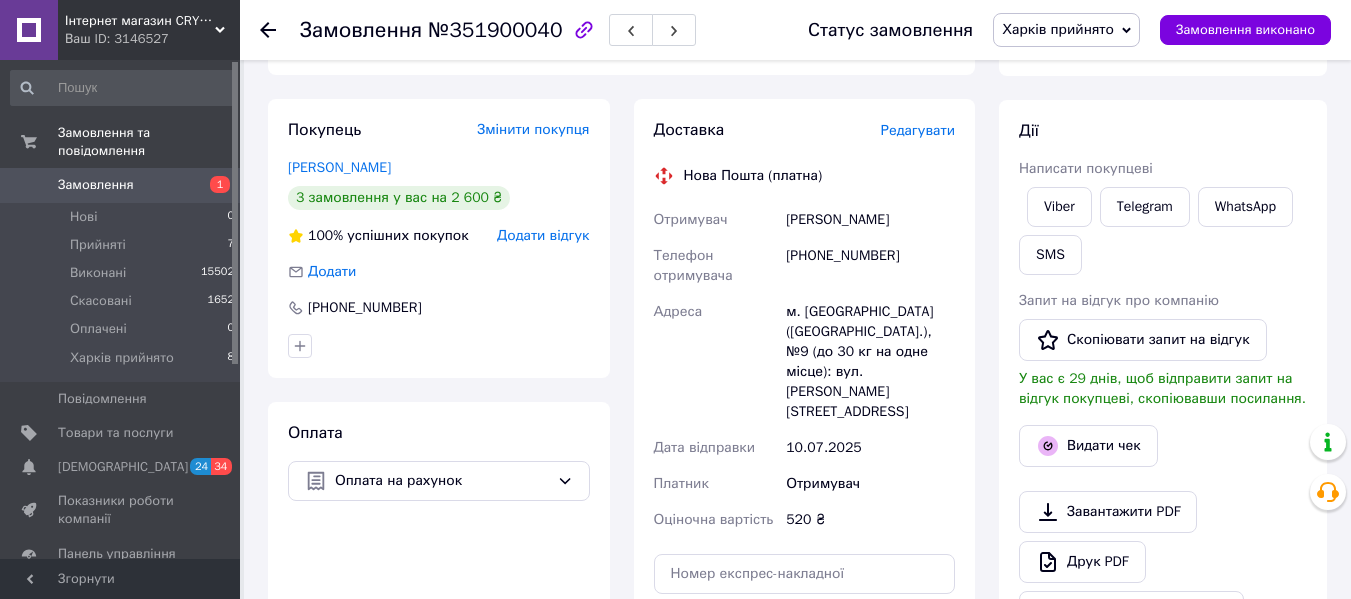 click 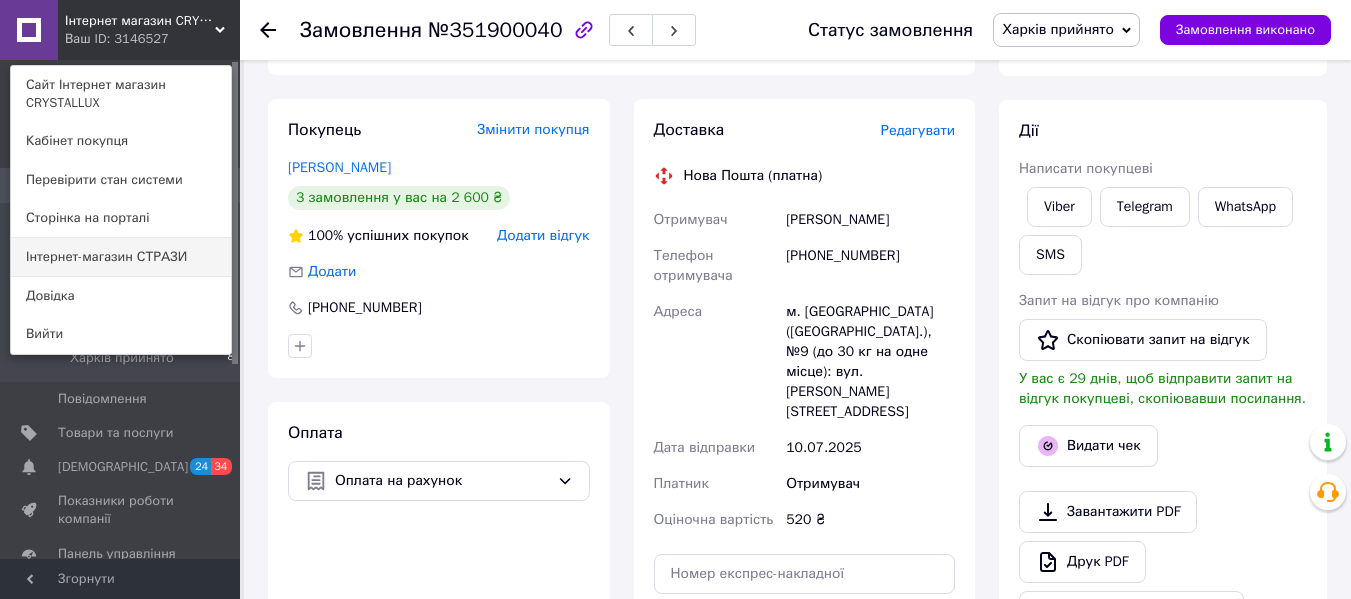 click on "Інтернет-магазин СТРАЗИ" at bounding box center (121, 257) 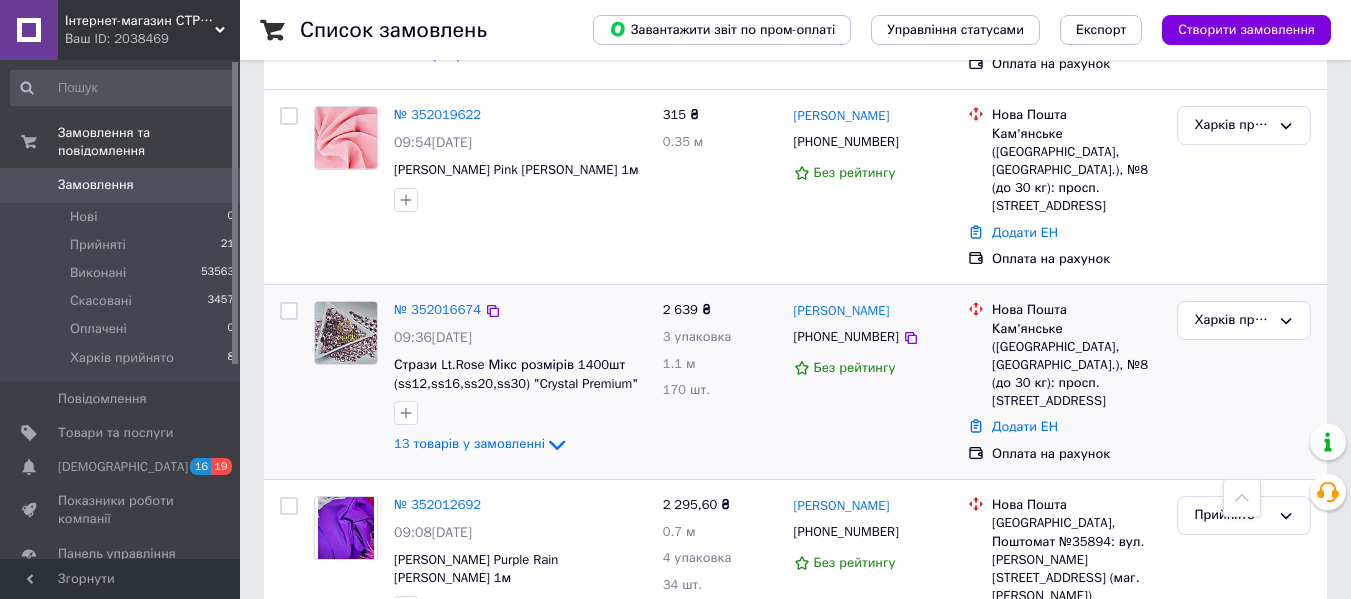 scroll, scrollTop: 300, scrollLeft: 0, axis: vertical 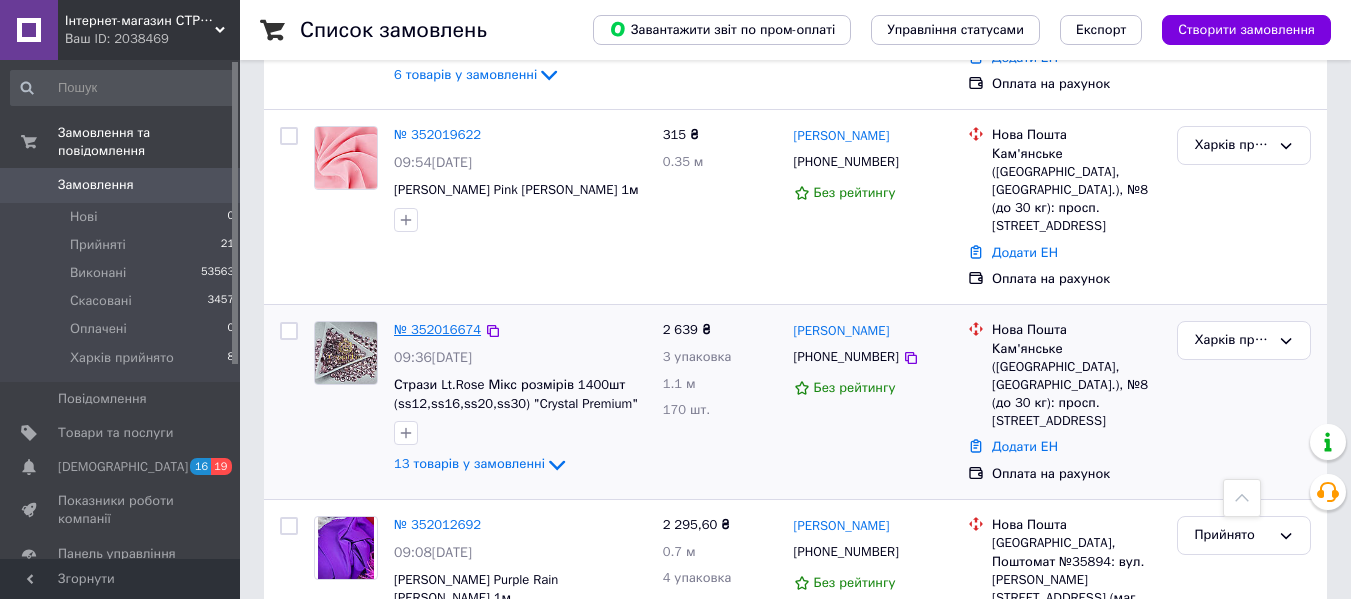 click on "№ 352016674" at bounding box center [437, 329] 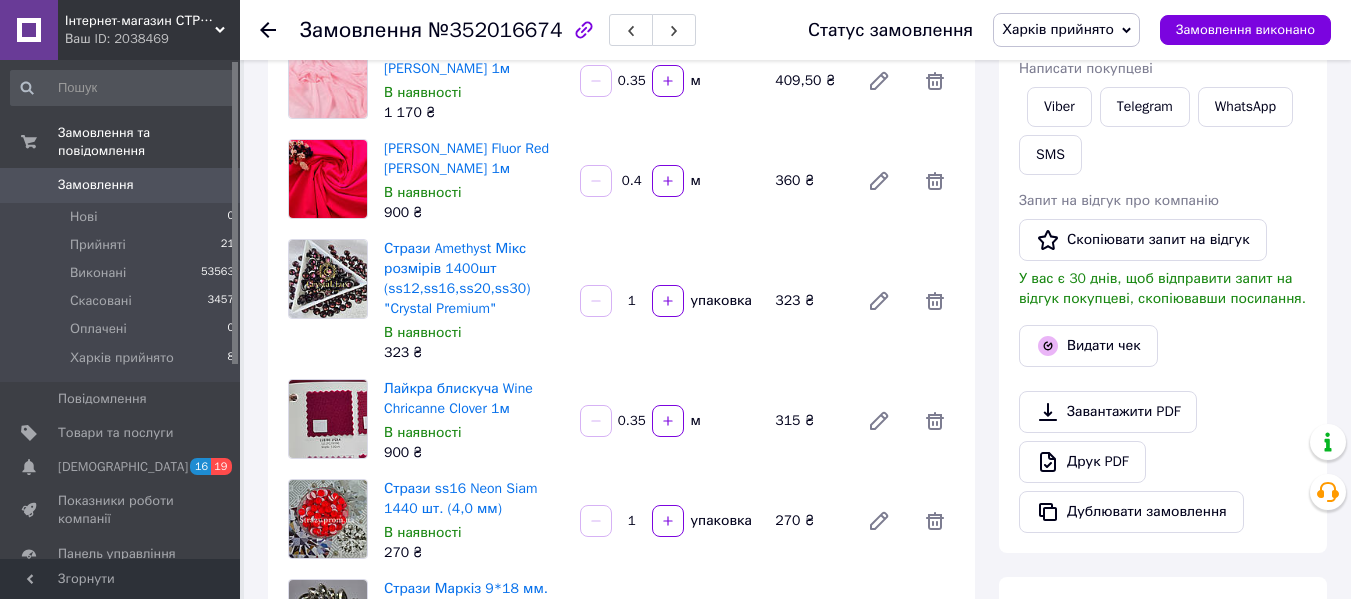 scroll, scrollTop: 400, scrollLeft: 0, axis: vertical 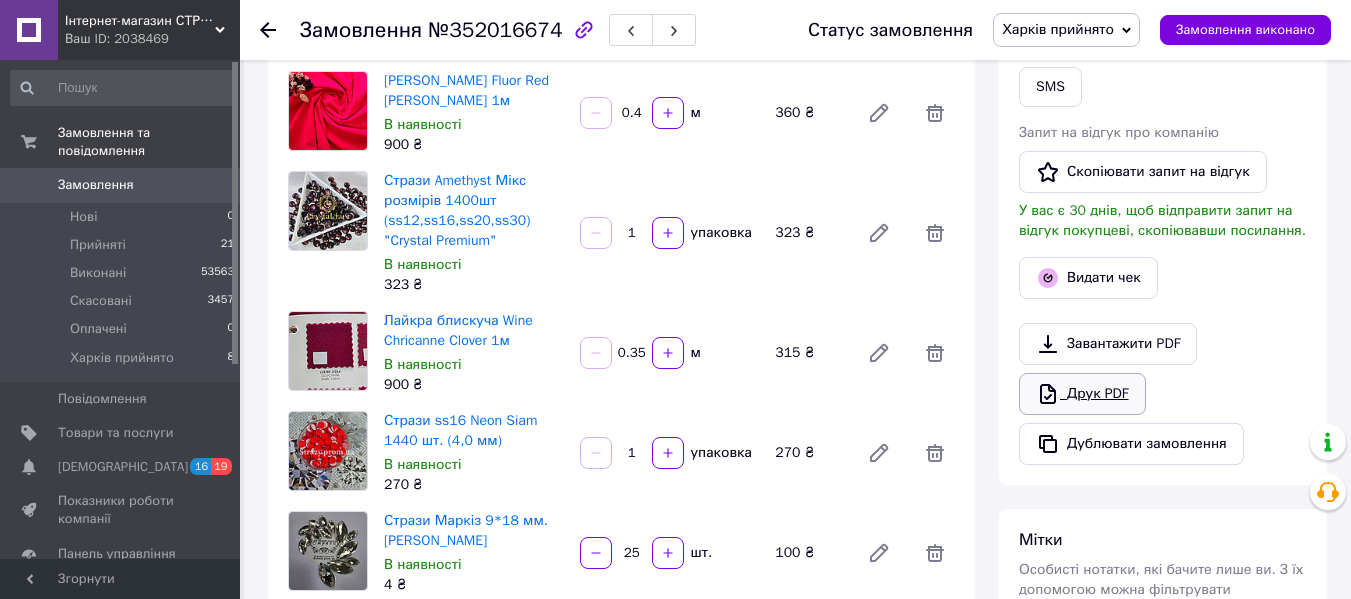 click on "Друк PDF" at bounding box center (1082, 394) 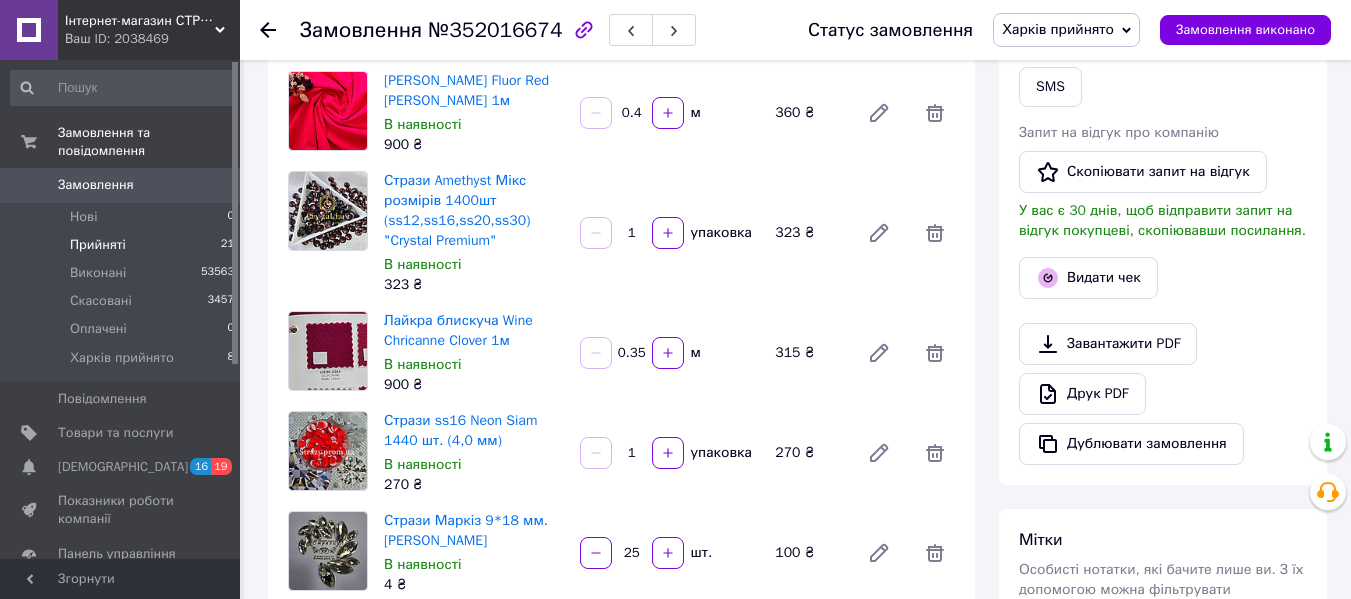 click on "Прийняті" at bounding box center (98, 245) 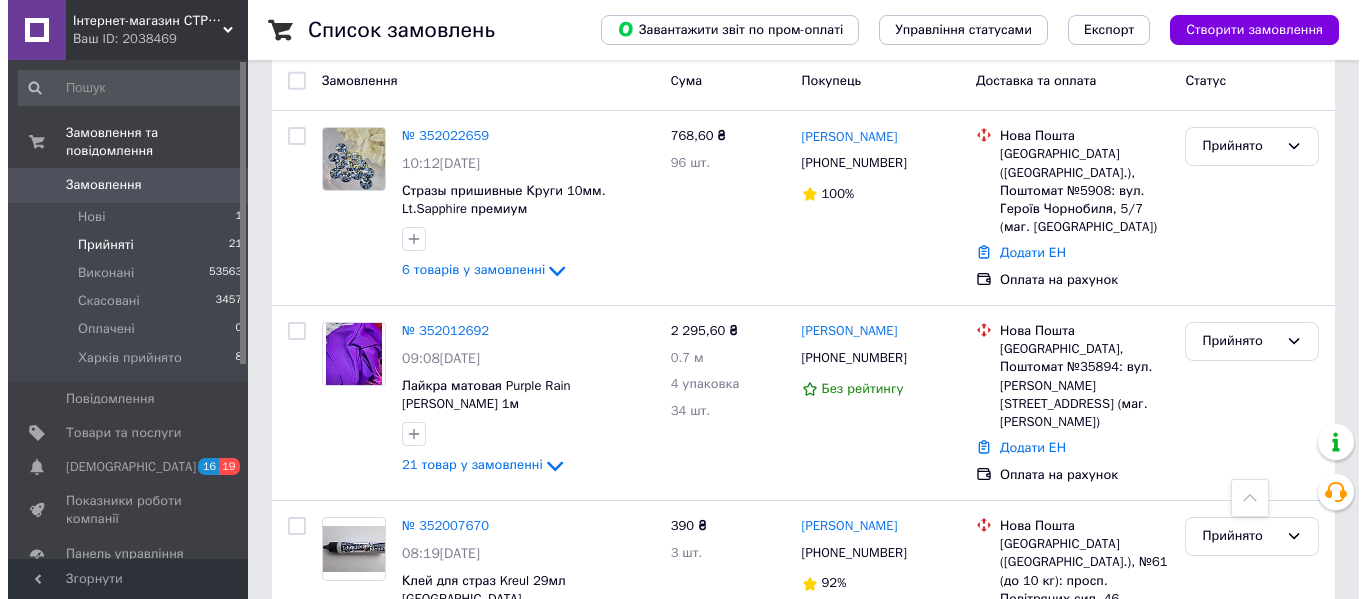 scroll, scrollTop: 0, scrollLeft: 0, axis: both 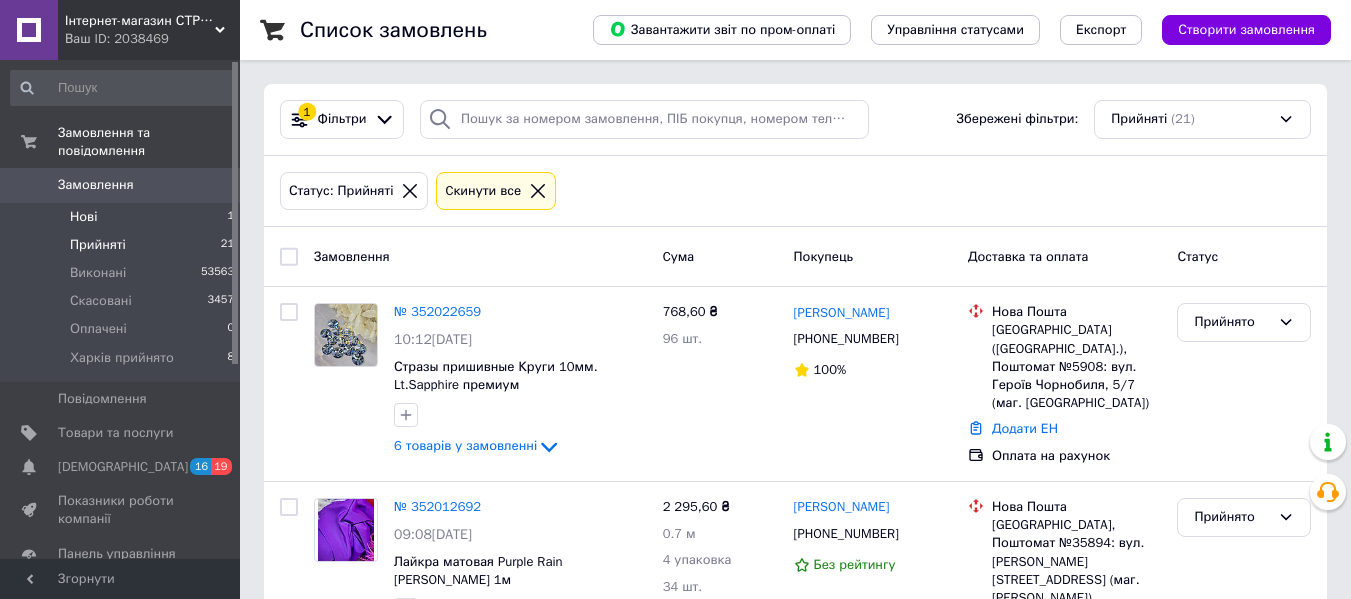 click on "Нові 1" at bounding box center [123, 217] 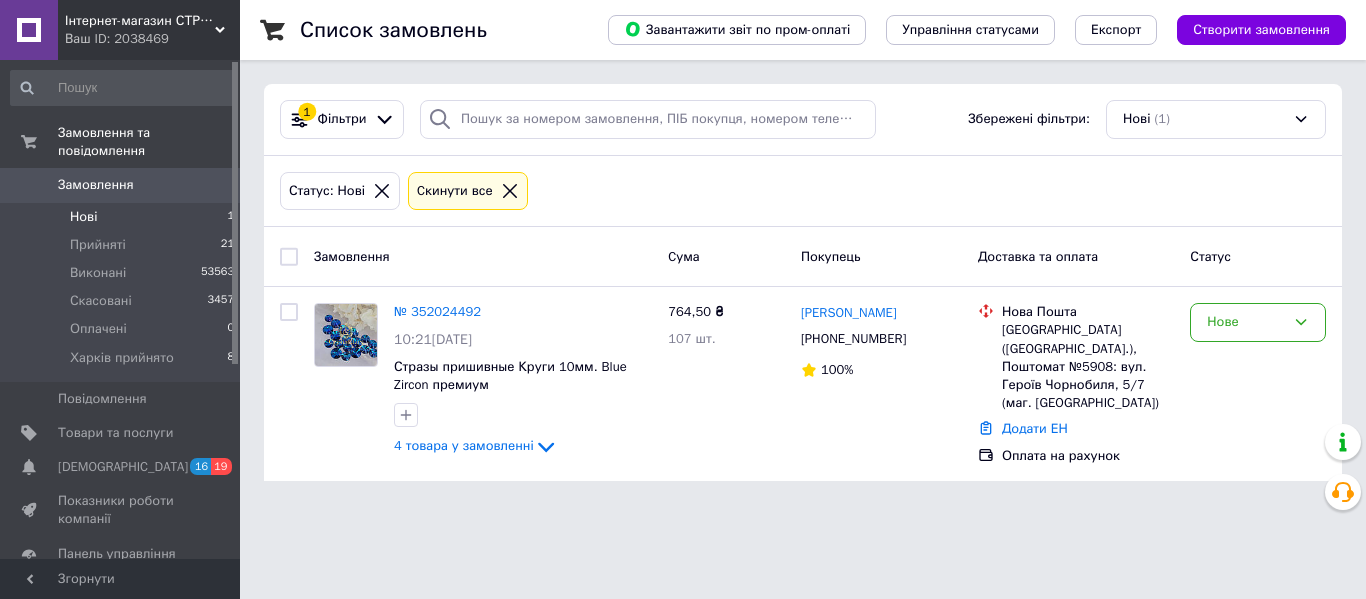 drag, startPoint x: 218, startPoint y: 24, endPoint x: 218, endPoint y: 43, distance: 19 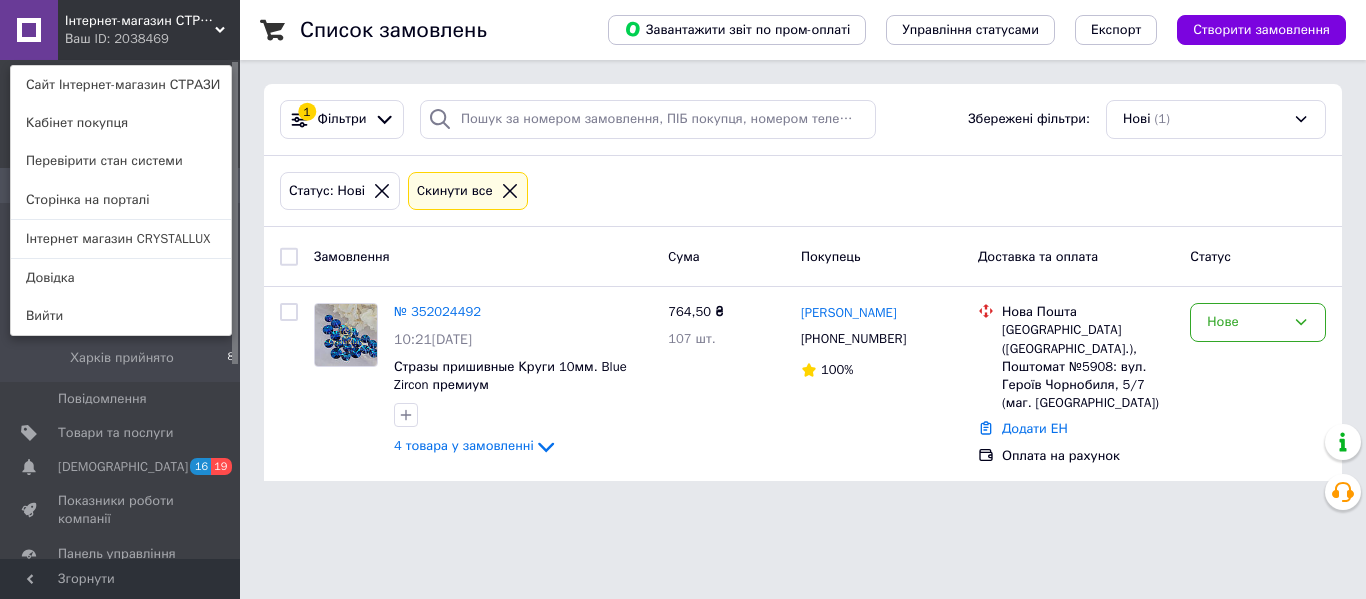 click on "Статус: Нові Cкинути все" at bounding box center (803, 191) 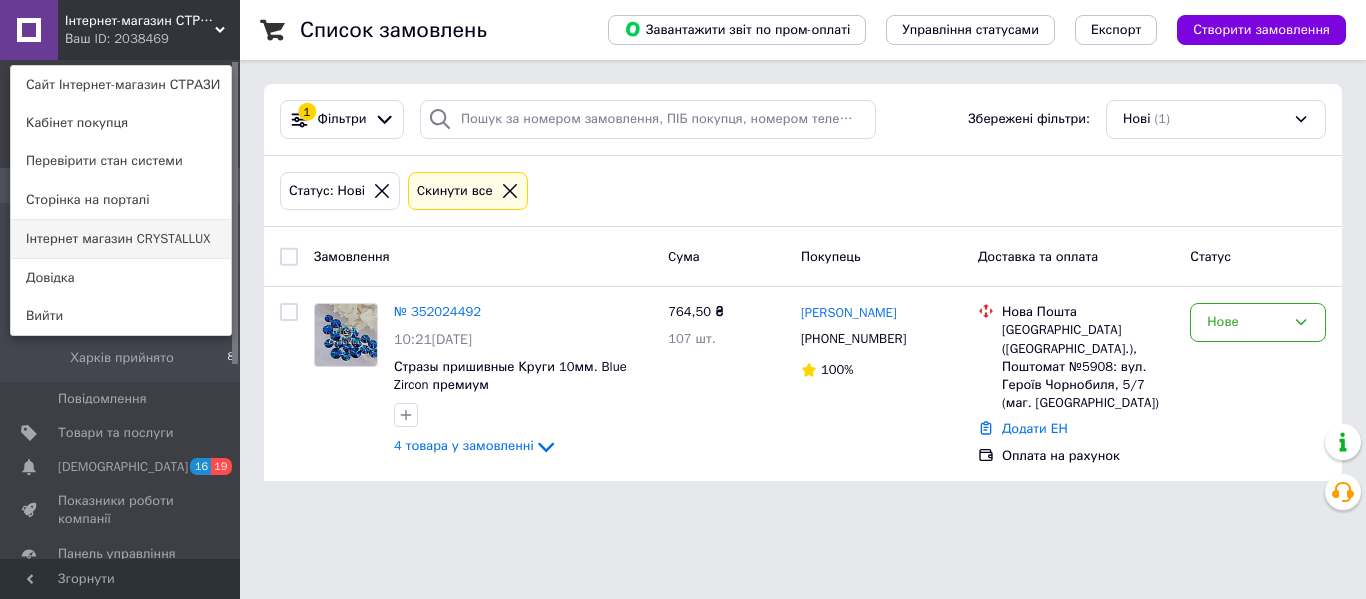 click on "Інтернет магазин CRYSTALLUX" at bounding box center (121, 239) 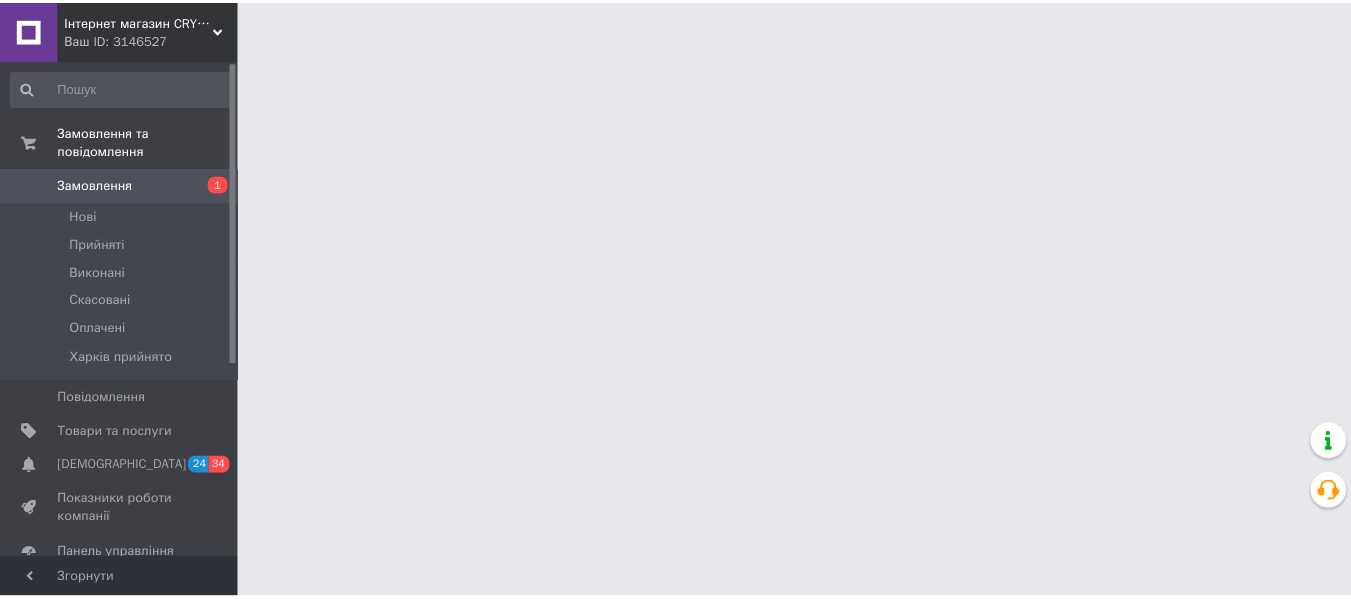 scroll, scrollTop: 0, scrollLeft: 0, axis: both 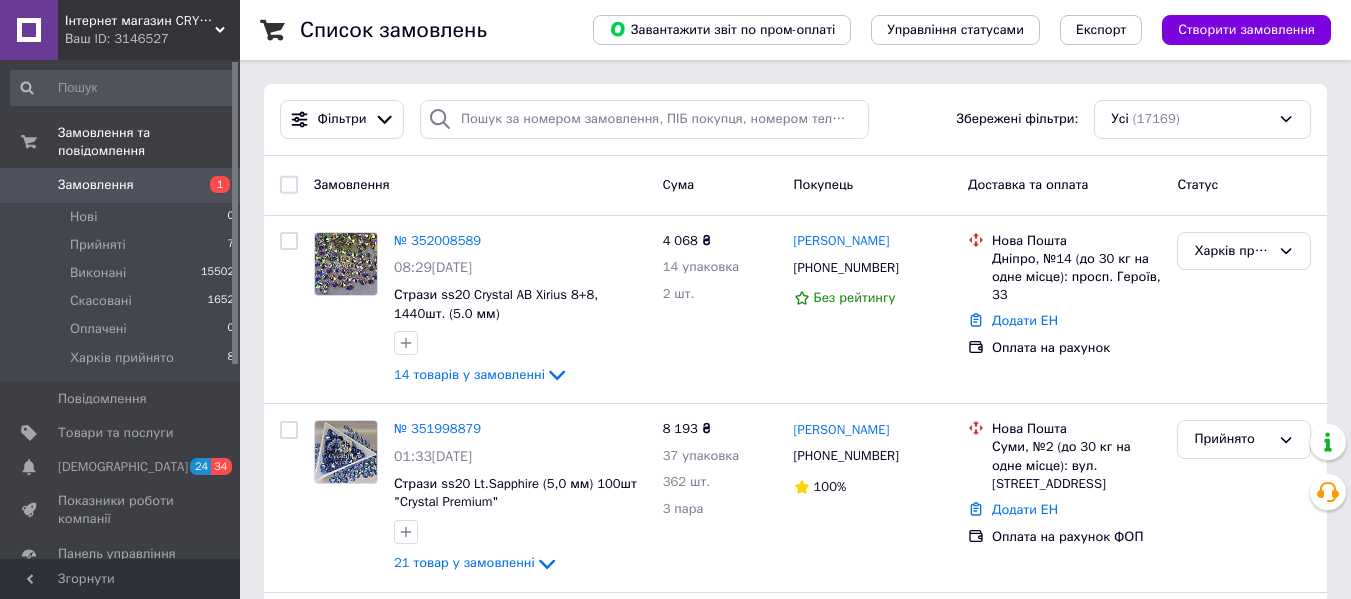click 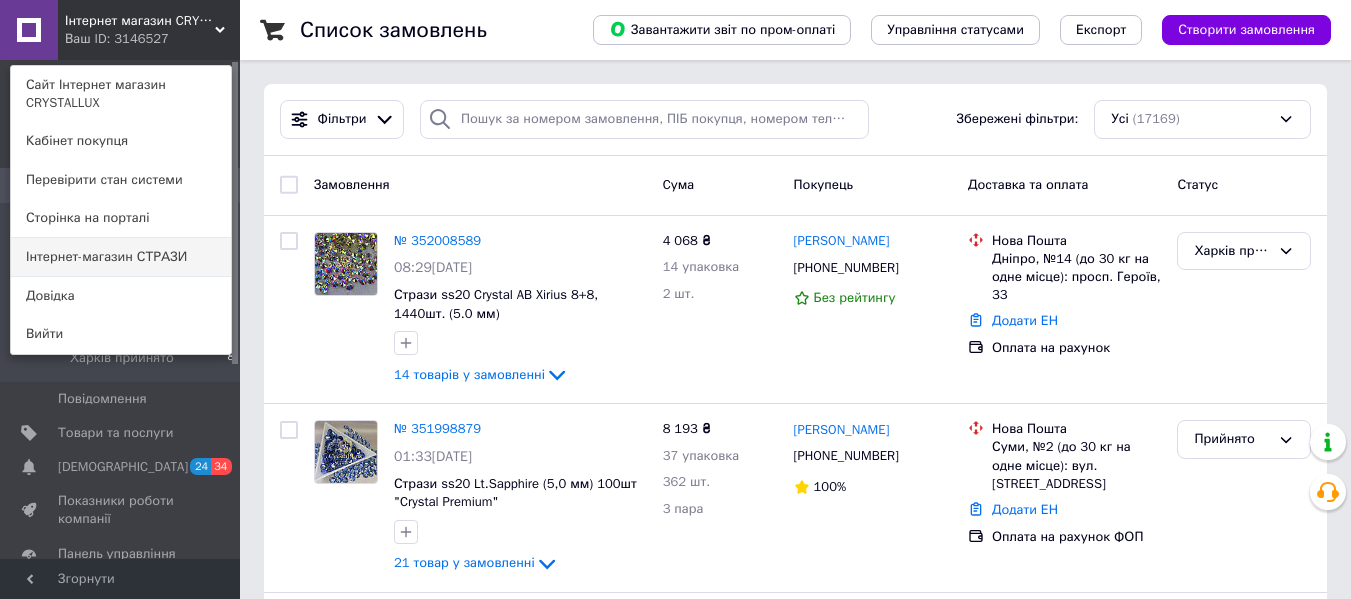 click on "Інтернет-магазин СТРАЗИ" at bounding box center [121, 257] 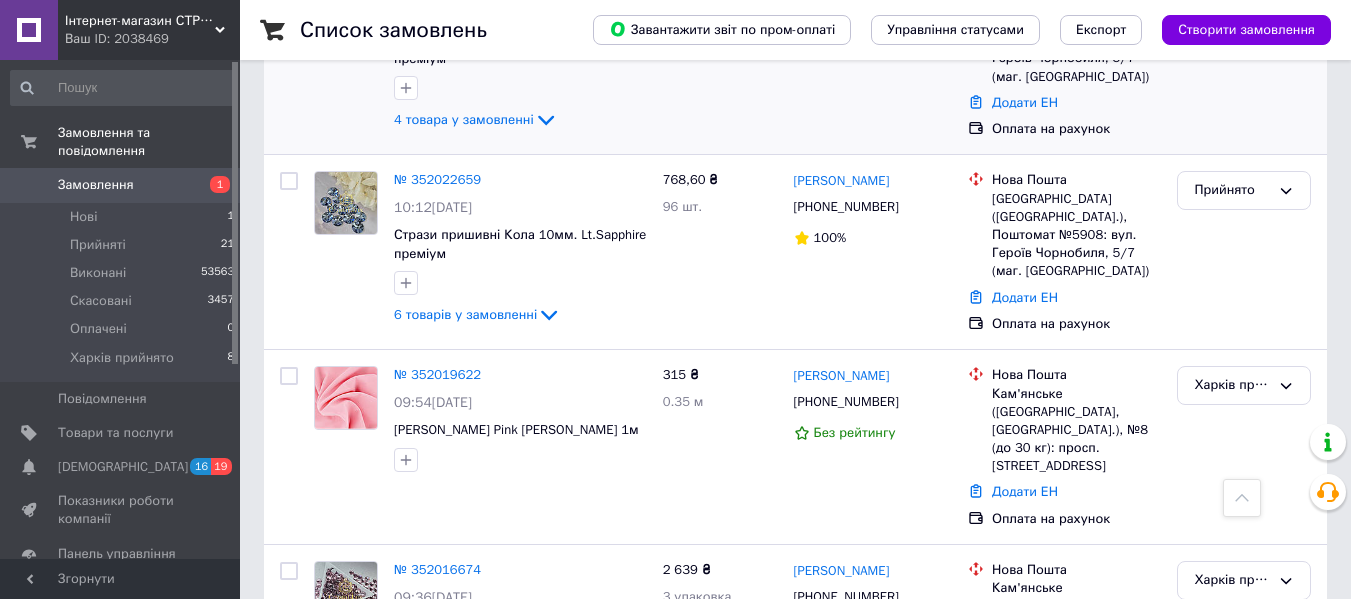scroll, scrollTop: 200, scrollLeft: 0, axis: vertical 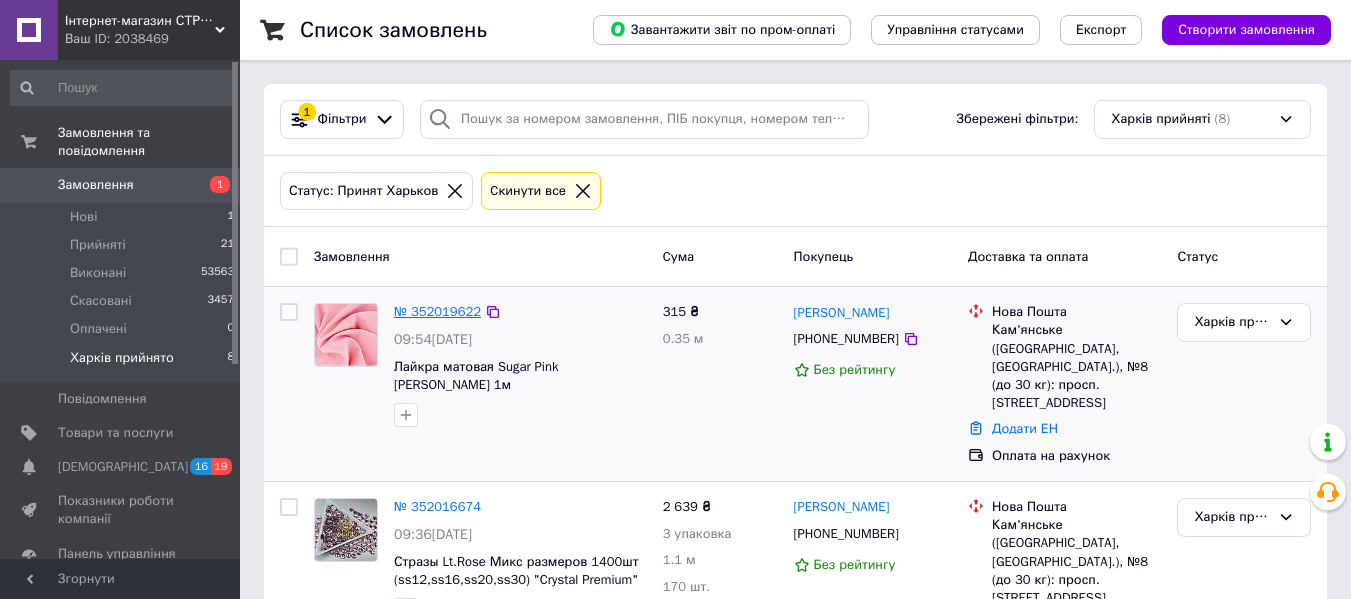click on "№ 352019622" at bounding box center [437, 311] 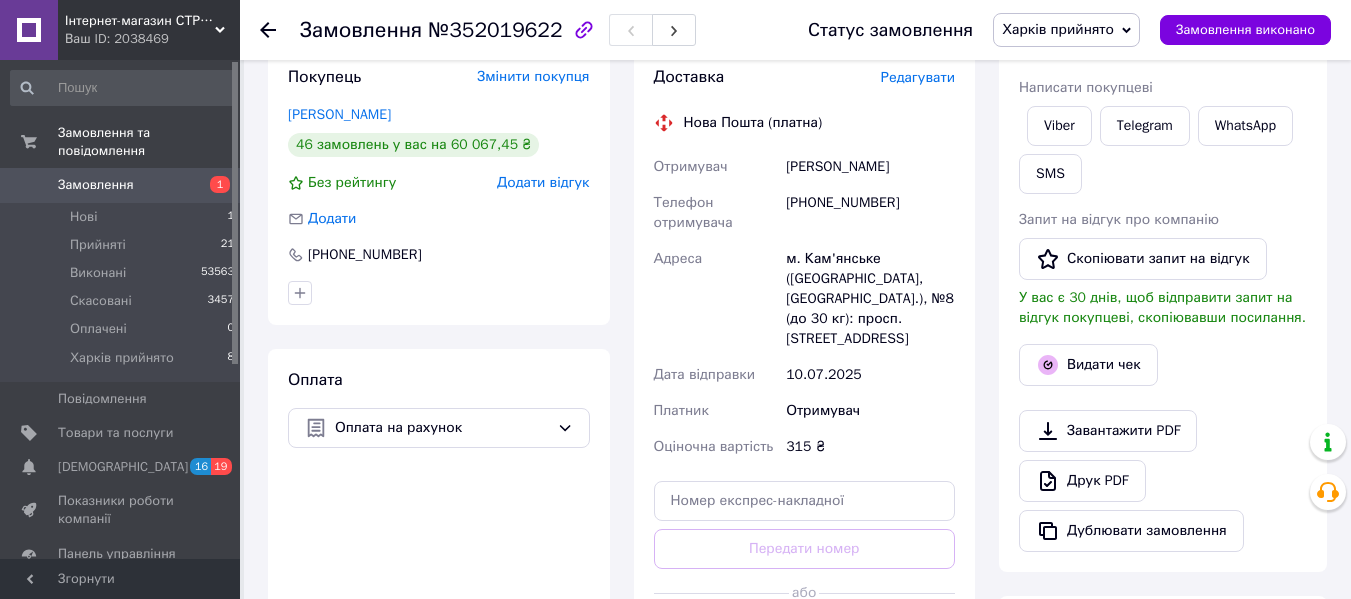 scroll, scrollTop: 400, scrollLeft: 0, axis: vertical 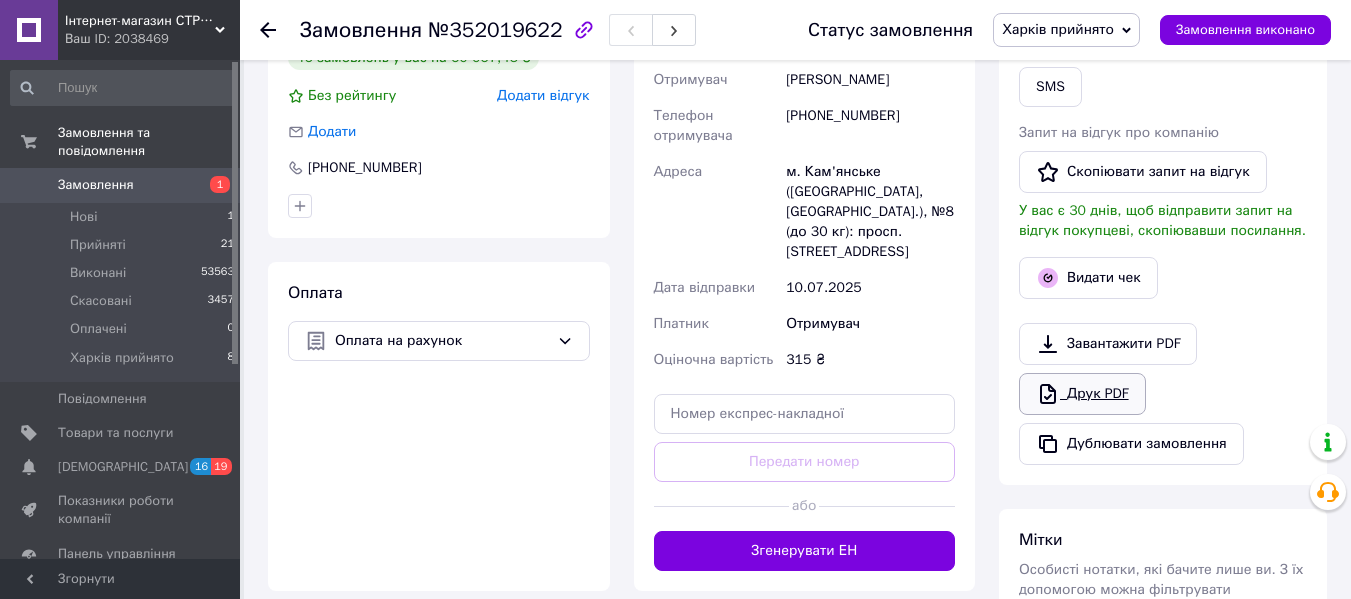 click on "Друк PDF" at bounding box center (1082, 394) 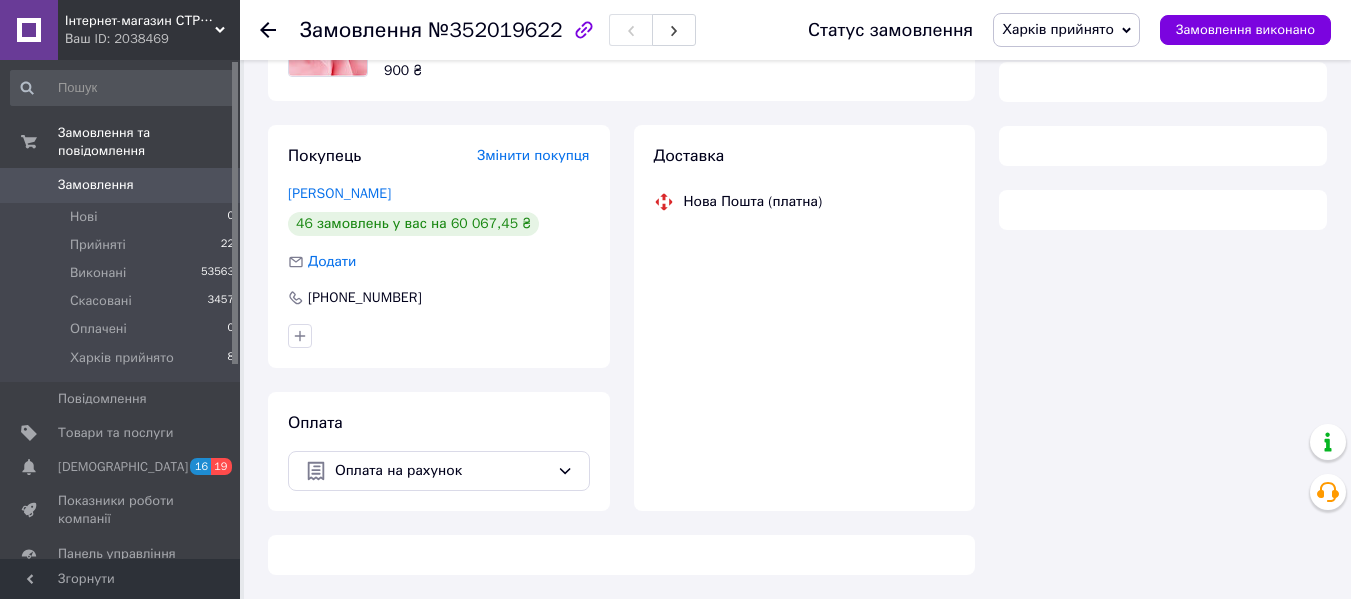 scroll, scrollTop: 315, scrollLeft: 0, axis: vertical 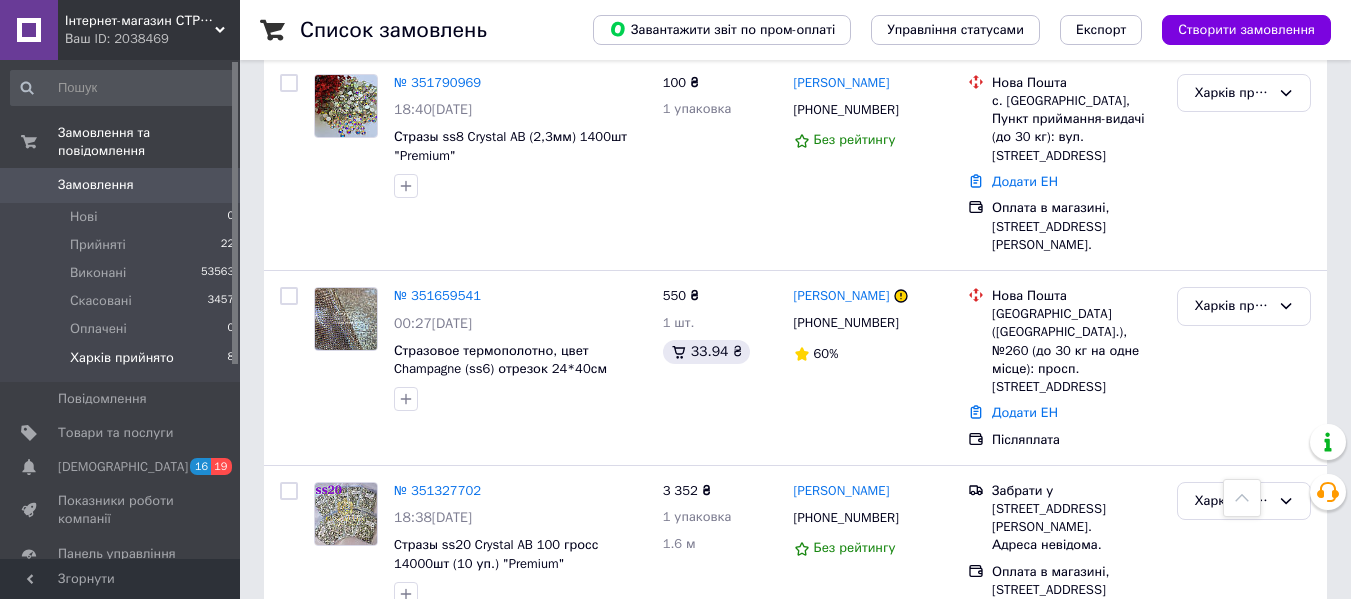 click on "Інтернет-магазин СТРАЗИ Ваш ID: 2038469" at bounding box center (149, 30) 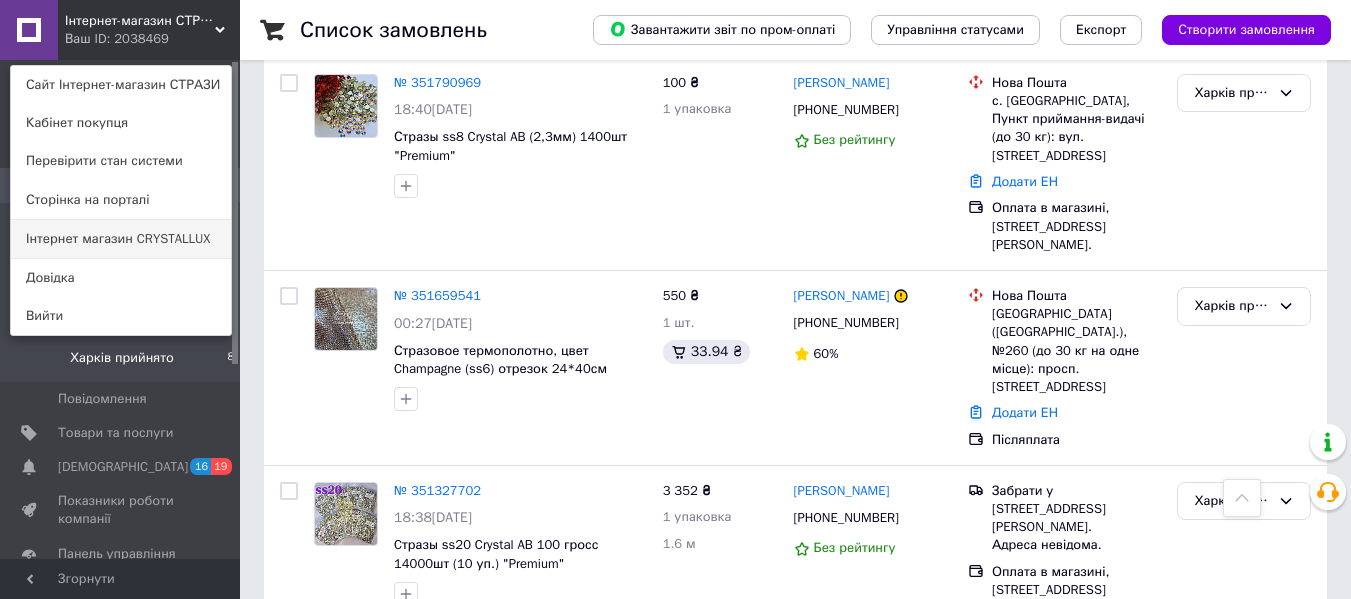 click on "Інтернет магазин CRYSTALLUX" at bounding box center [121, 239] 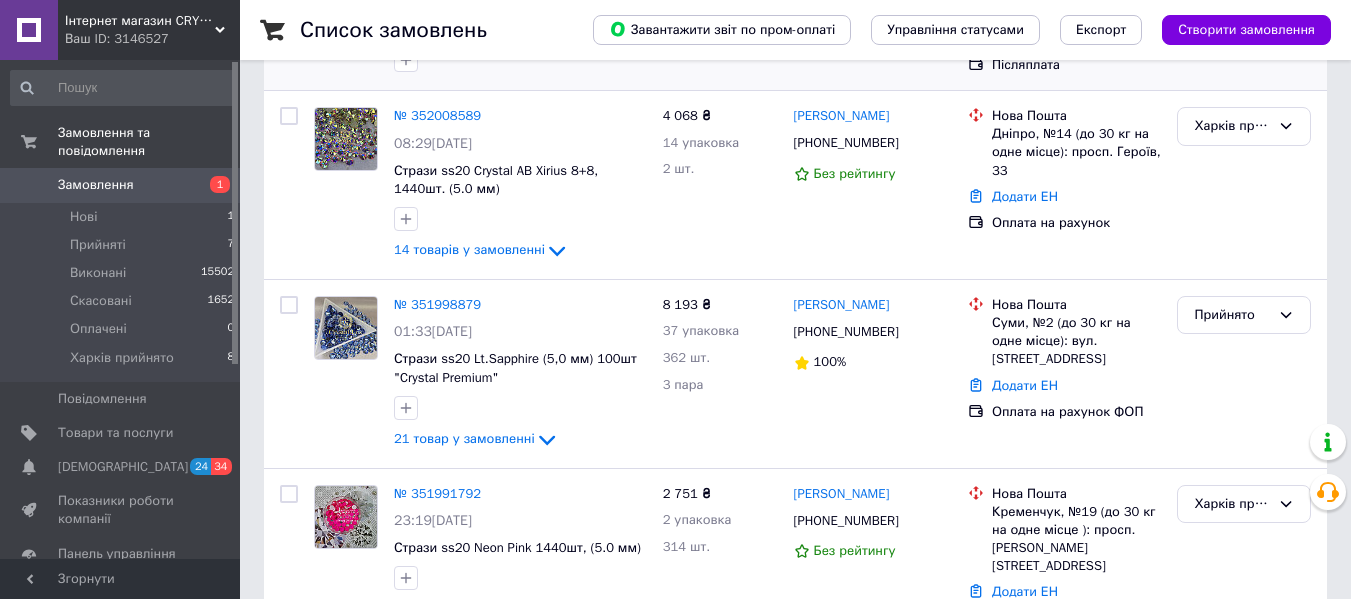 scroll, scrollTop: 300, scrollLeft: 0, axis: vertical 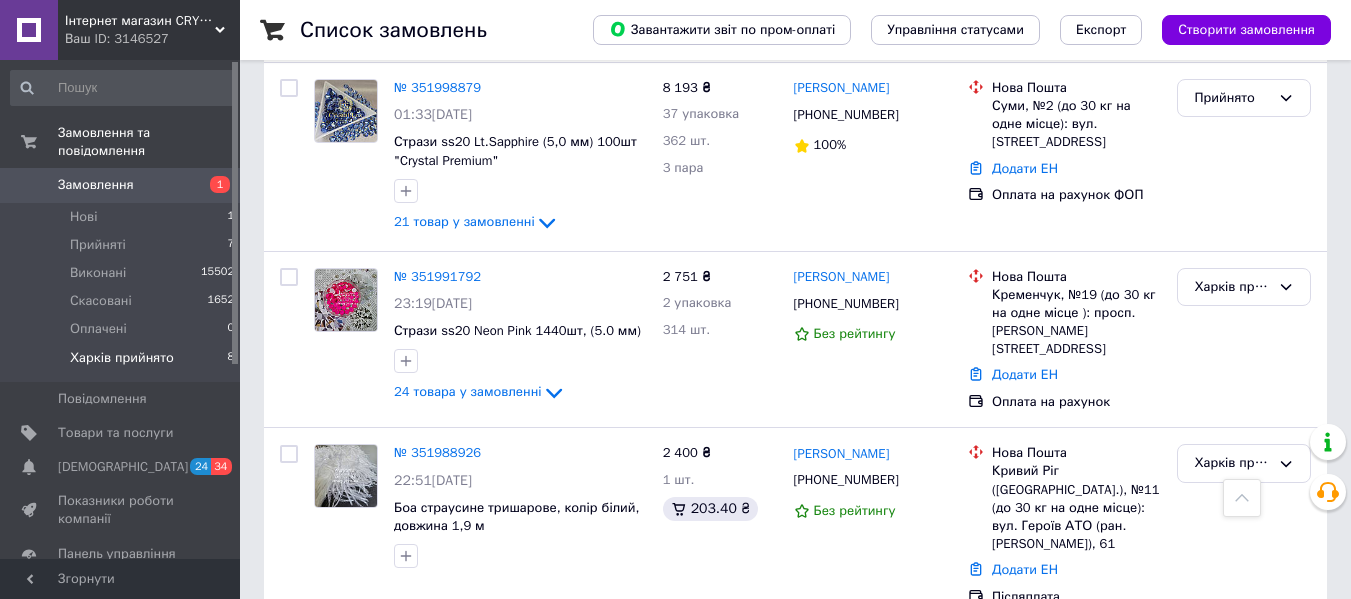 click on "Харків прийнято" at bounding box center (122, 358) 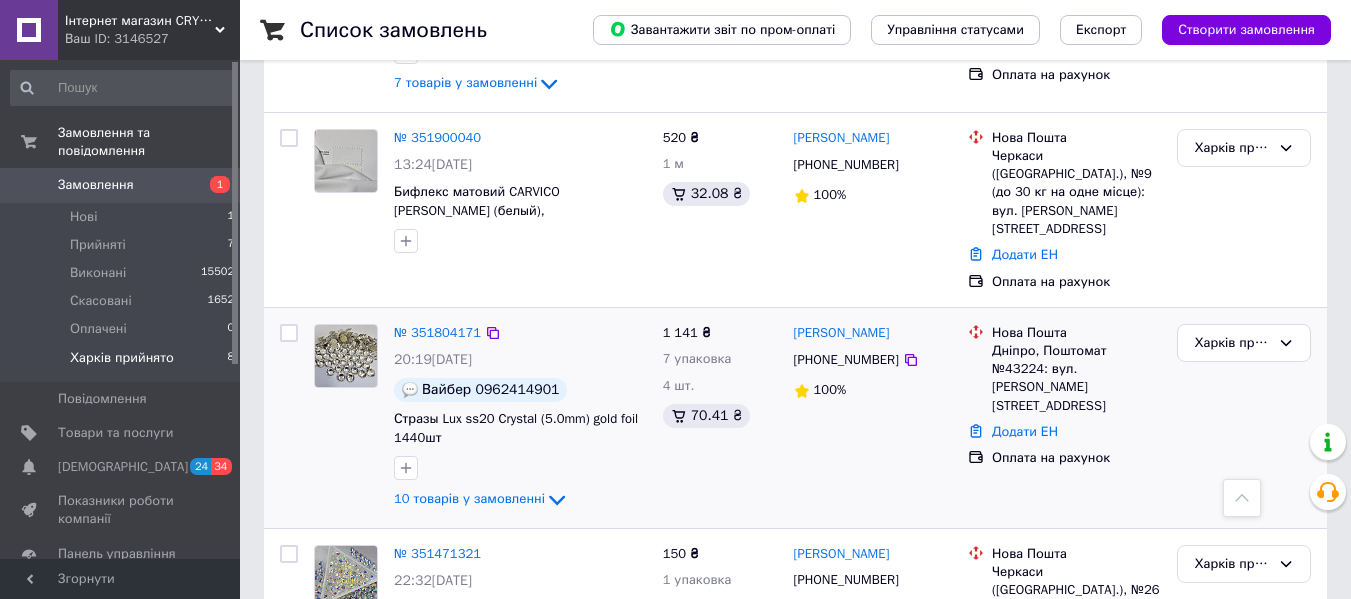 scroll, scrollTop: 1200, scrollLeft: 0, axis: vertical 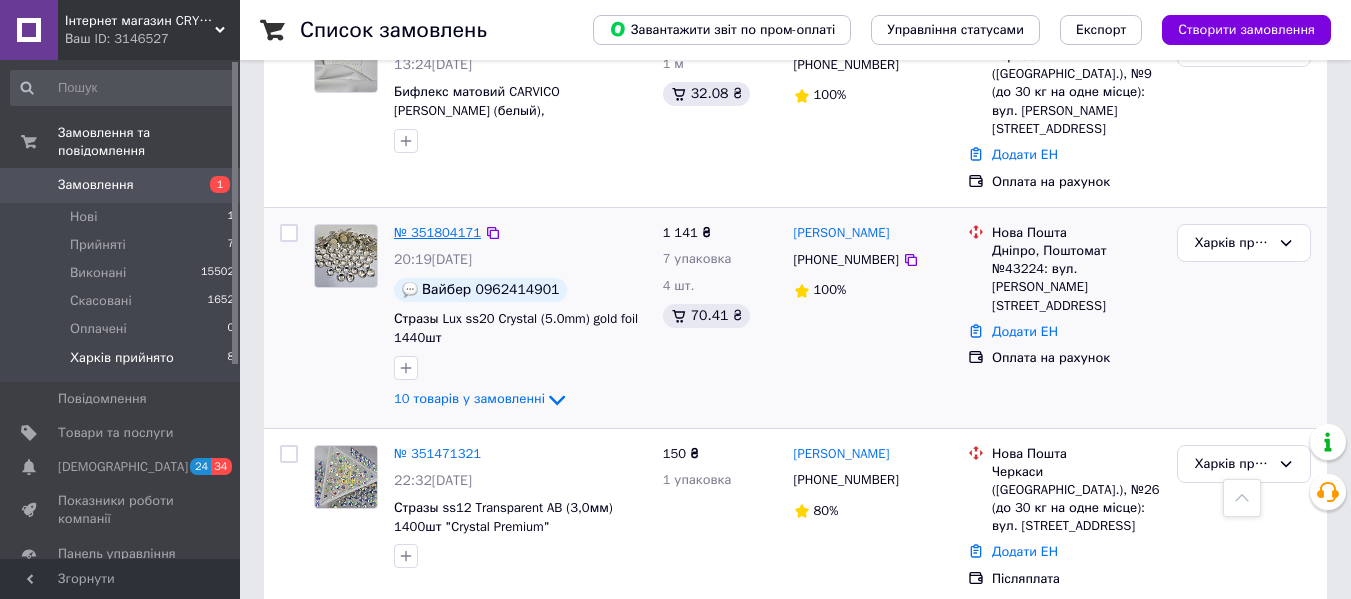 click on "№ 351804171" at bounding box center [437, 232] 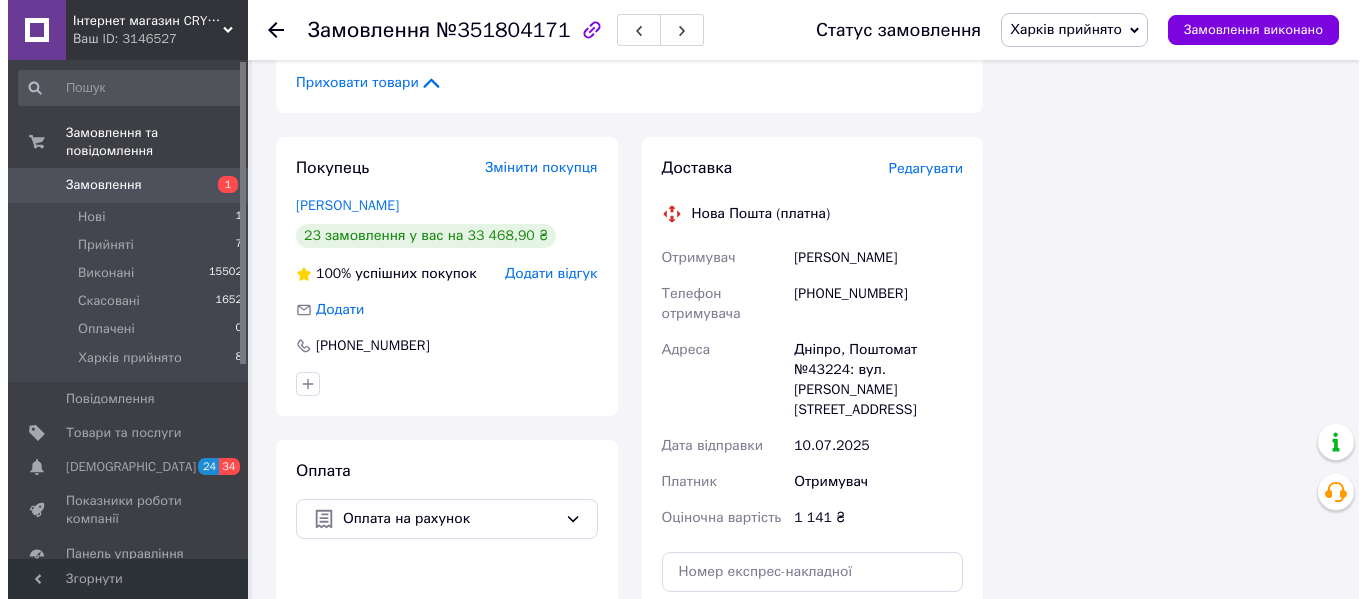 scroll, scrollTop: 1400, scrollLeft: 0, axis: vertical 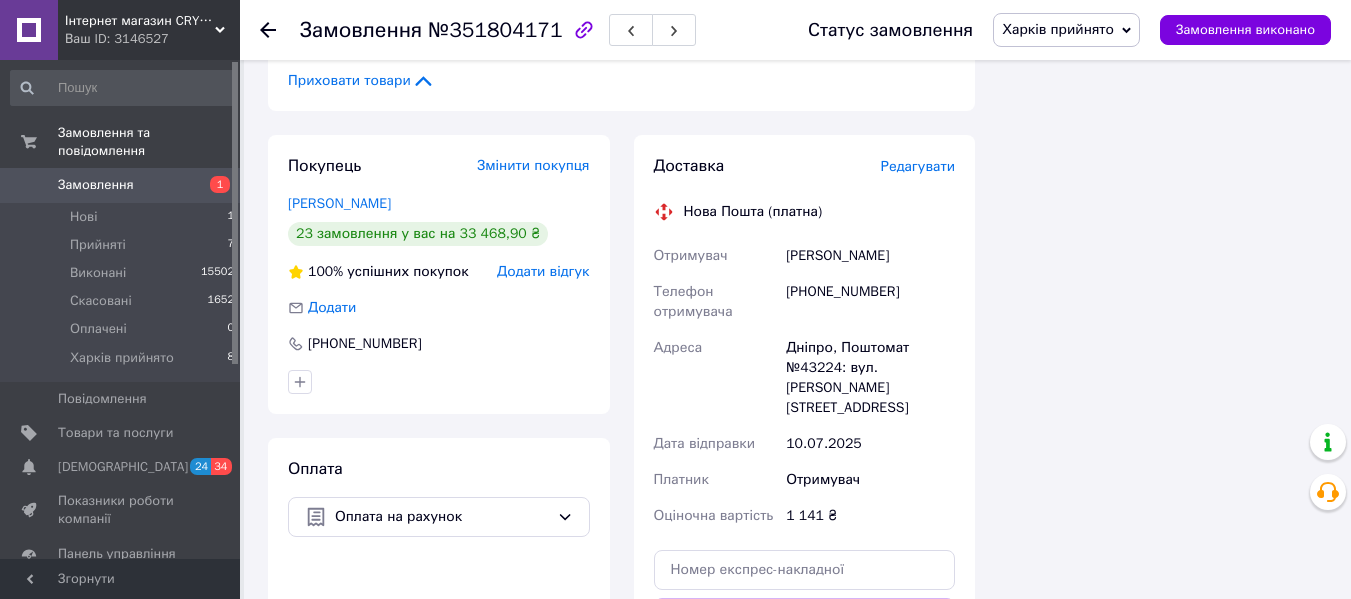 click on "Редагувати" at bounding box center [918, 166] 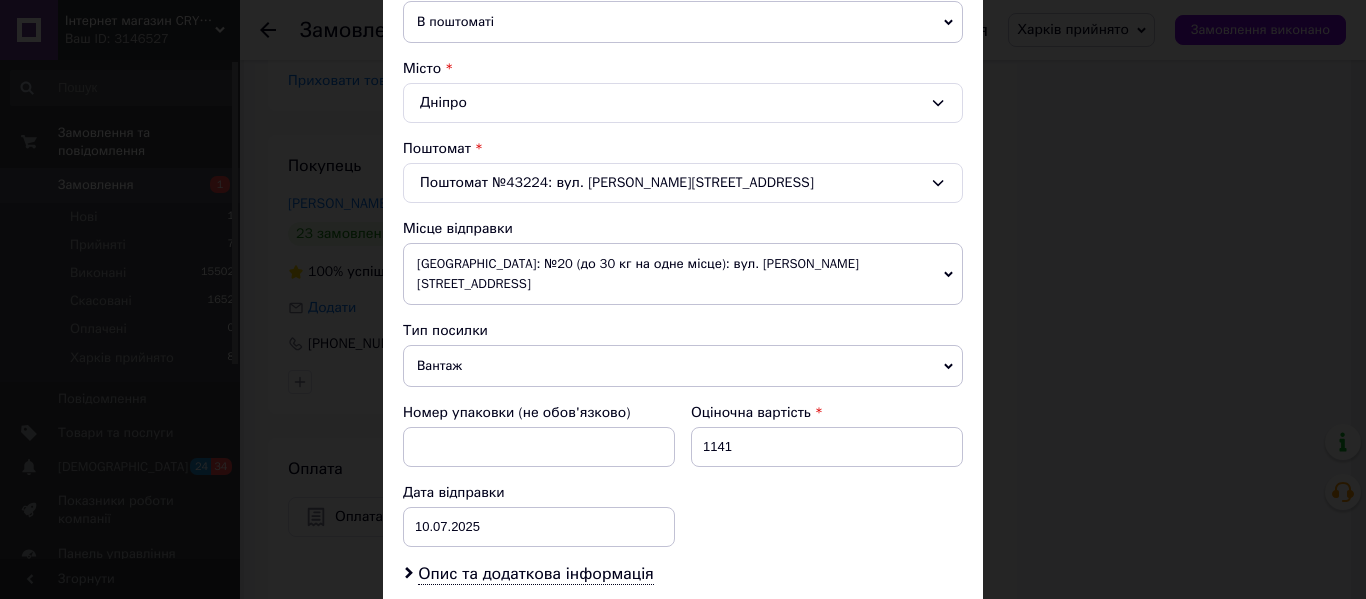 scroll, scrollTop: 600, scrollLeft: 0, axis: vertical 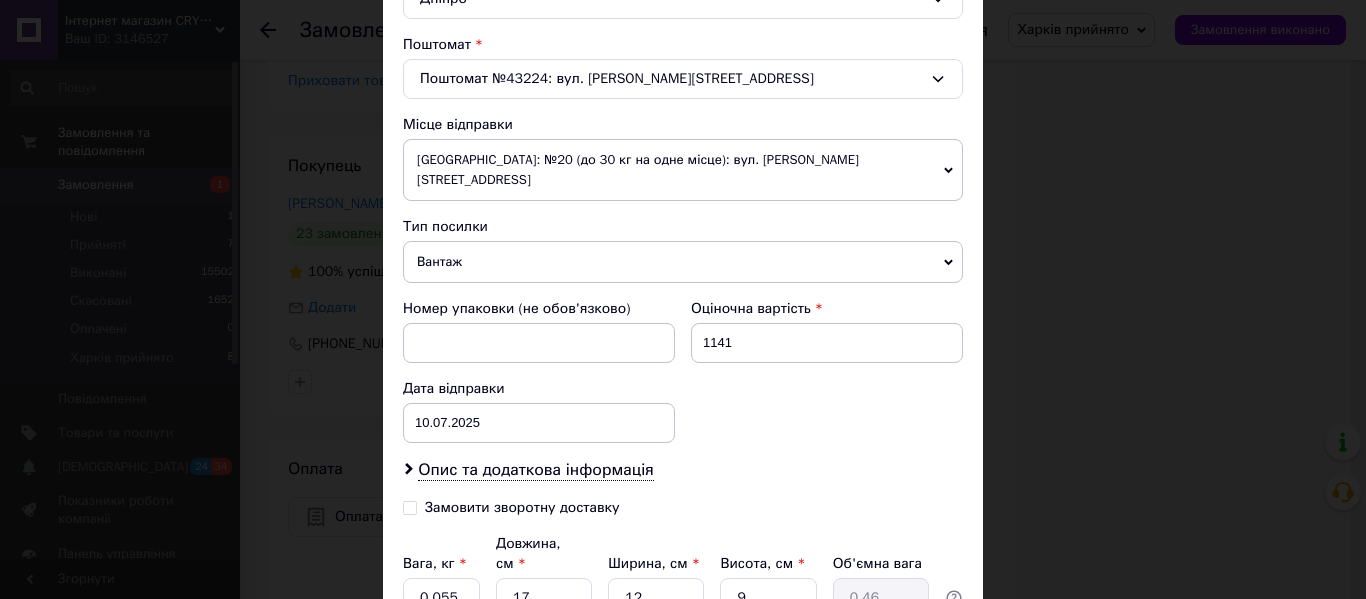click on "[GEOGRAPHIC_DATA]: №20 (до 30 кг на одне місце): вул. [PERSON_NAME][STREET_ADDRESS]" at bounding box center [683, 170] 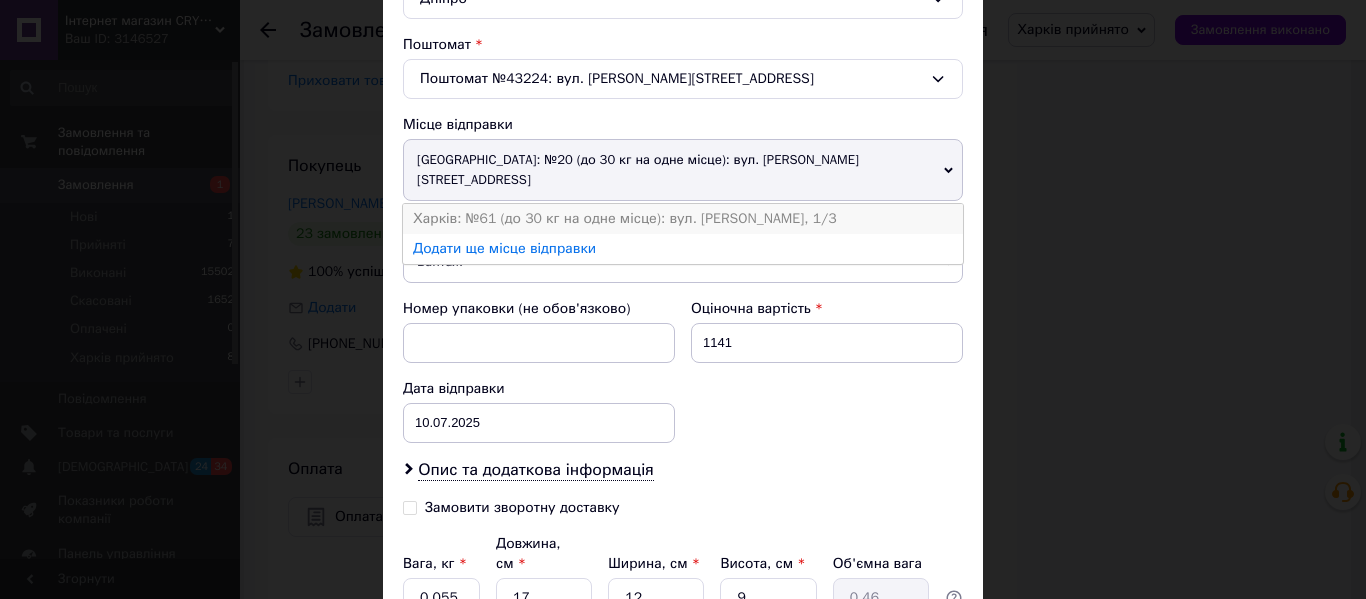 click on "Харків: №61 (до 30 кг на одне місце): вул. Донець-Захаржевського, 1/3" at bounding box center (683, 219) 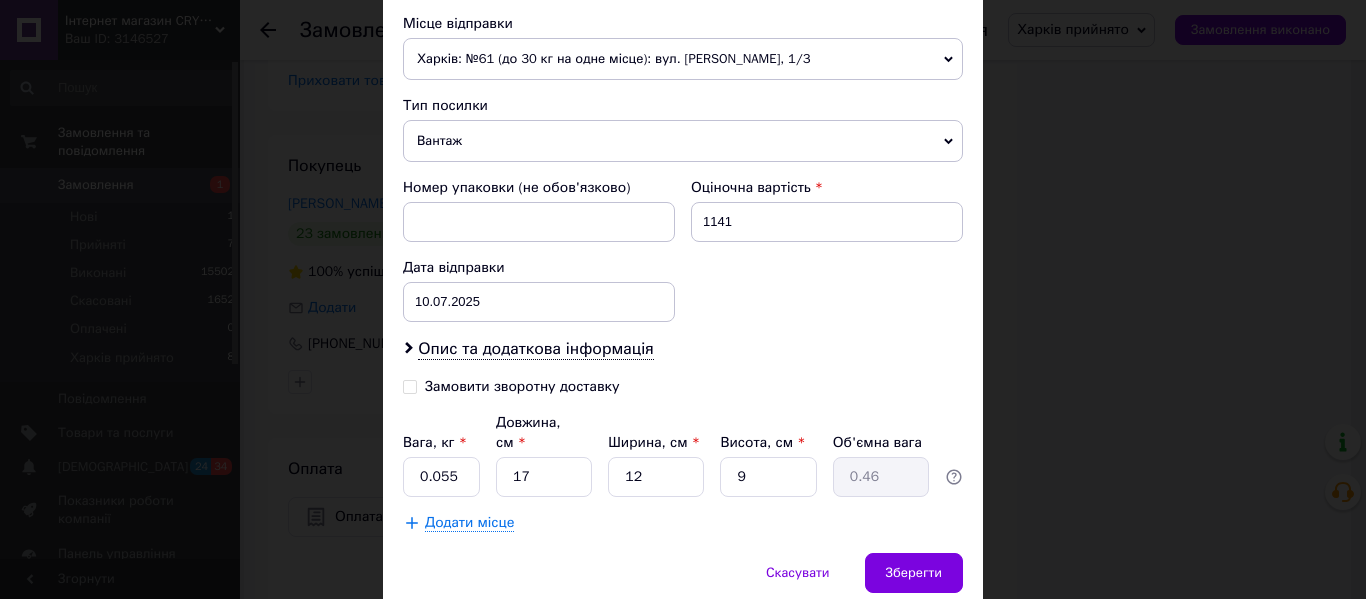 scroll, scrollTop: 665, scrollLeft: 0, axis: vertical 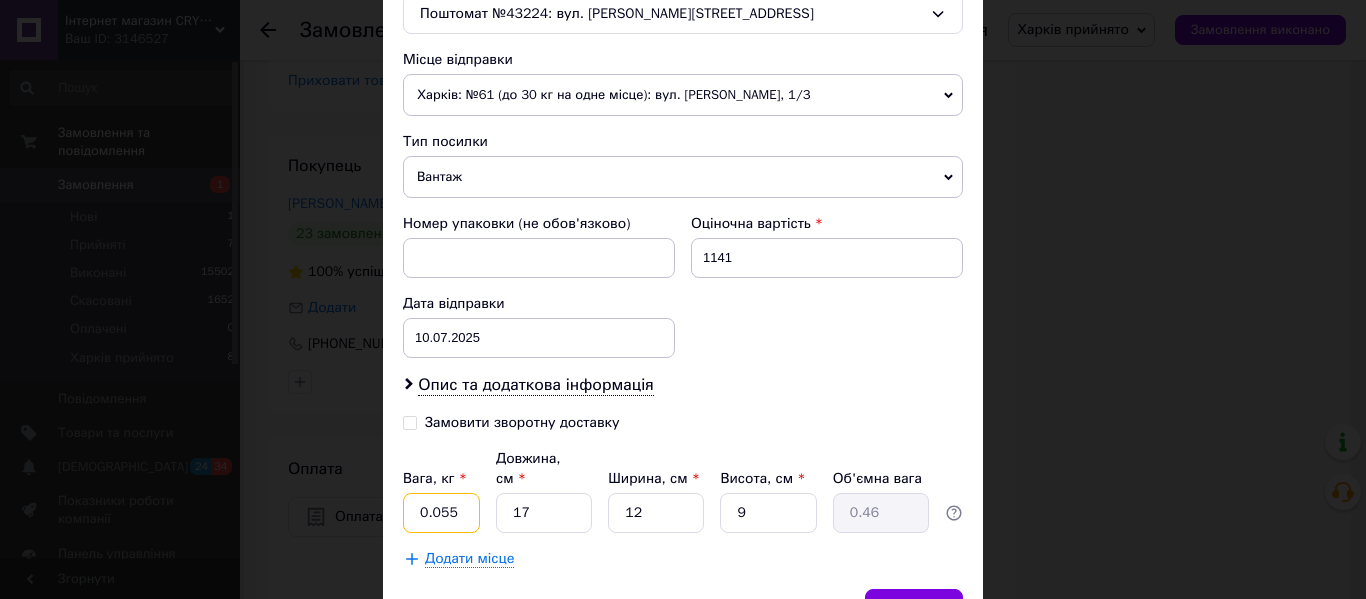 drag, startPoint x: 455, startPoint y: 493, endPoint x: 449, endPoint y: 484, distance: 10.816654 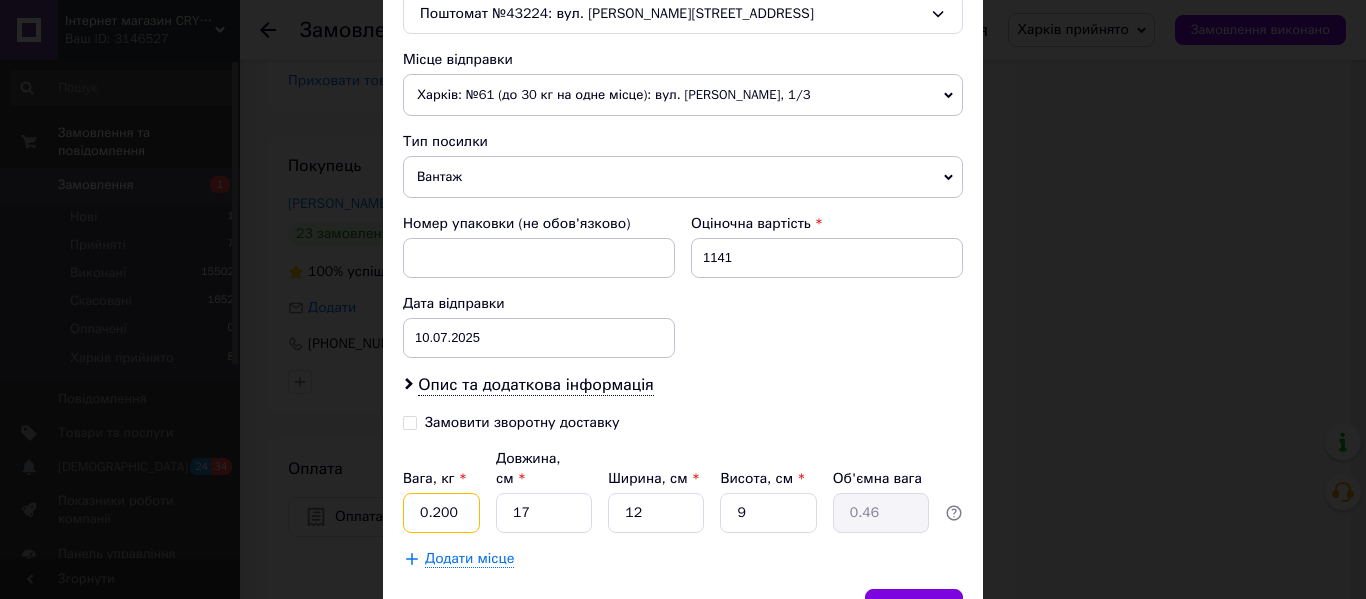 type on "0.200" 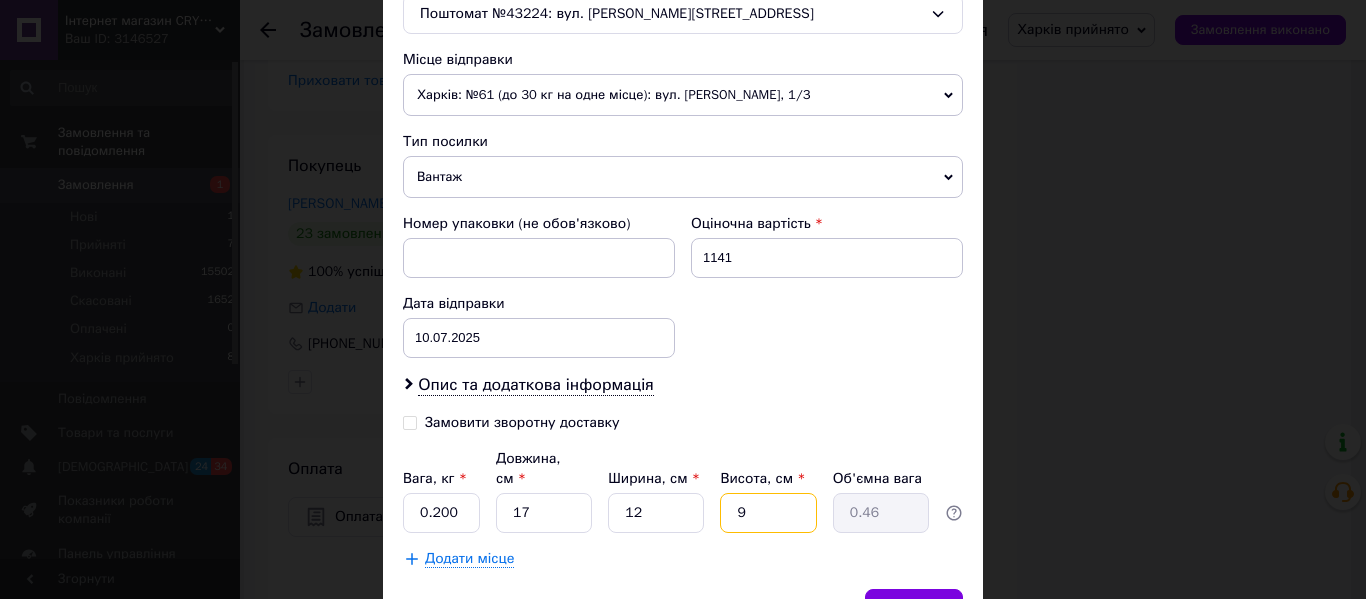 click on "9" at bounding box center (768, 513) 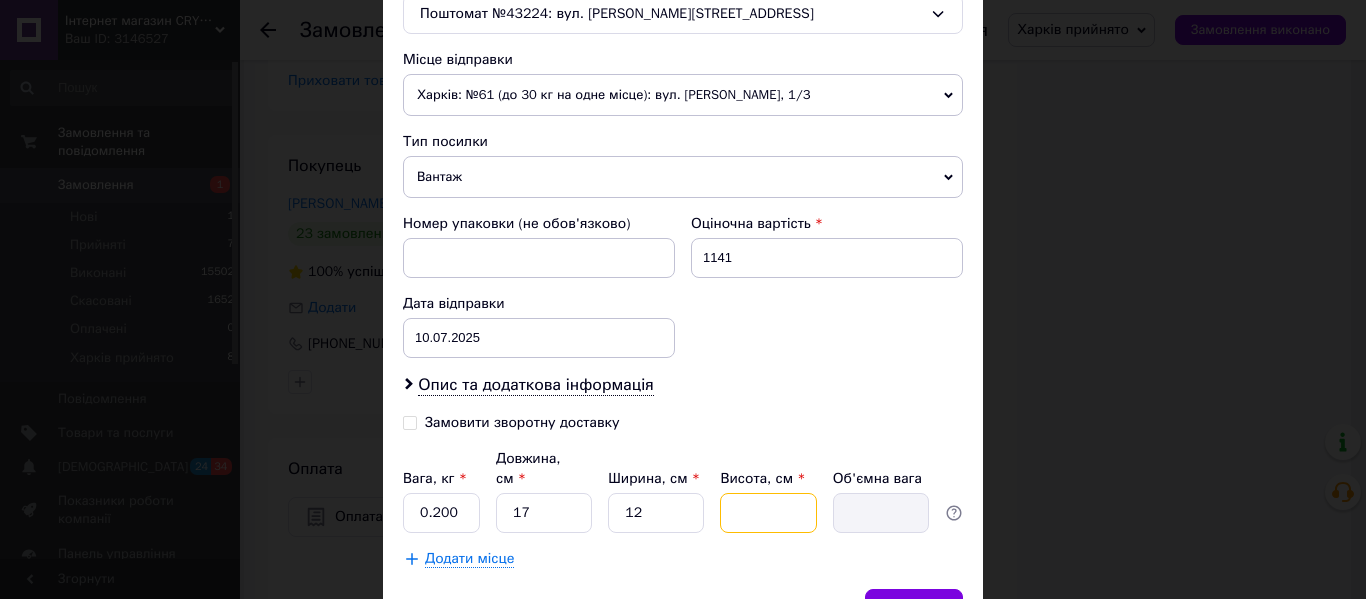 type 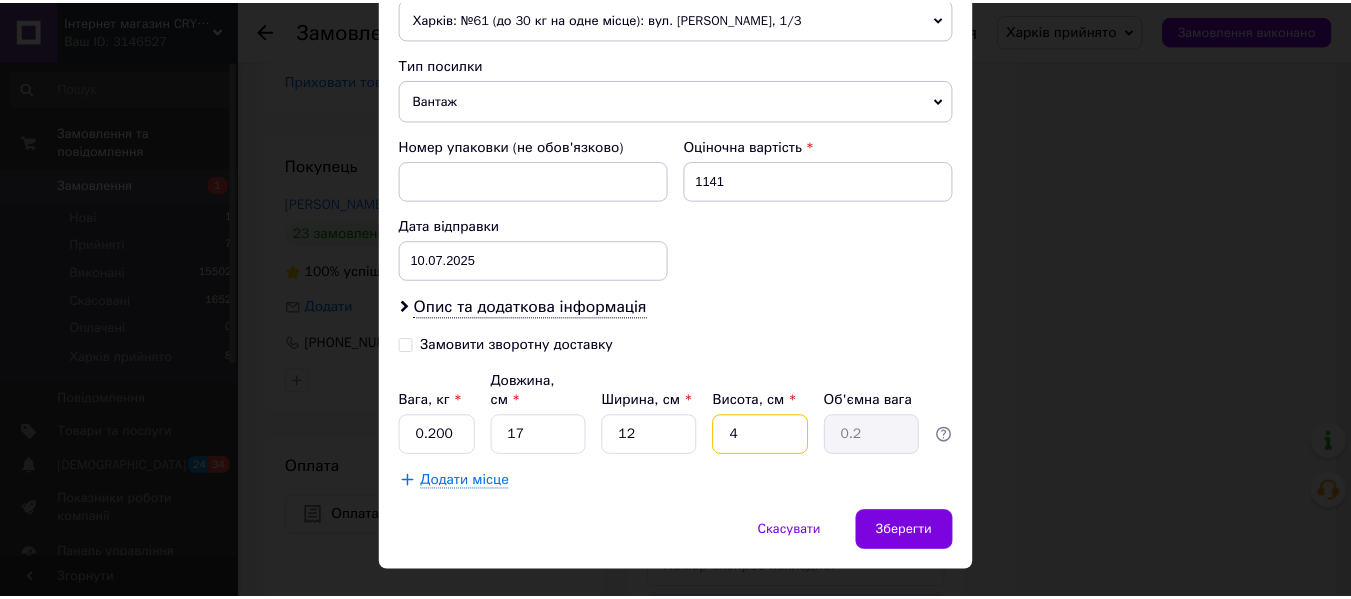 scroll, scrollTop: 765, scrollLeft: 0, axis: vertical 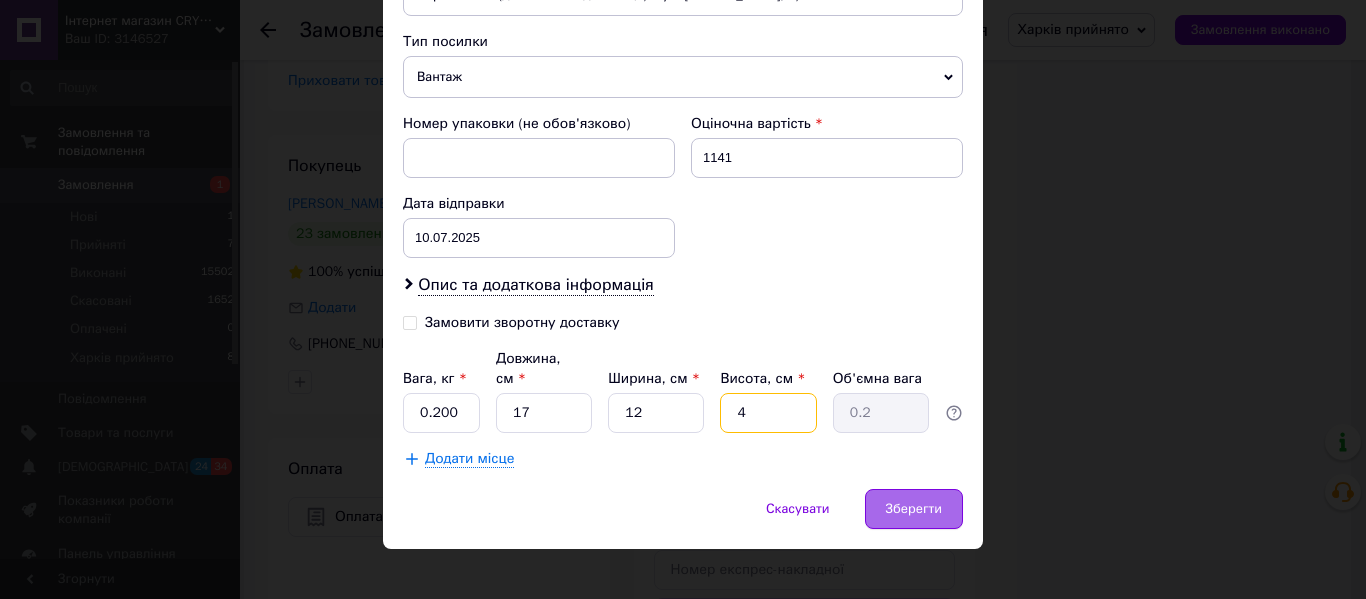 type on "4" 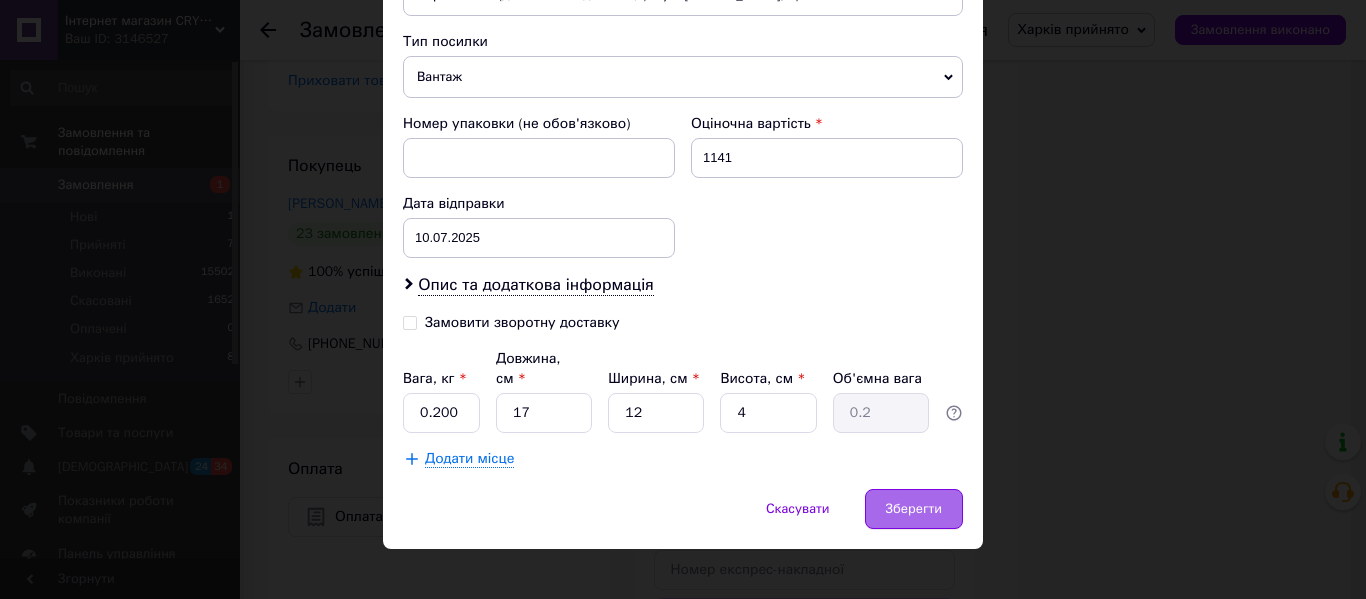 click on "Зберегти" at bounding box center [914, 509] 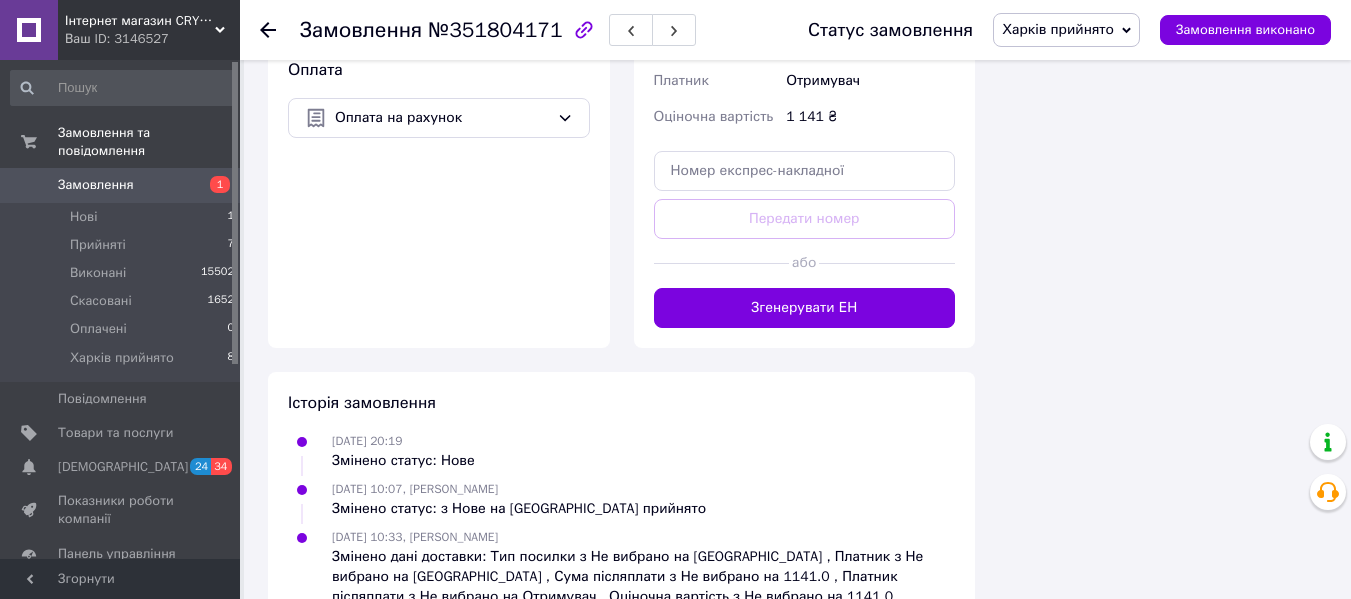 scroll, scrollTop: 1800, scrollLeft: 0, axis: vertical 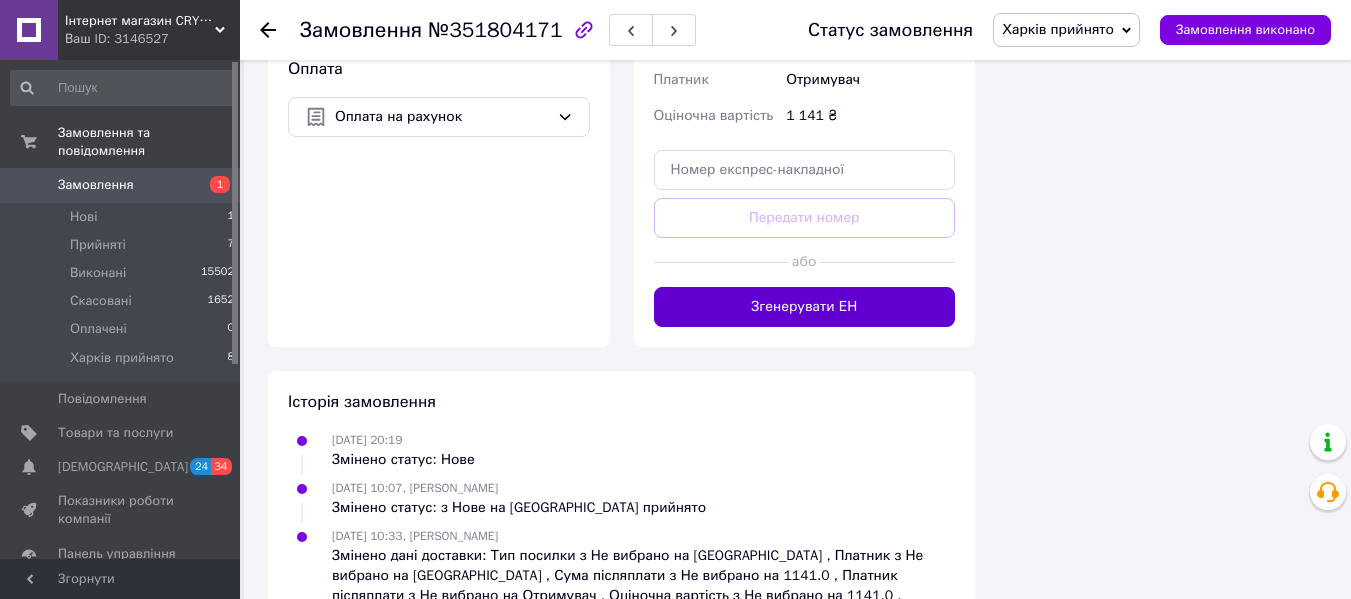 click on "Згенерувати ЕН" at bounding box center (805, 307) 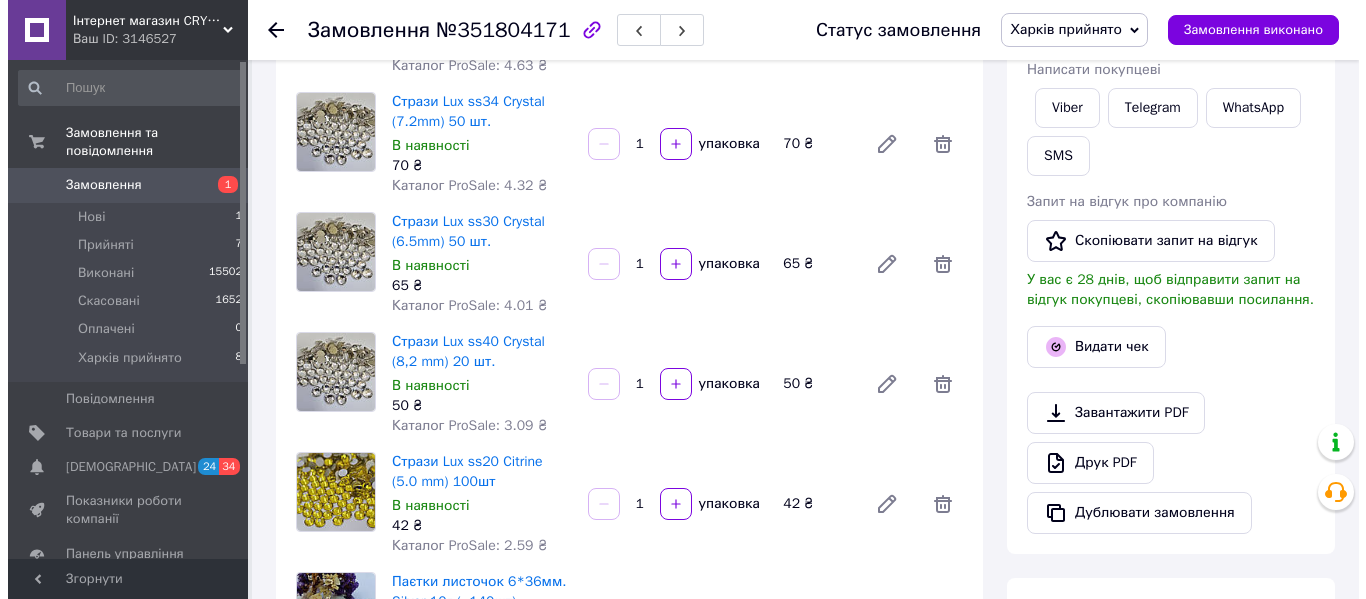scroll, scrollTop: 400, scrollLeft: 0, axis: vertical 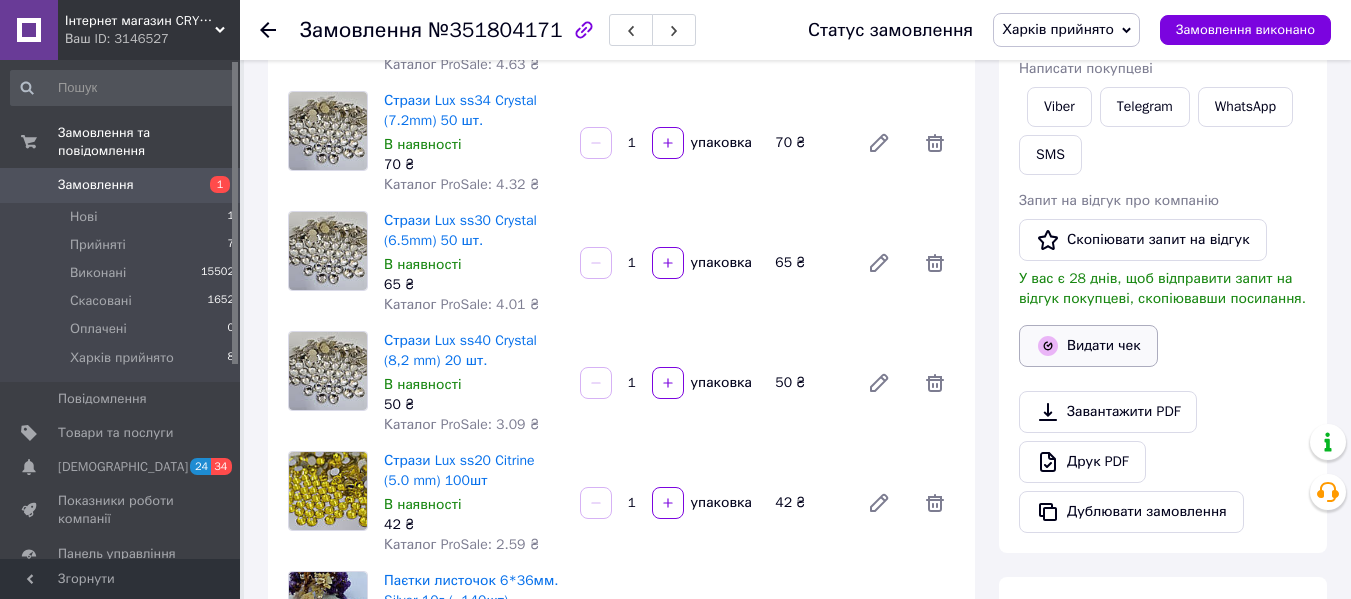 click on "Видати чек" at bounding box center (1088, 346) 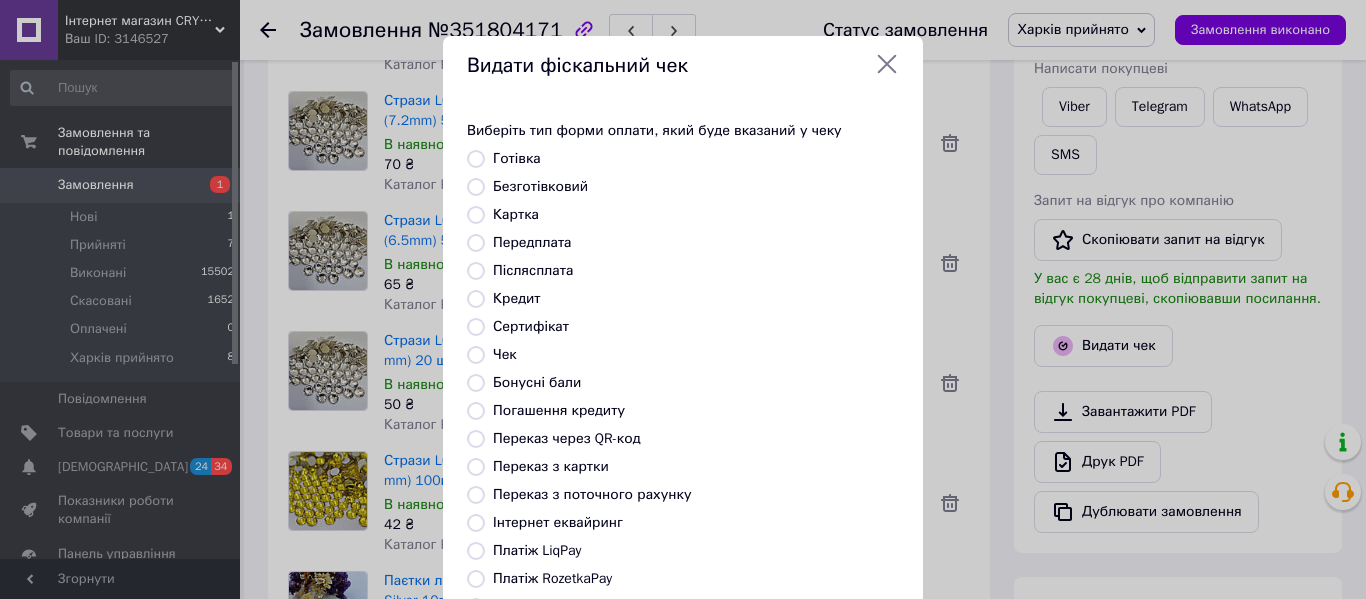 click on "Передплата" at bounding box center (476, 243) 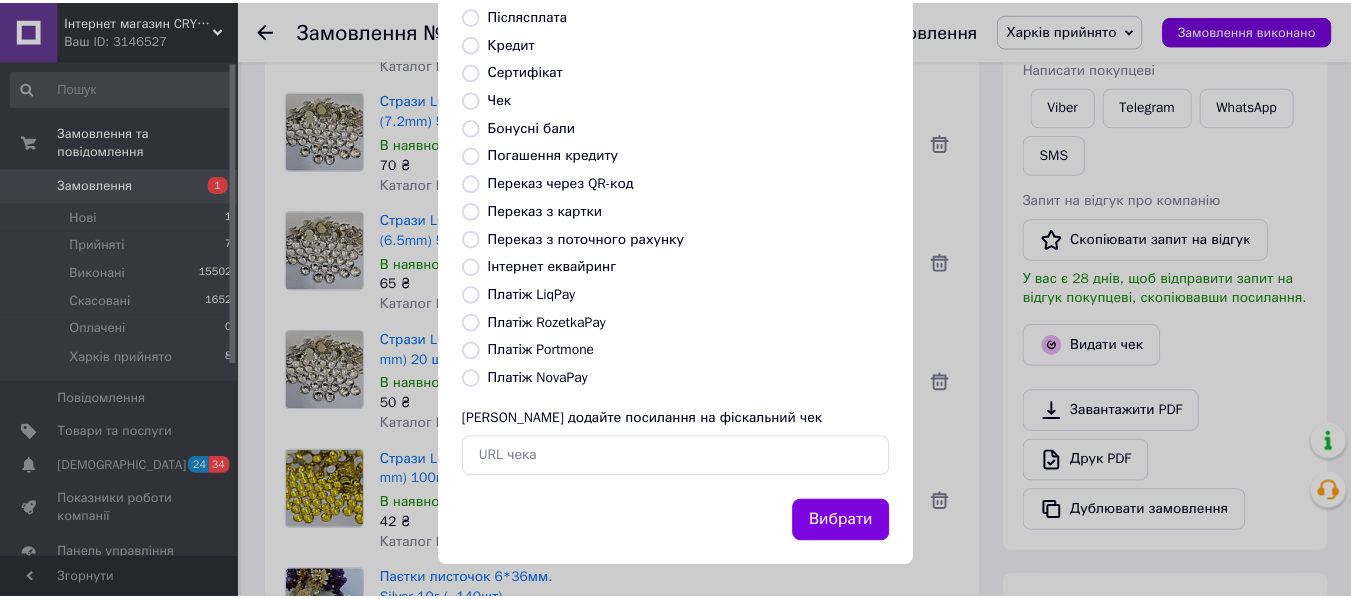 scroll, scrollTop: 260, scrollLeft: 0, axis: vertical 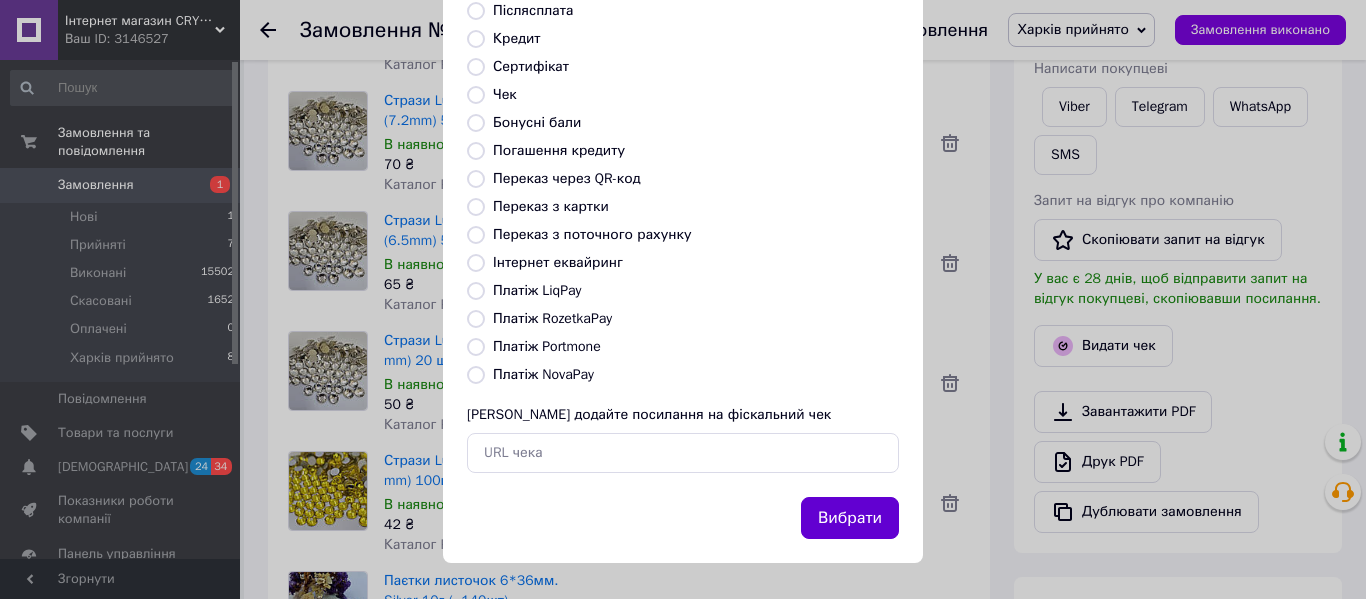 click on "Вибрати" at bounding box center (850, 518) 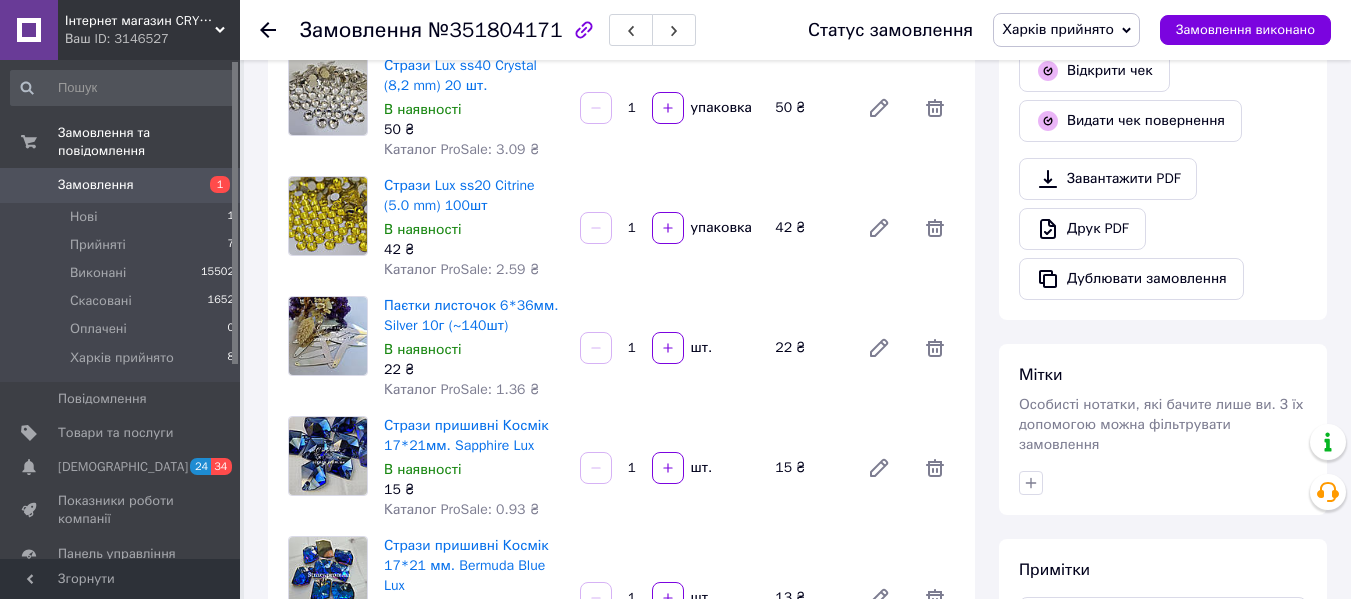 scroll, scrollTop: 500, scrollLeft: 0, axis: vertical 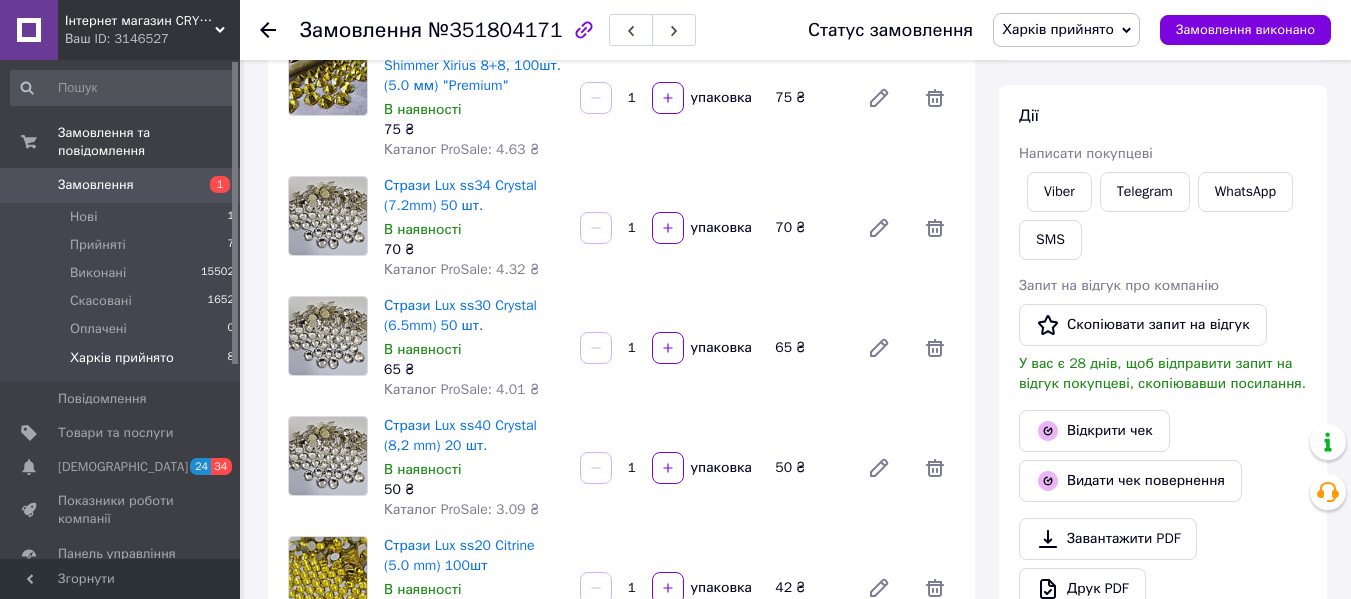 click on "Харків прийнято" at bounding box center [122, 358] 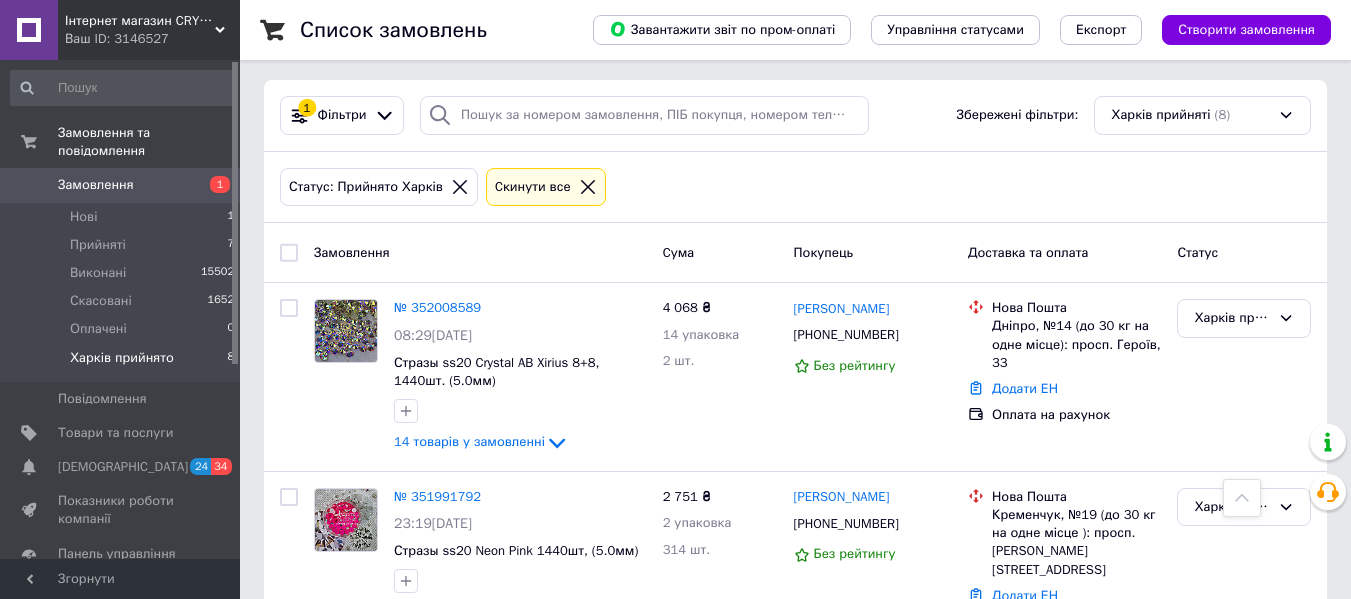 scroll, scrollTop: 0, scrollLeft: 0, axis: both 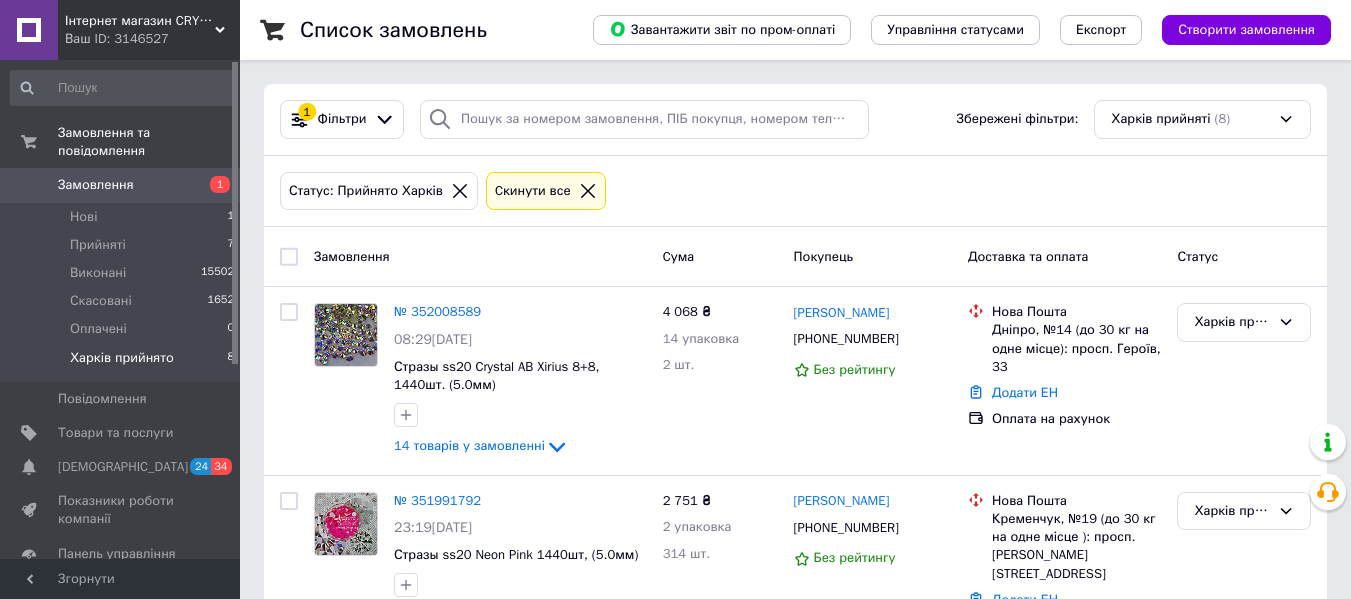 click 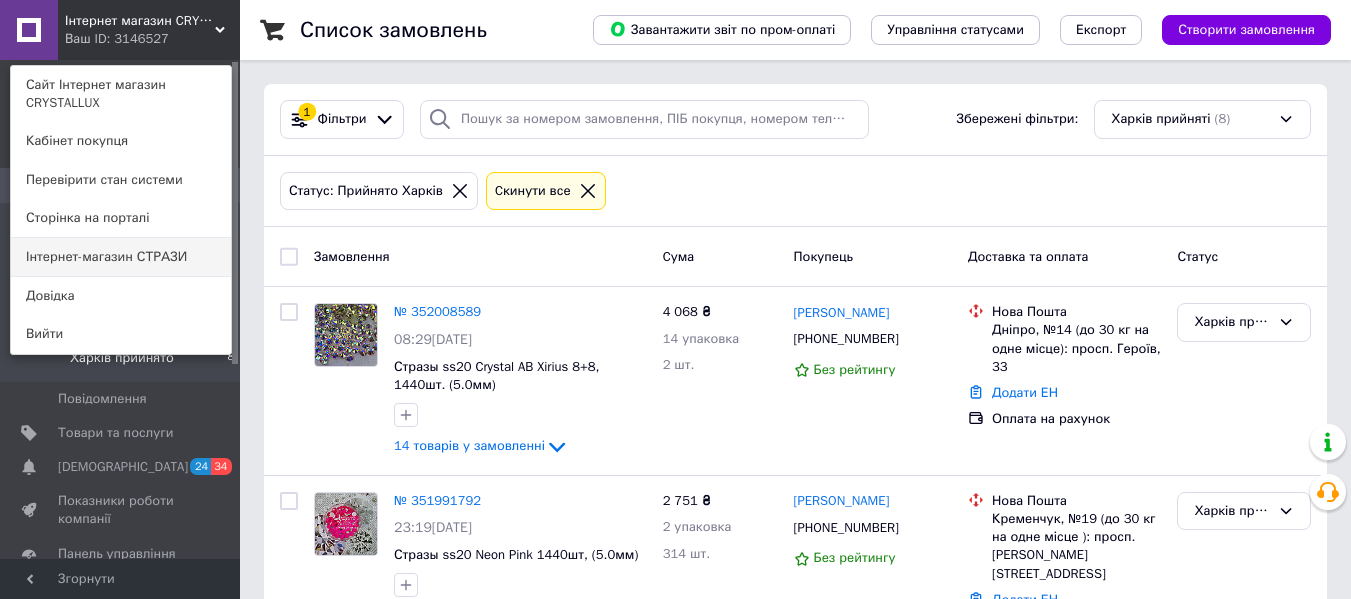 click on "Інтернет-магазин СТРАЗИ" at bounding box center [121, 257] 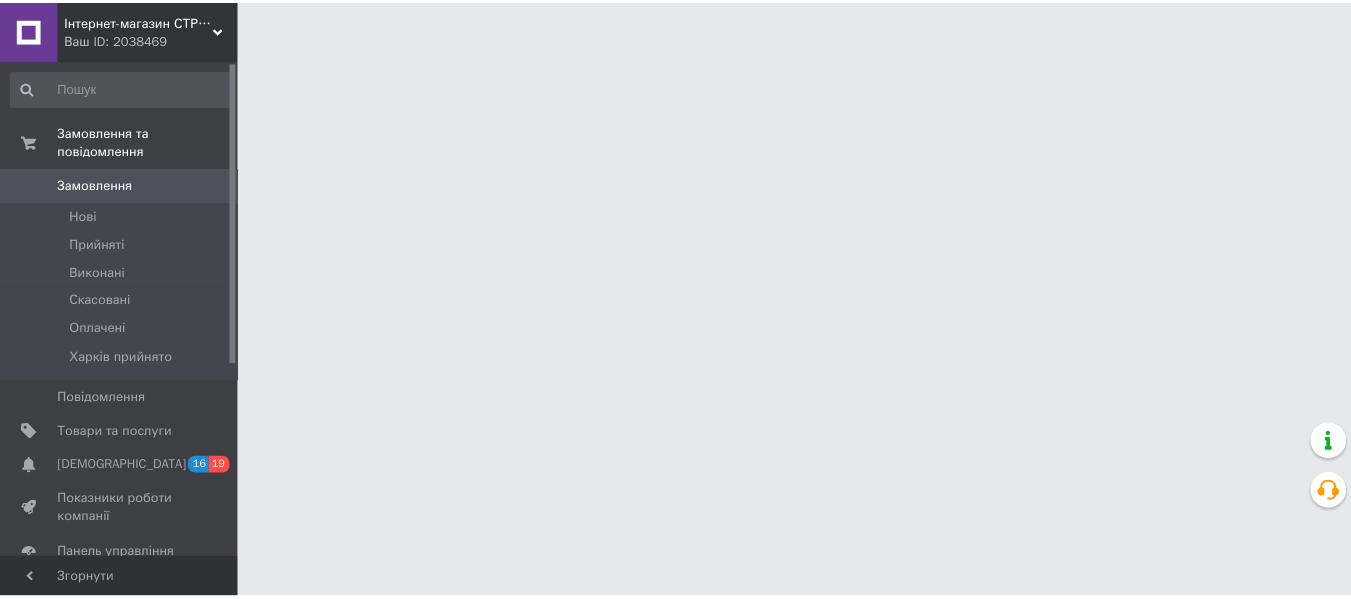 scroll, scrollTop: 0, scrollLeft: 0, axis: both 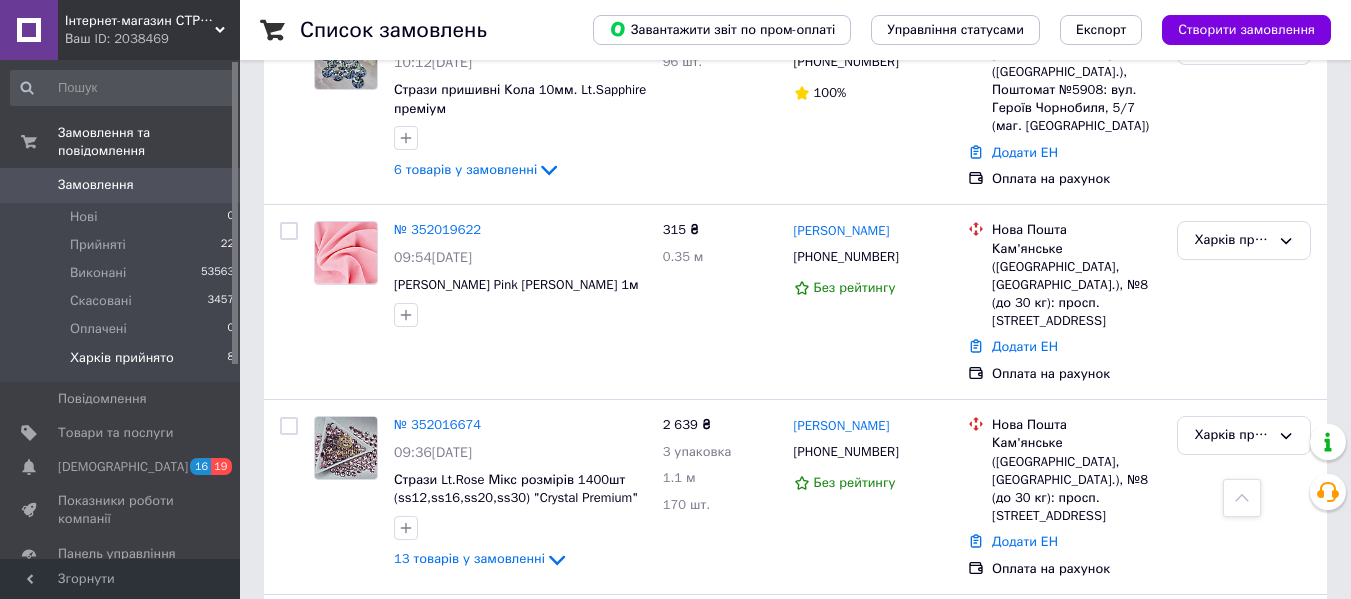 click on "Харків прийнято  8" at bounding box center (123, 363) 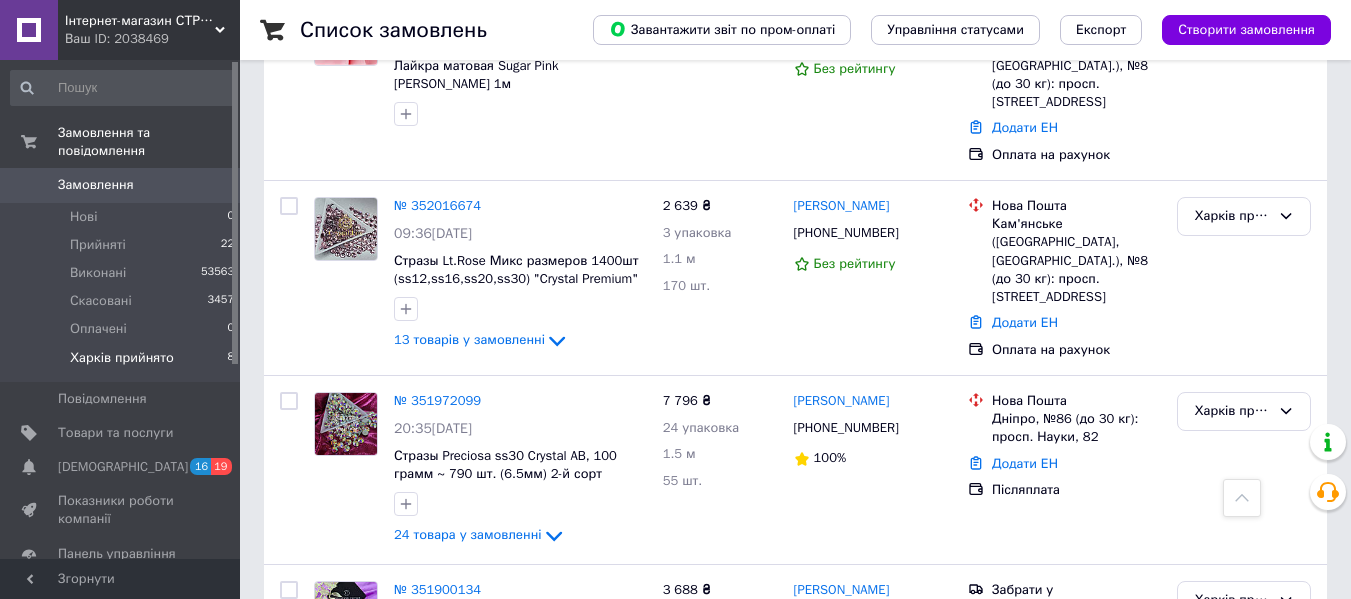 scroll, scrollTop: 0, scrollLeft: 0, axis: both 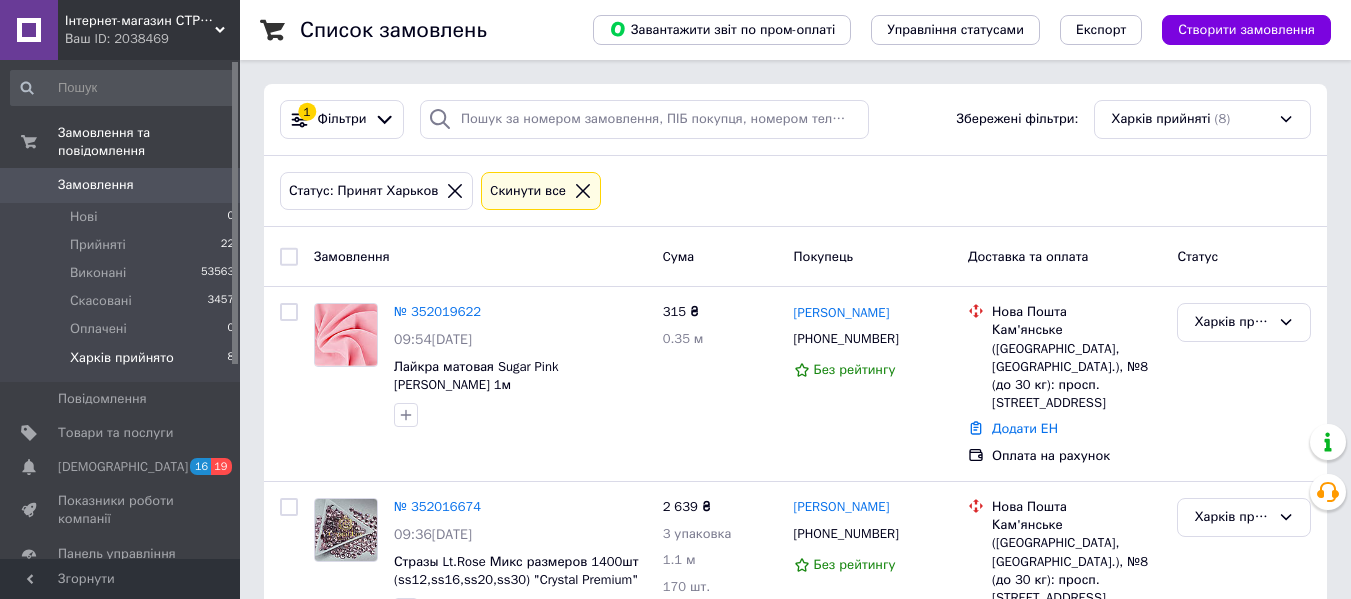 click 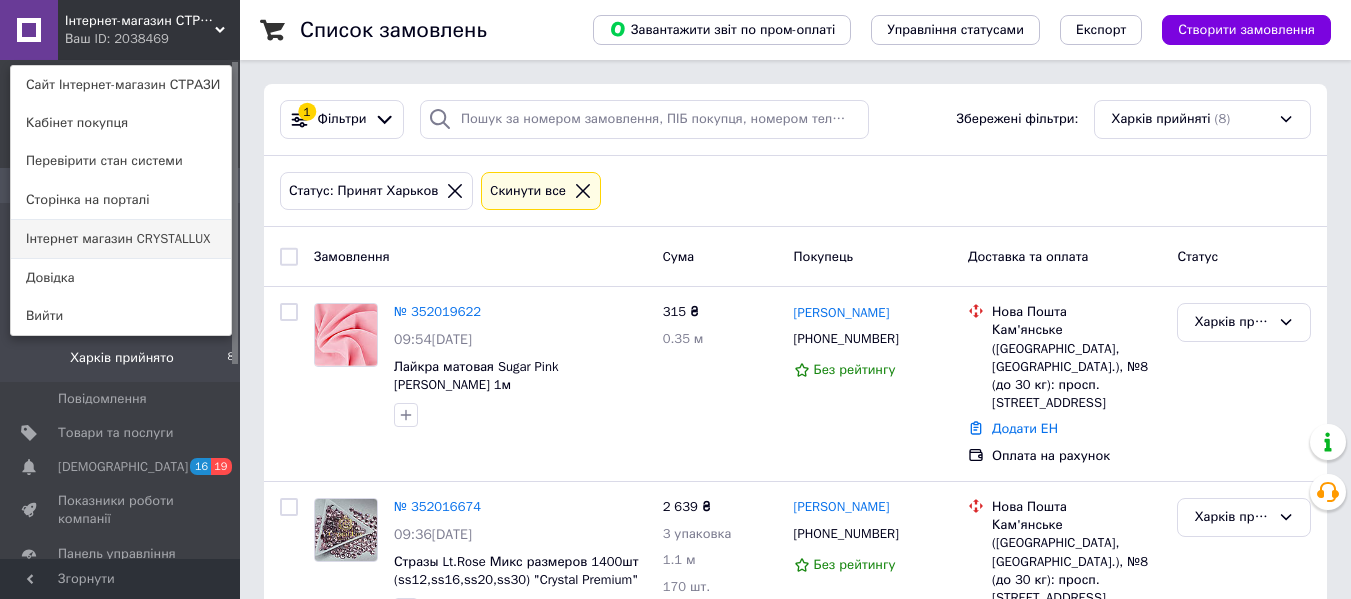 click on "Інтернет магазин CRYSTALLUX" at bounding box center (121, 239) 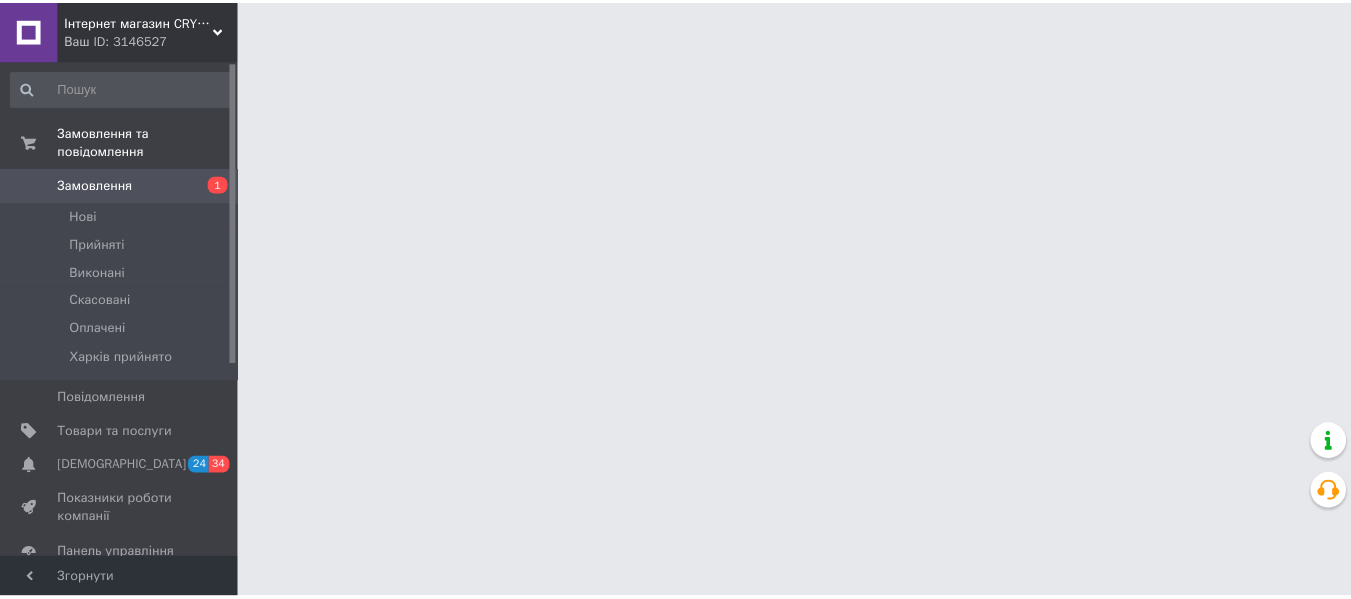scroll, scrollTop: 0, scrollLeft: 0, axis: both 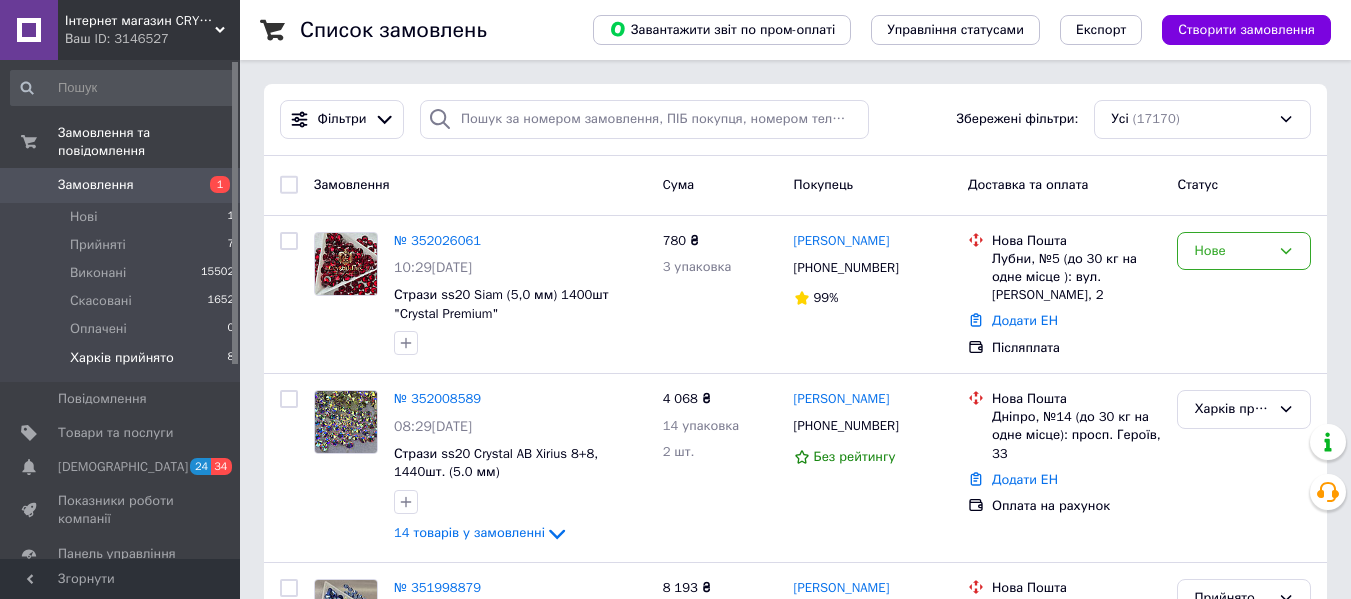 click on "Харків прийнято" at bounding box center (122, 358) 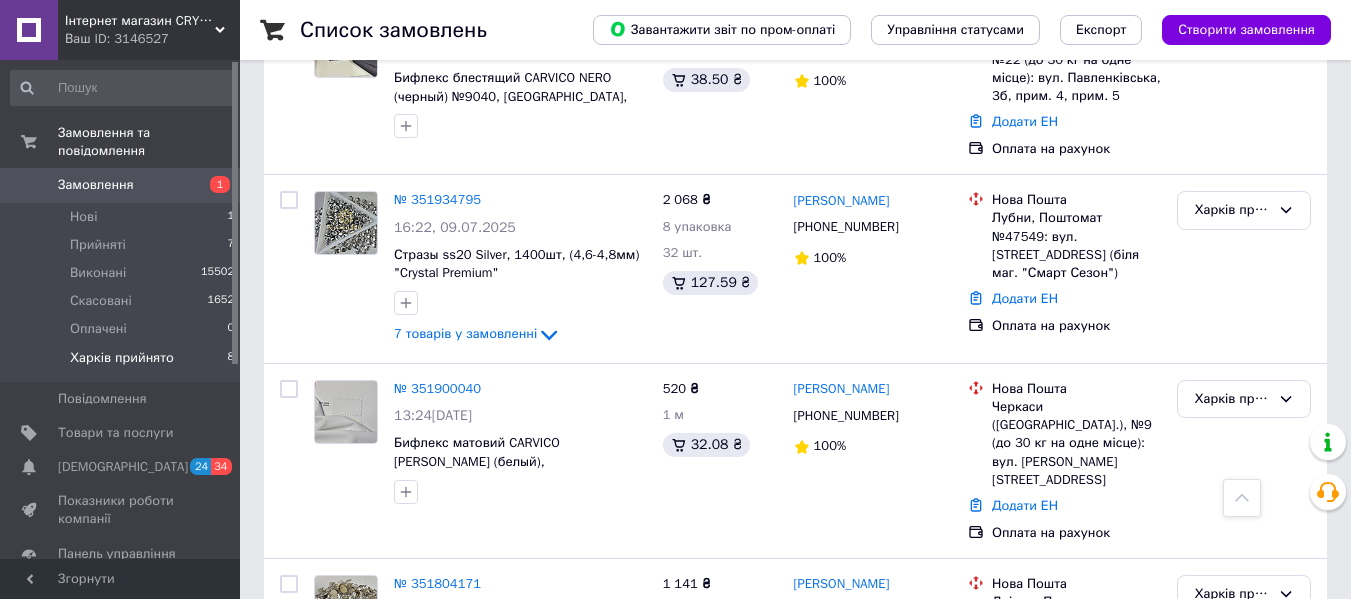 scroll, scrollTop: 804, scrollLeft: 0, axis: vertical 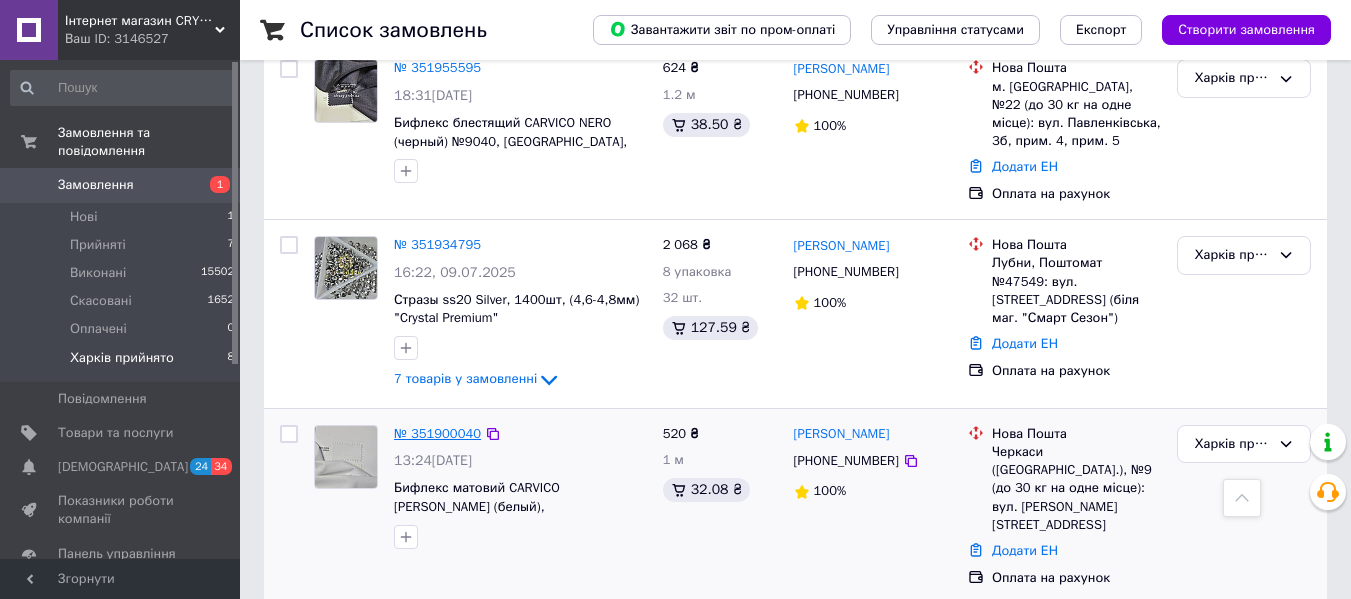 click on "№ 351900040" at bounding box center [437, 433] 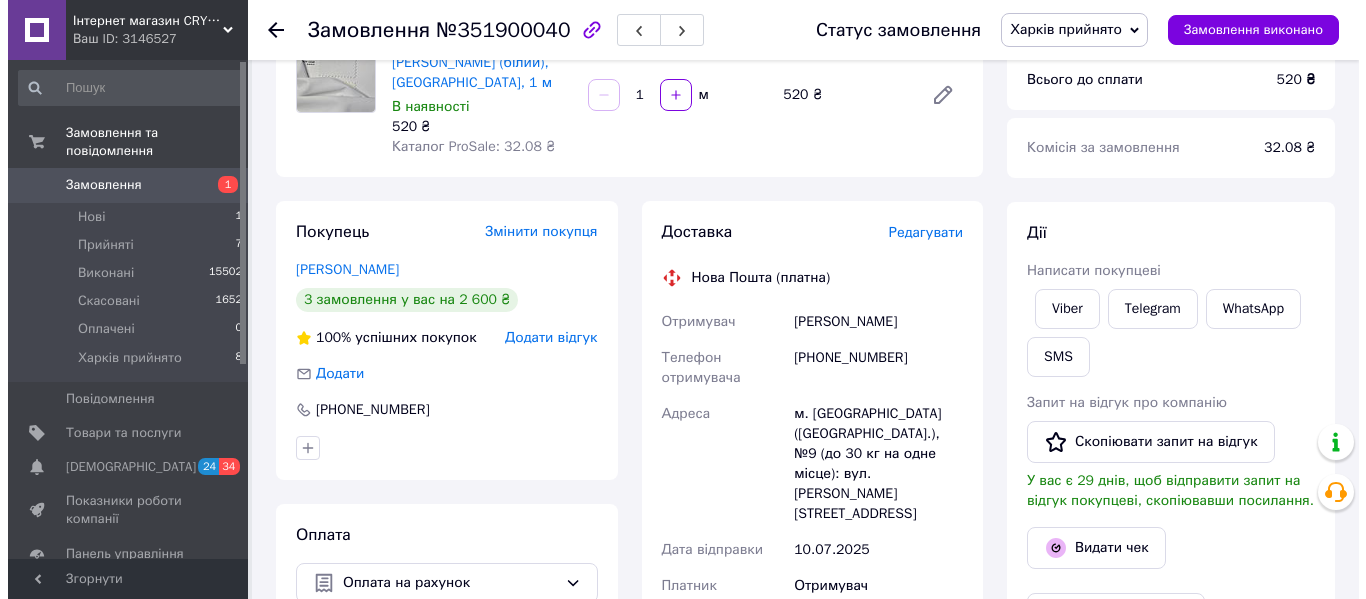 scroll, scrollTop: 200, scrollLeft: 0, axis: vertical 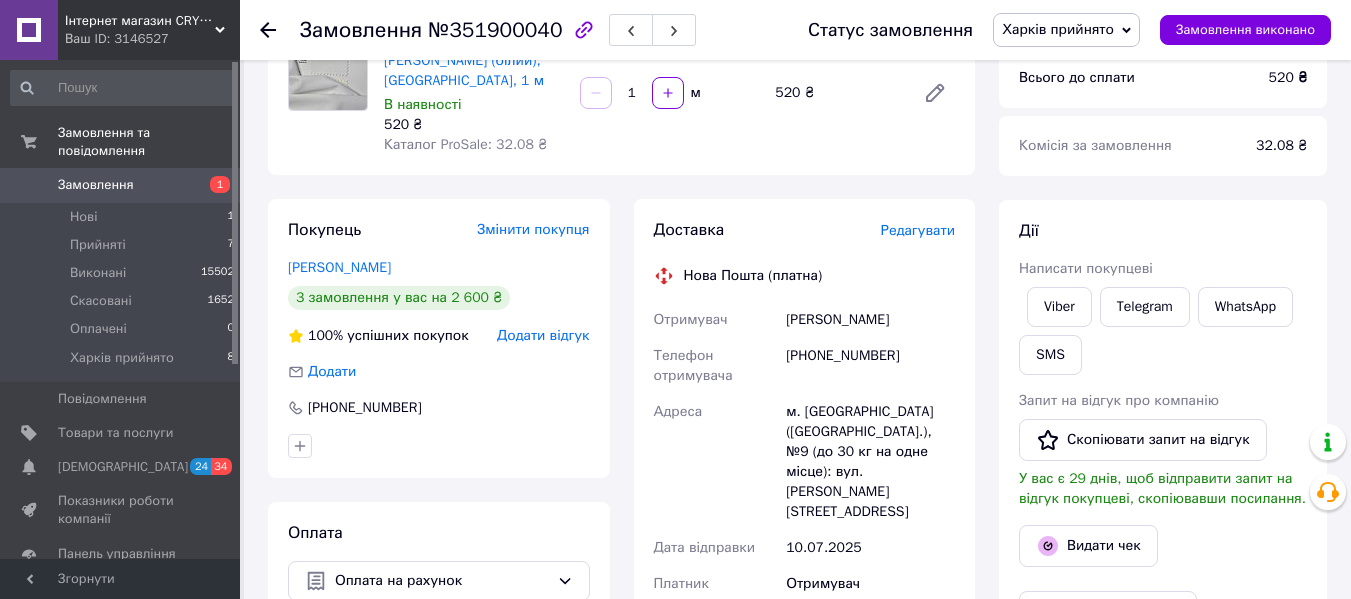 click on "Редагувати" at bounding box center (918, 230) 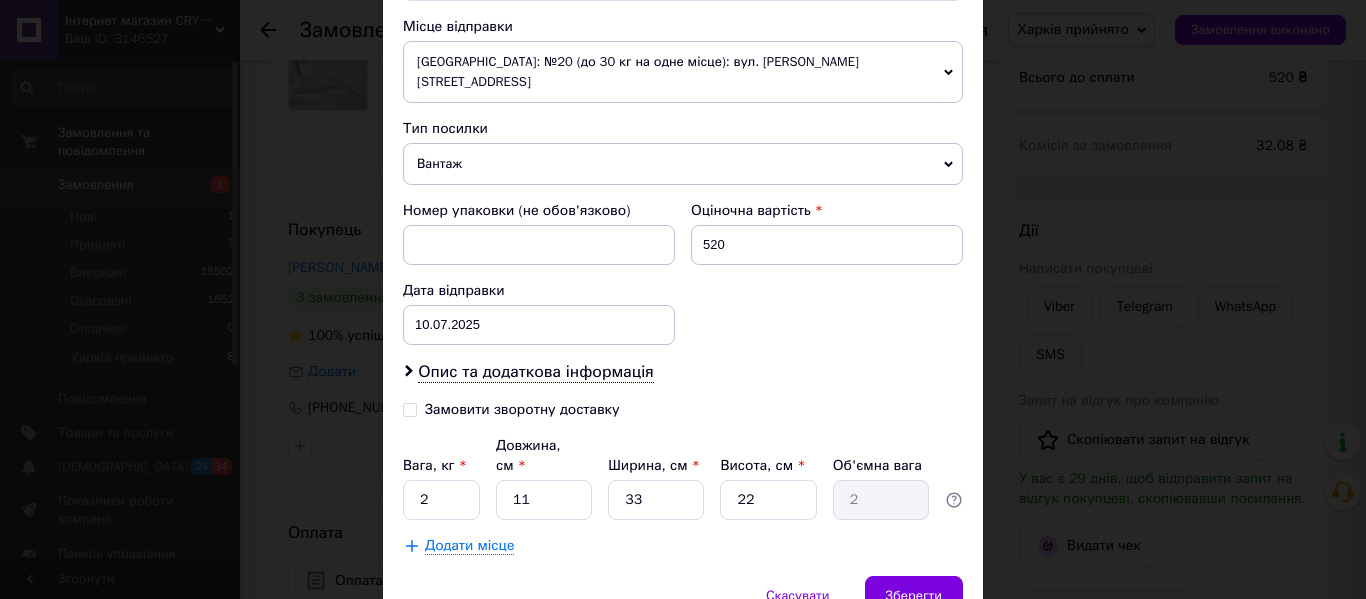 scroll, scrollTop: 700, scrollLeft: 0, axis: vertical 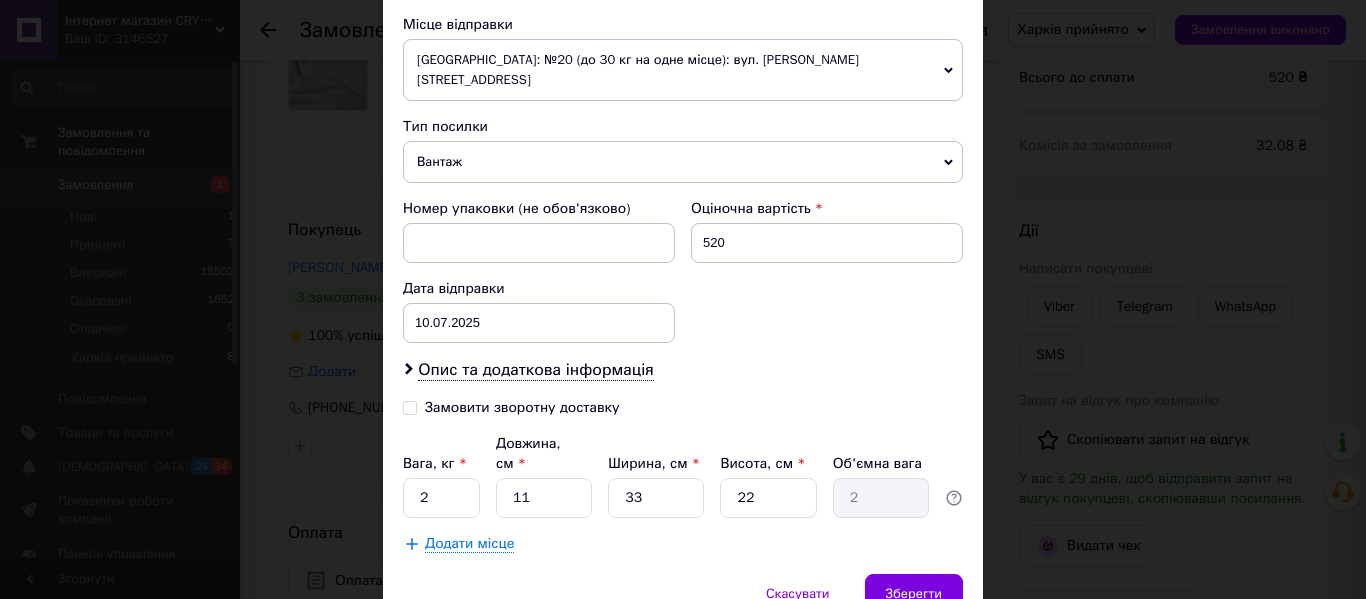 click on "Івано-Франківськ: №20 (до 30 кг на одне місце): вул. Івасюка, 21В" at bounding box center [683, 70] 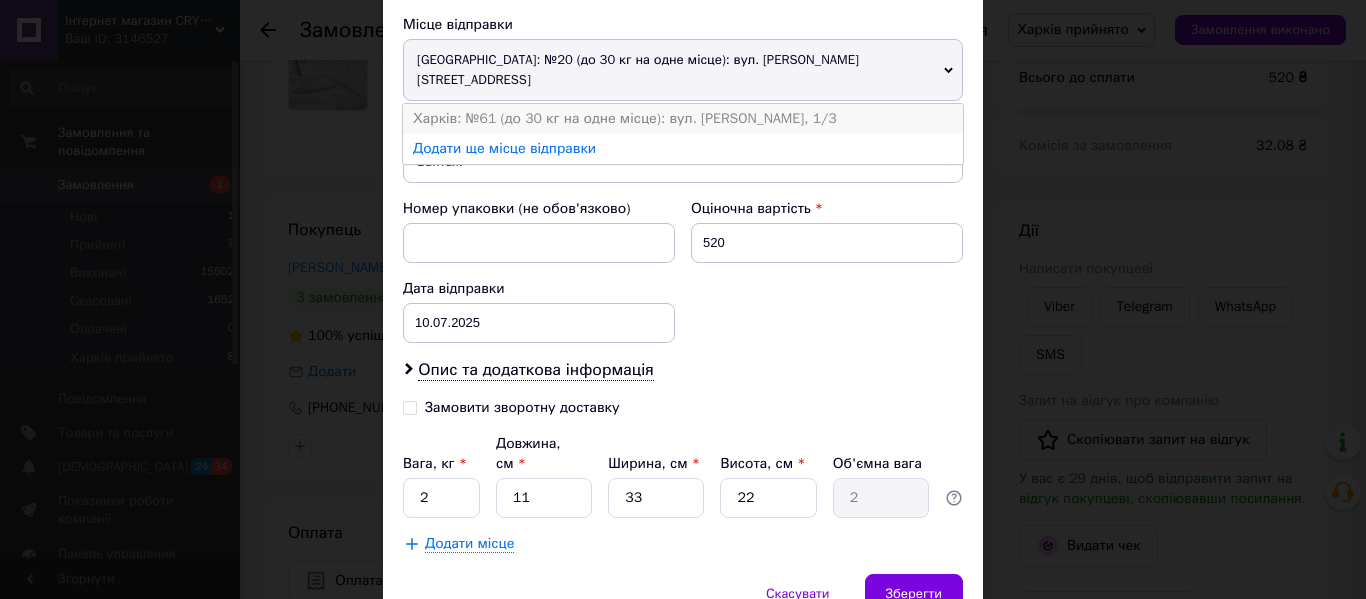 click on "Харків: №61 (до 30 кг на одне місце): вул. Донець-Захаржевського, 1/3" at bounding box center [683, 119] 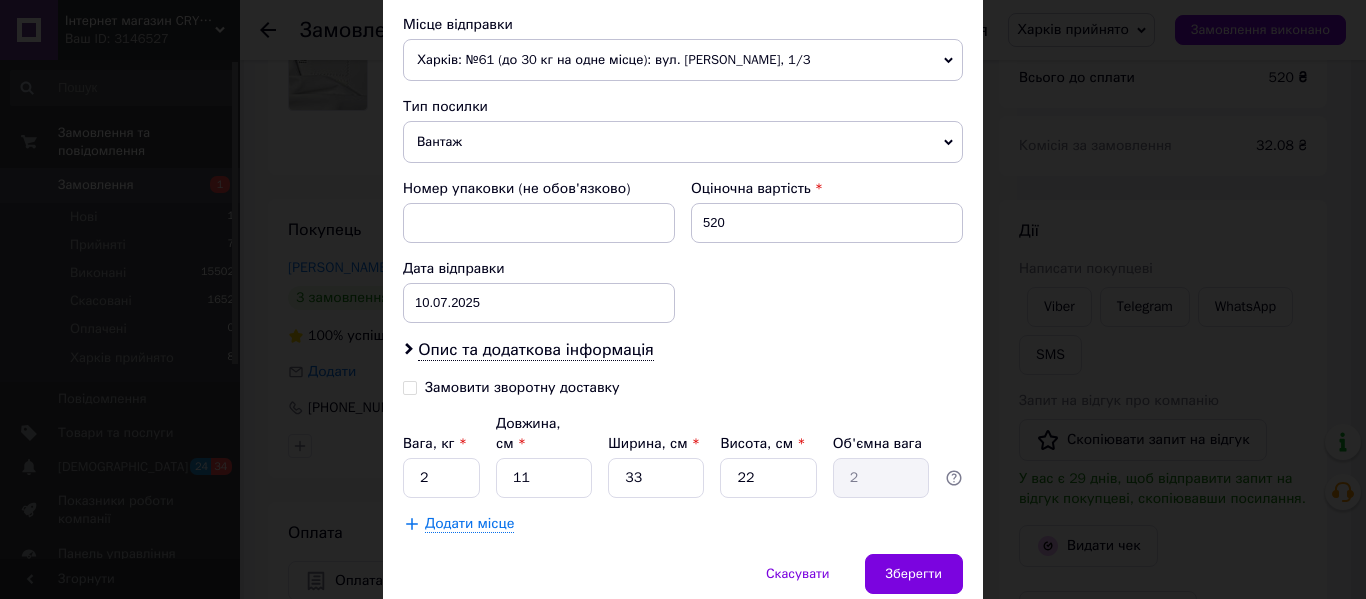 scroll, scrollTop: 765, scrollLeft: 0, axis: vertical 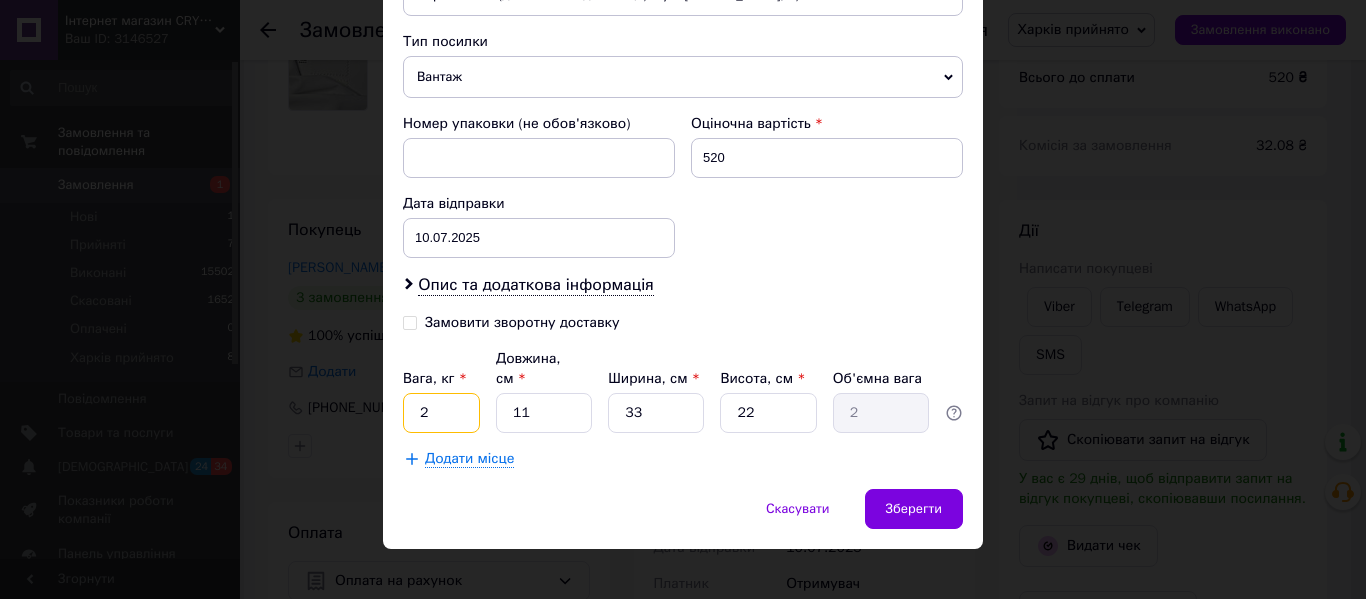 click on "2" at bounding box center [441, 413] 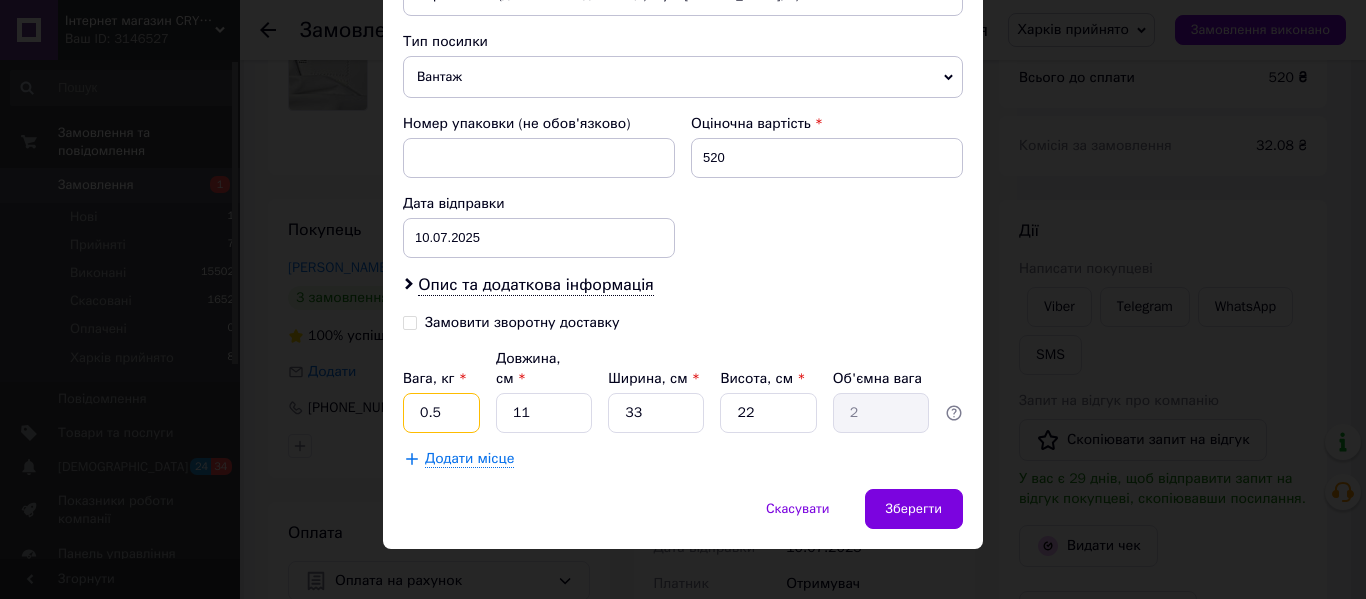 type on "0.5" 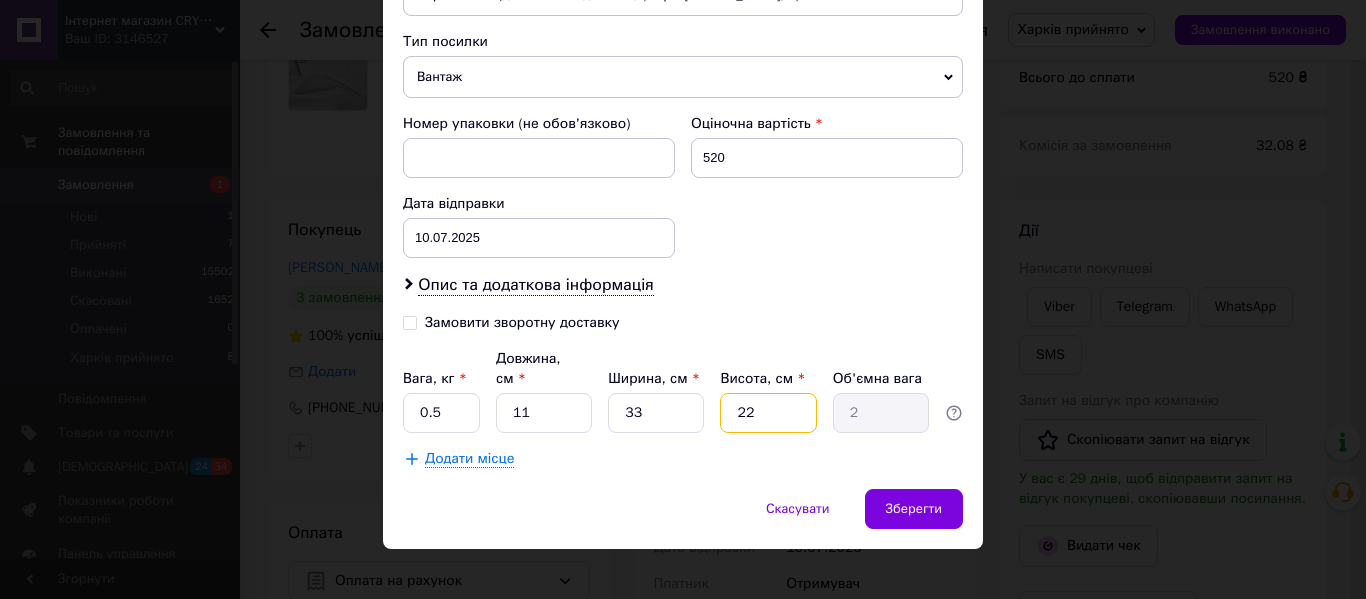 click on "22" at bounding box center (768, 413) 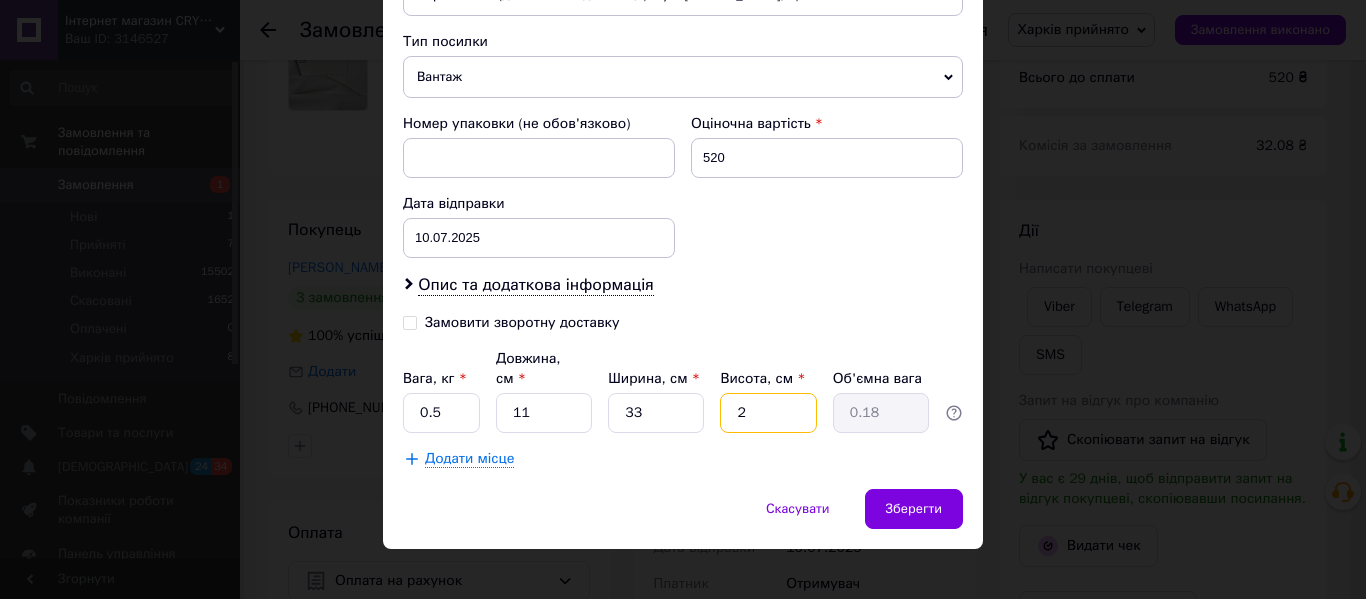 type 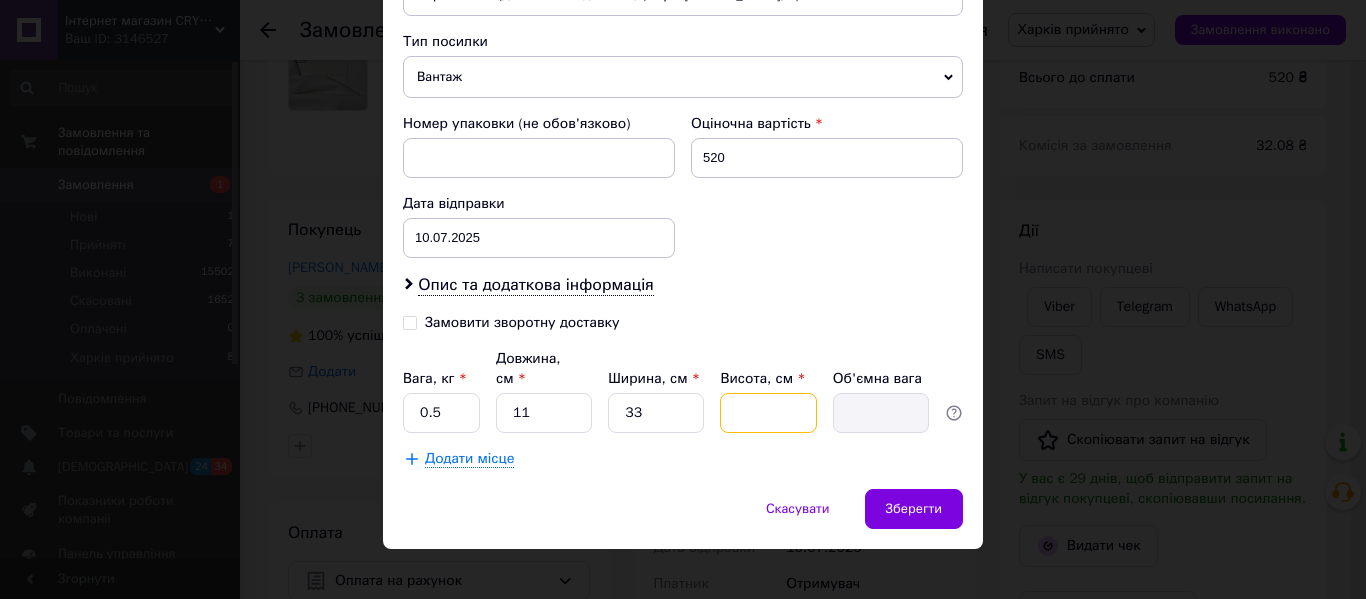 type on "2" 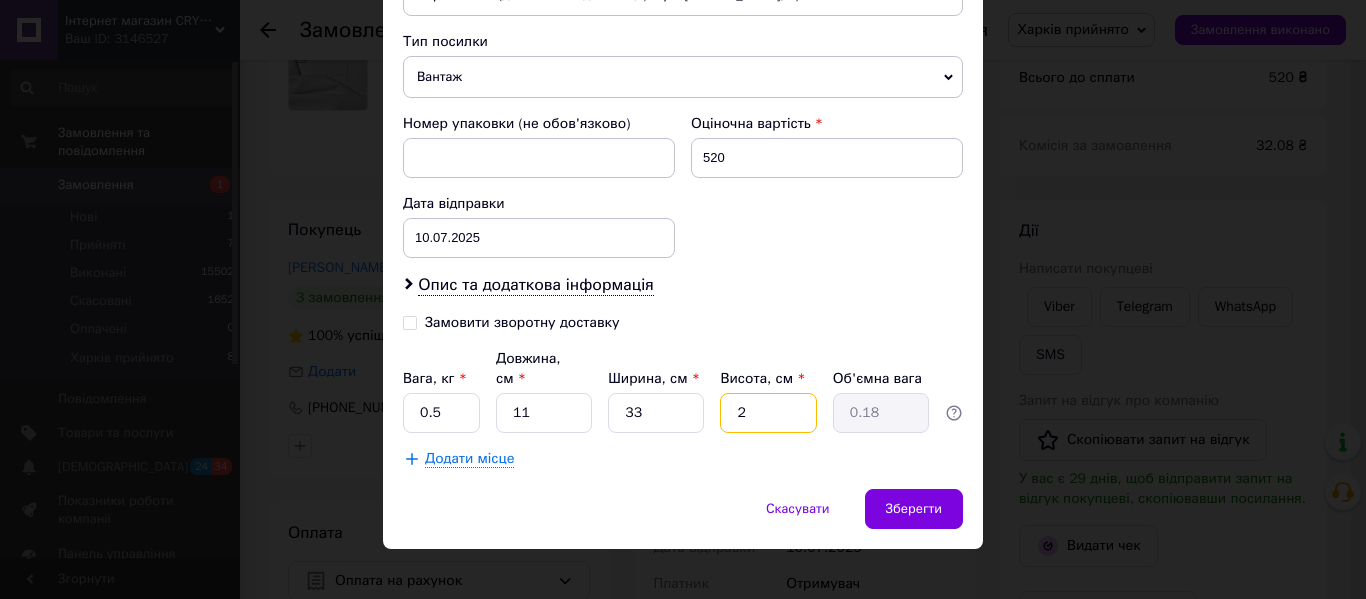 type on "2" 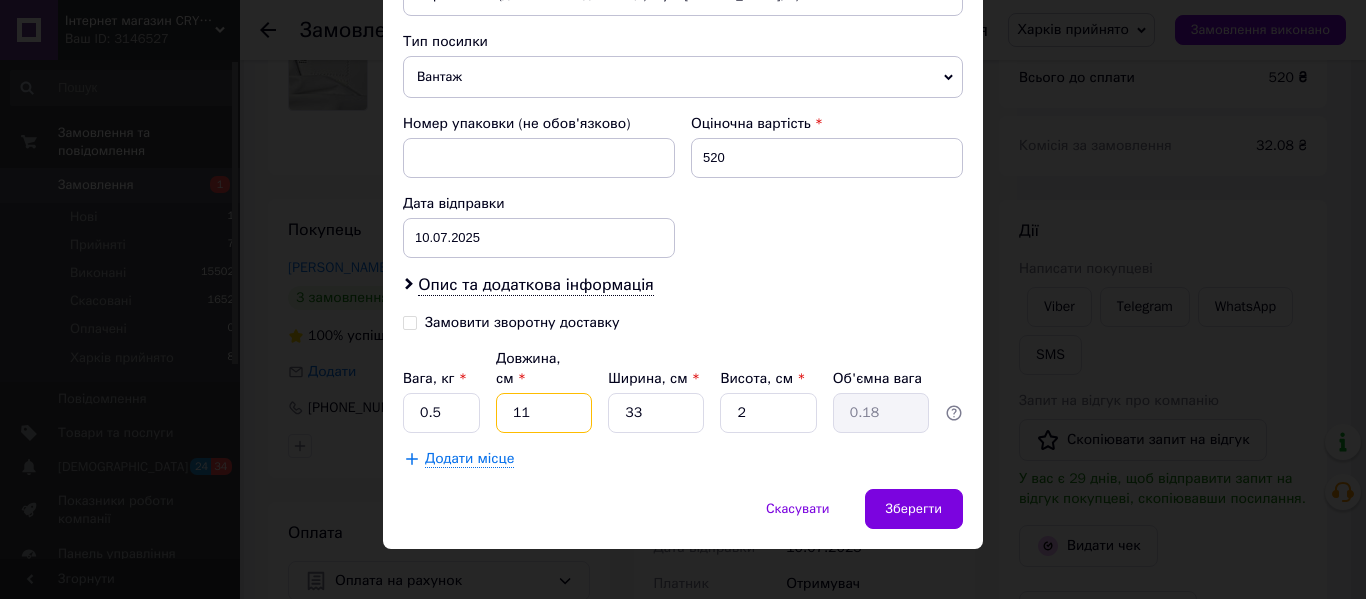 click on "11" at bounding box center [544, 413] 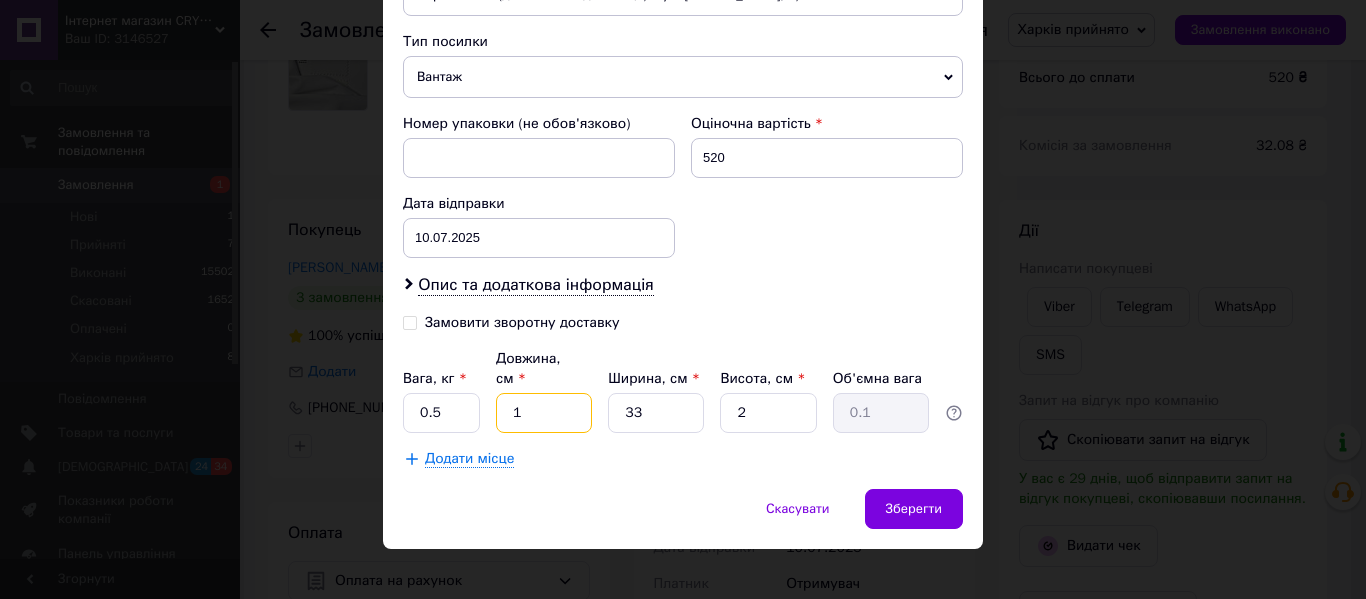 type 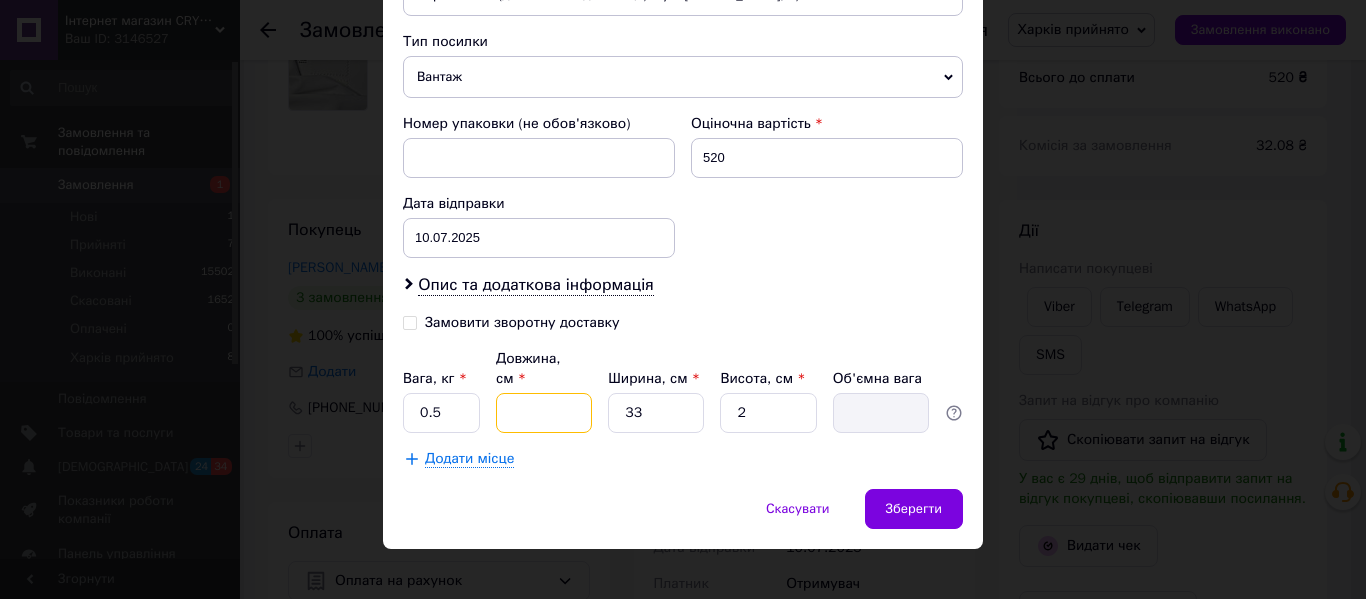 type on "1" 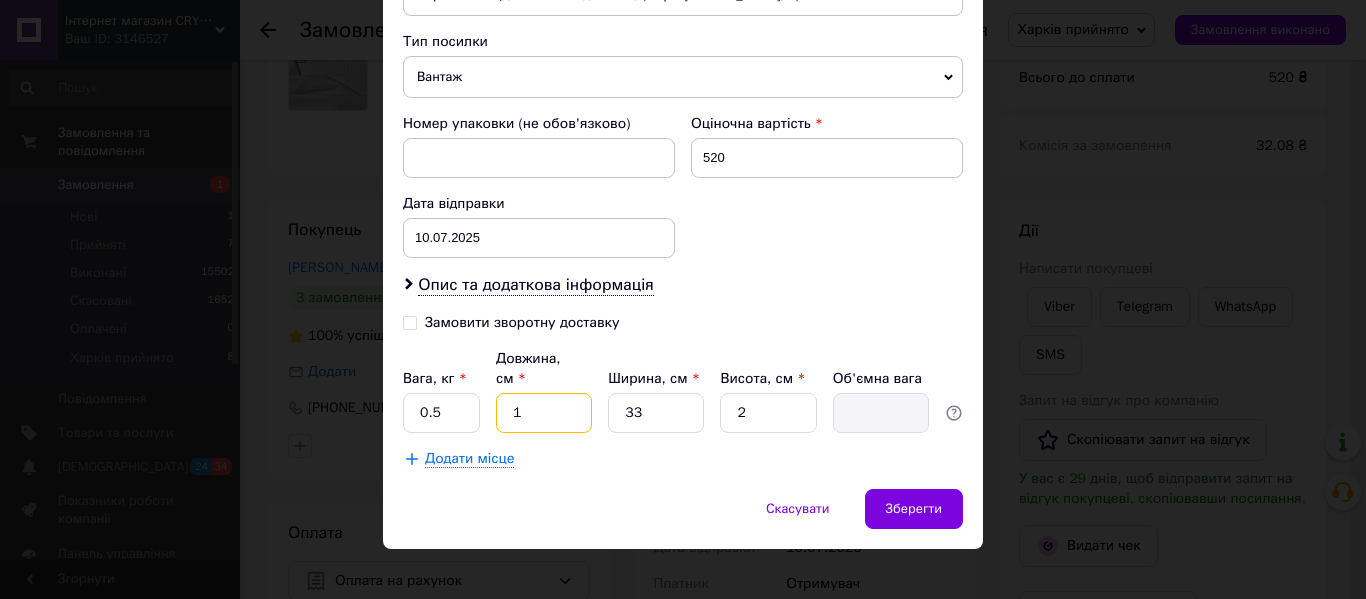 type on "0.1" 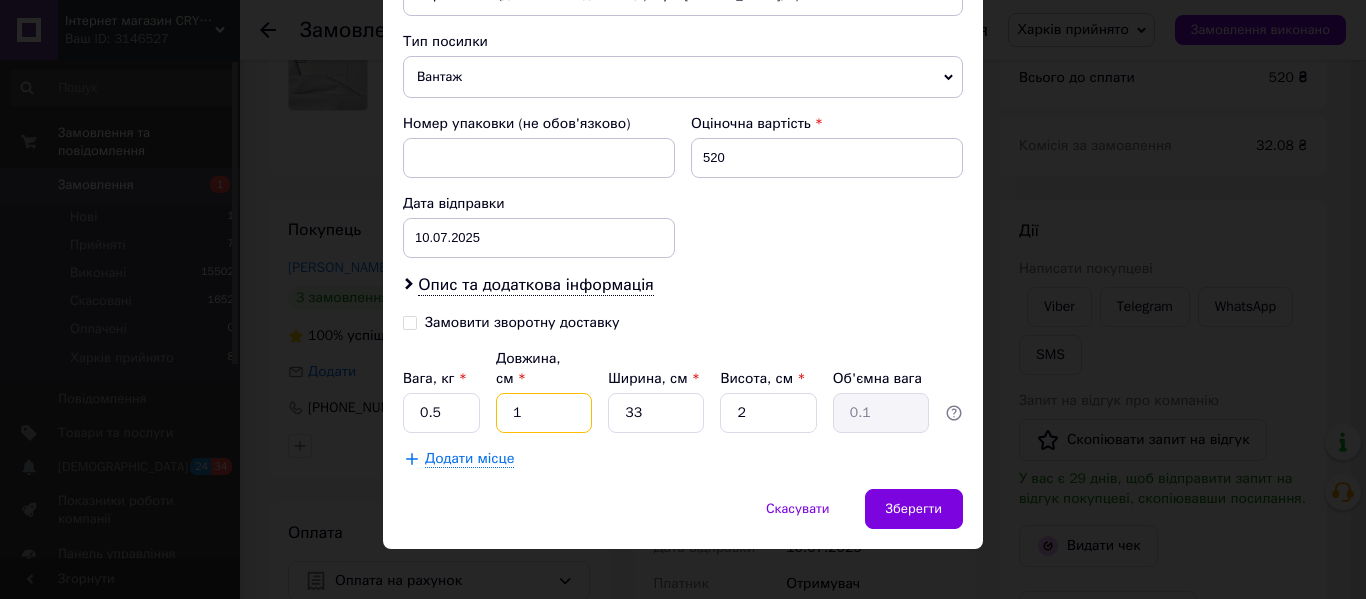 type on "17" 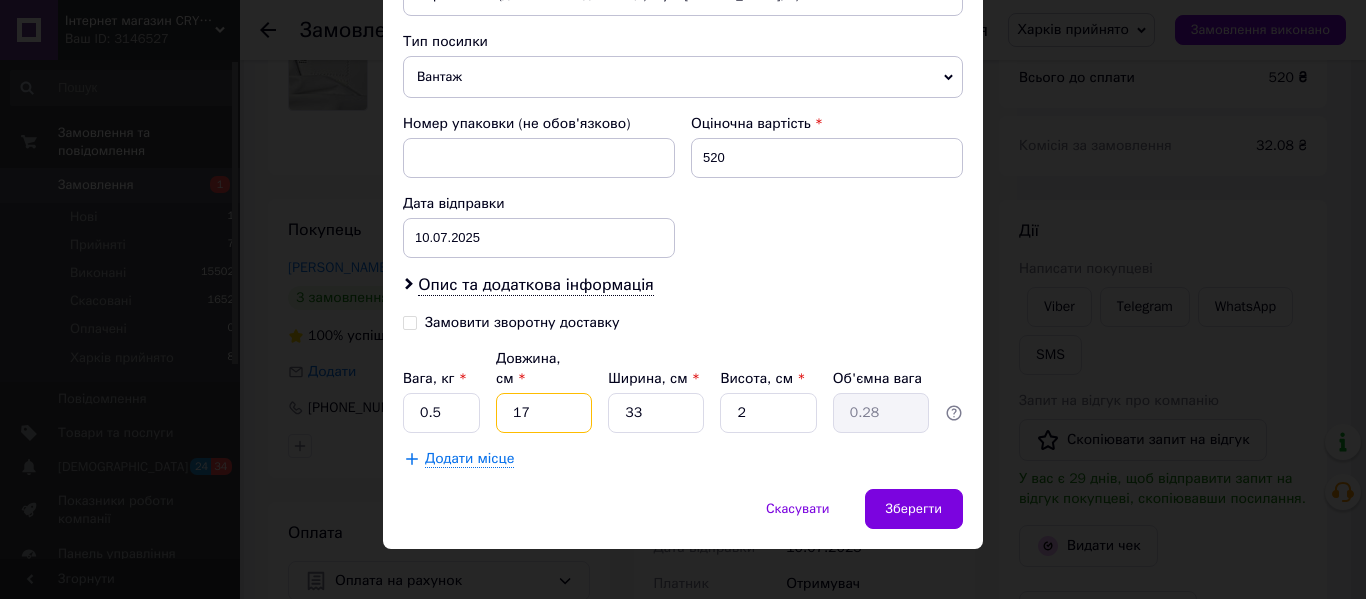 type on "17" 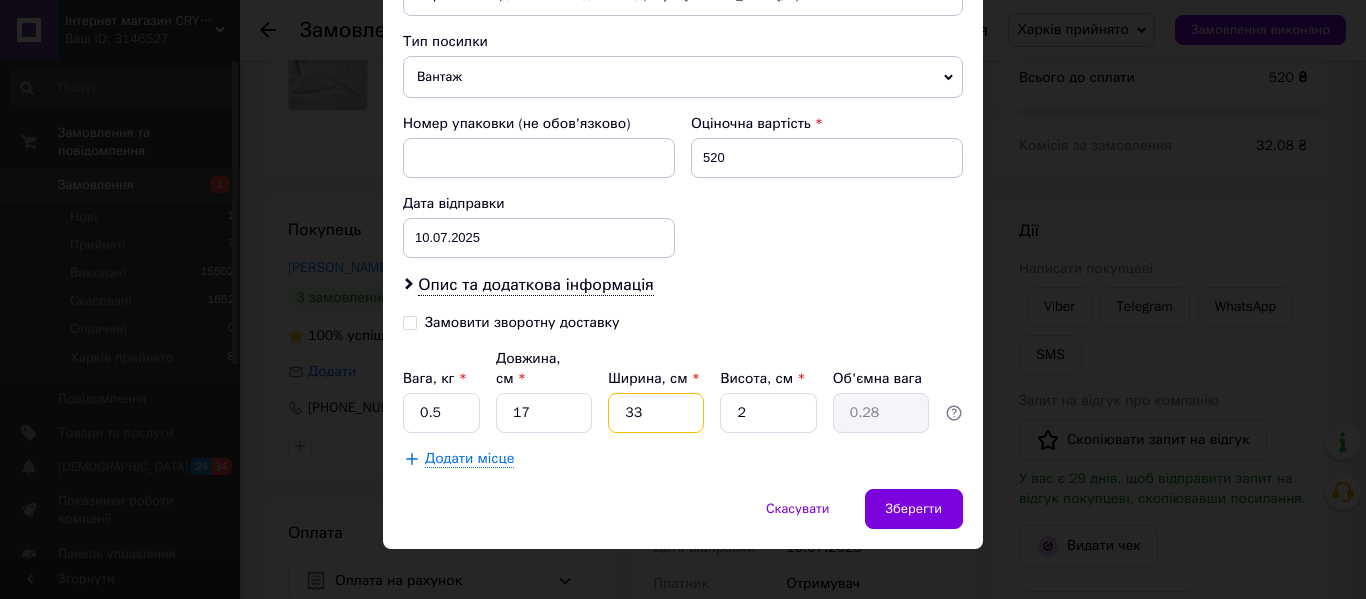 click on "33" at bounding box center (656, 413) 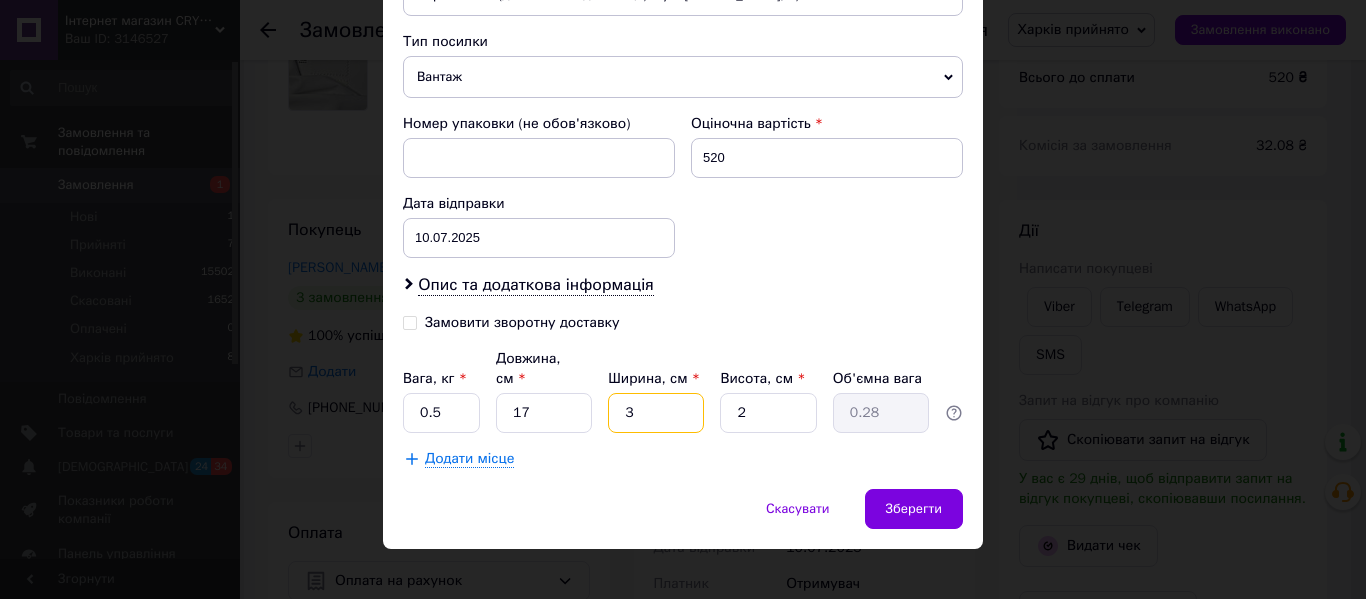 type on "0.1" 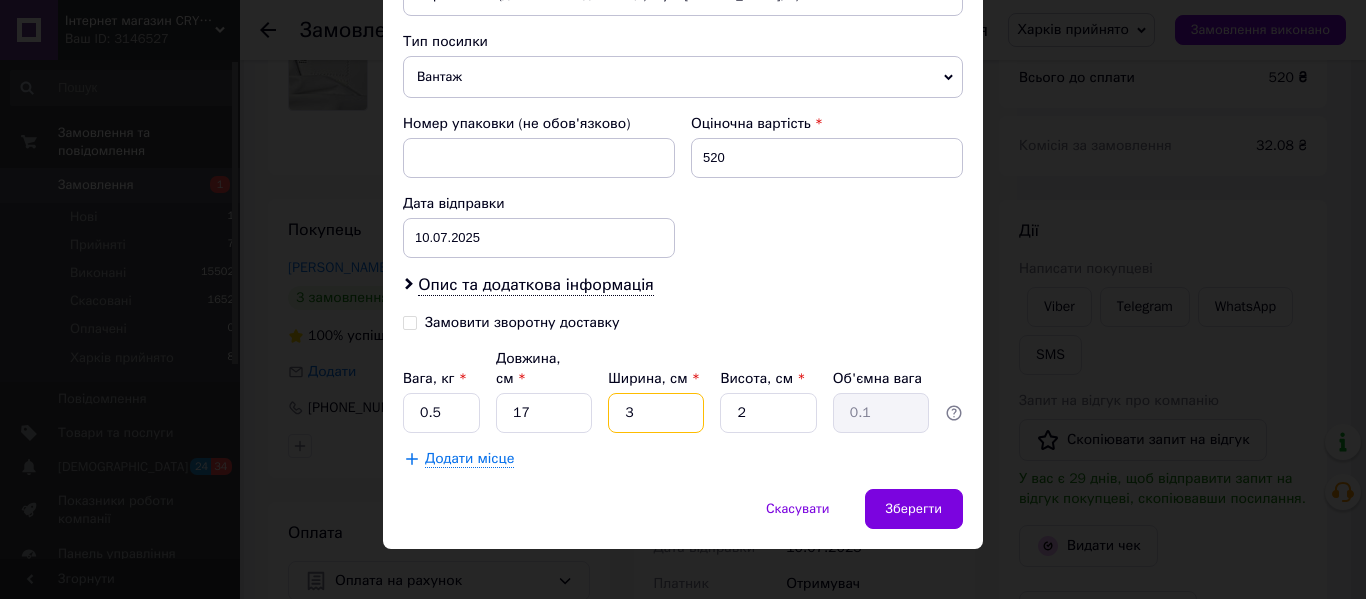 type 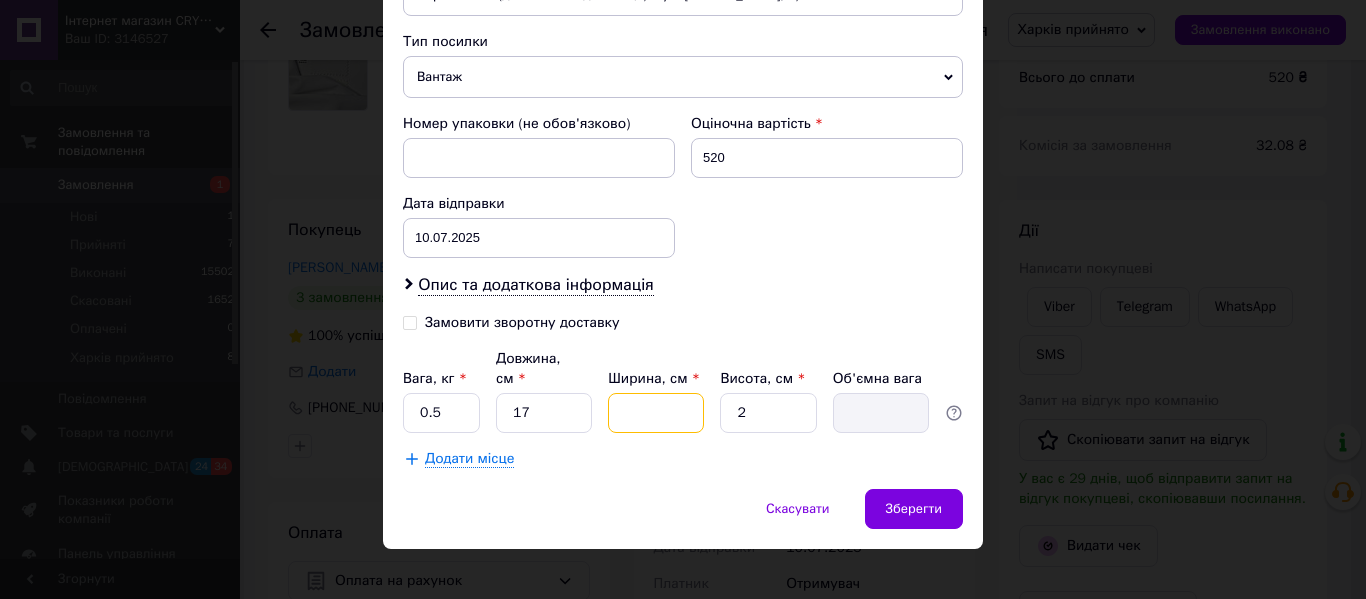 type on "1" 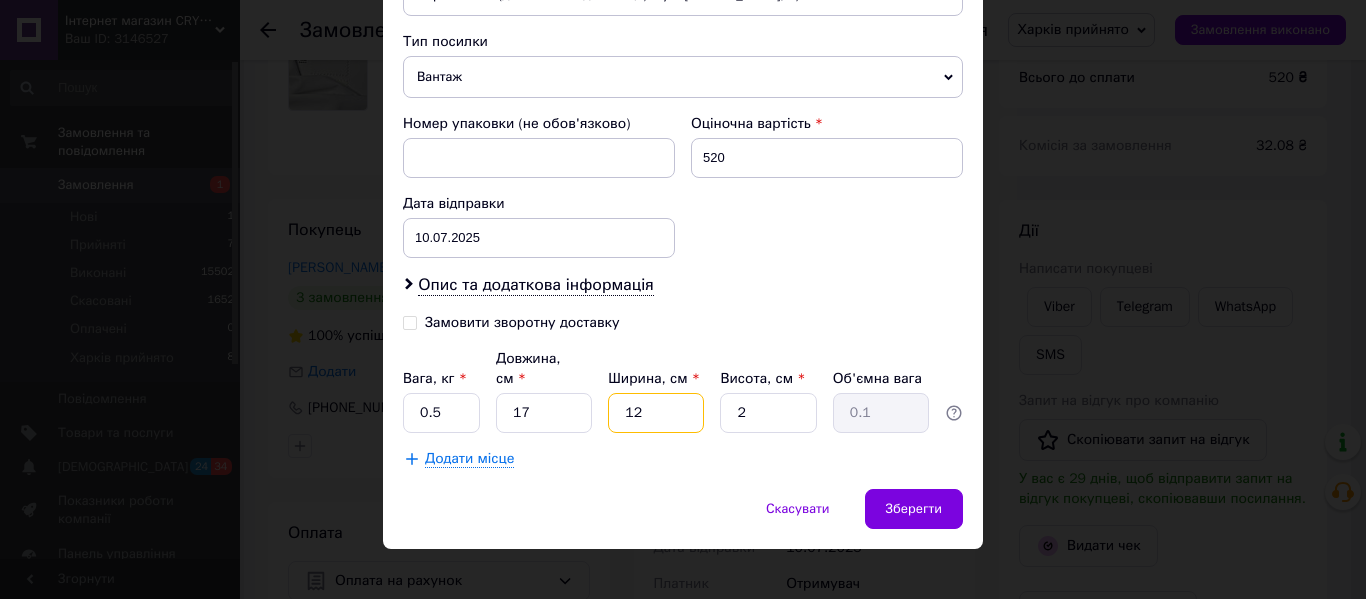 type on "12" 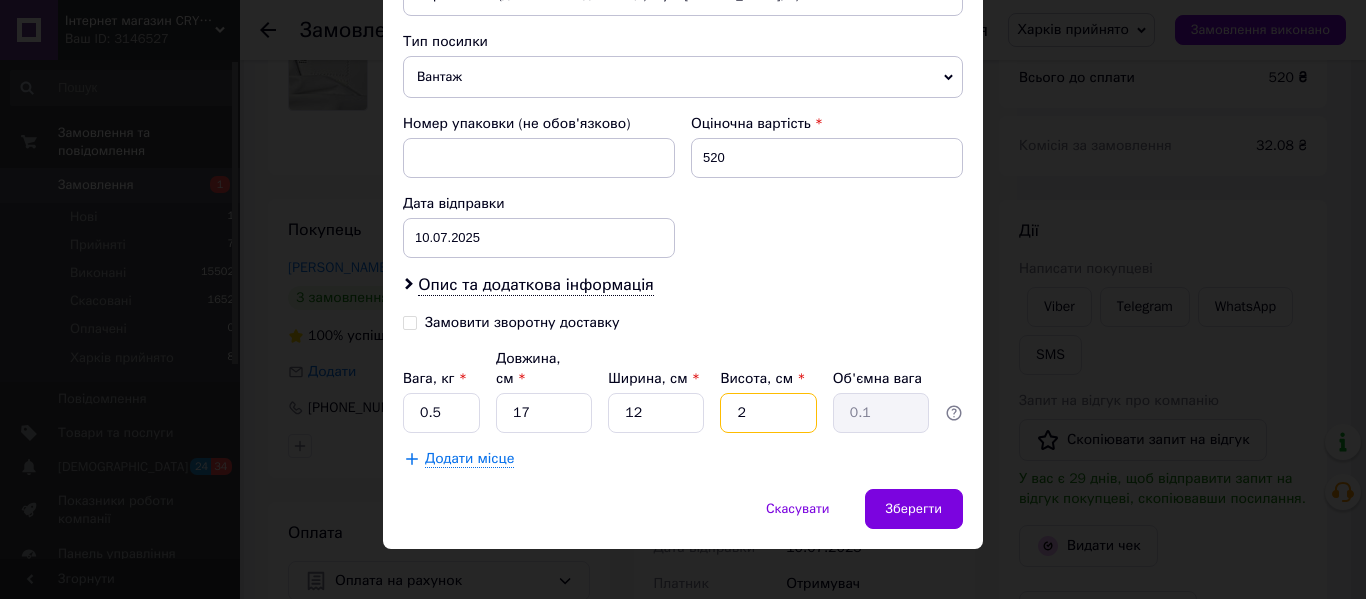 click on "2" at bounding box center (768, 413) 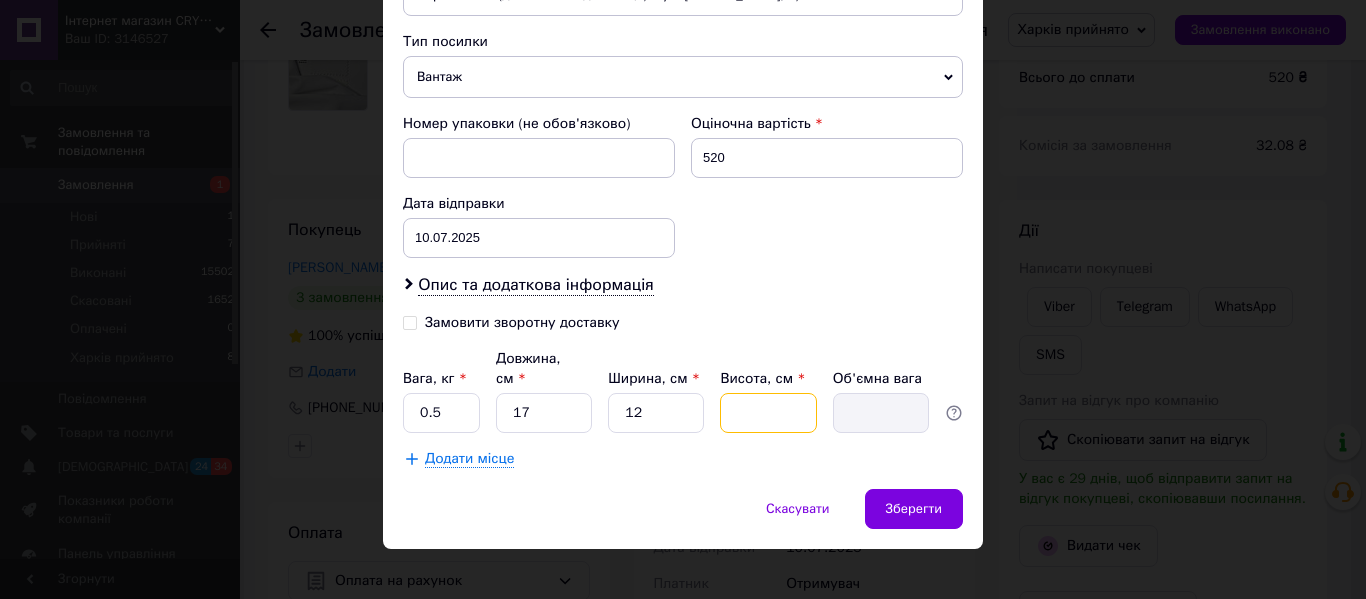 type on "4" 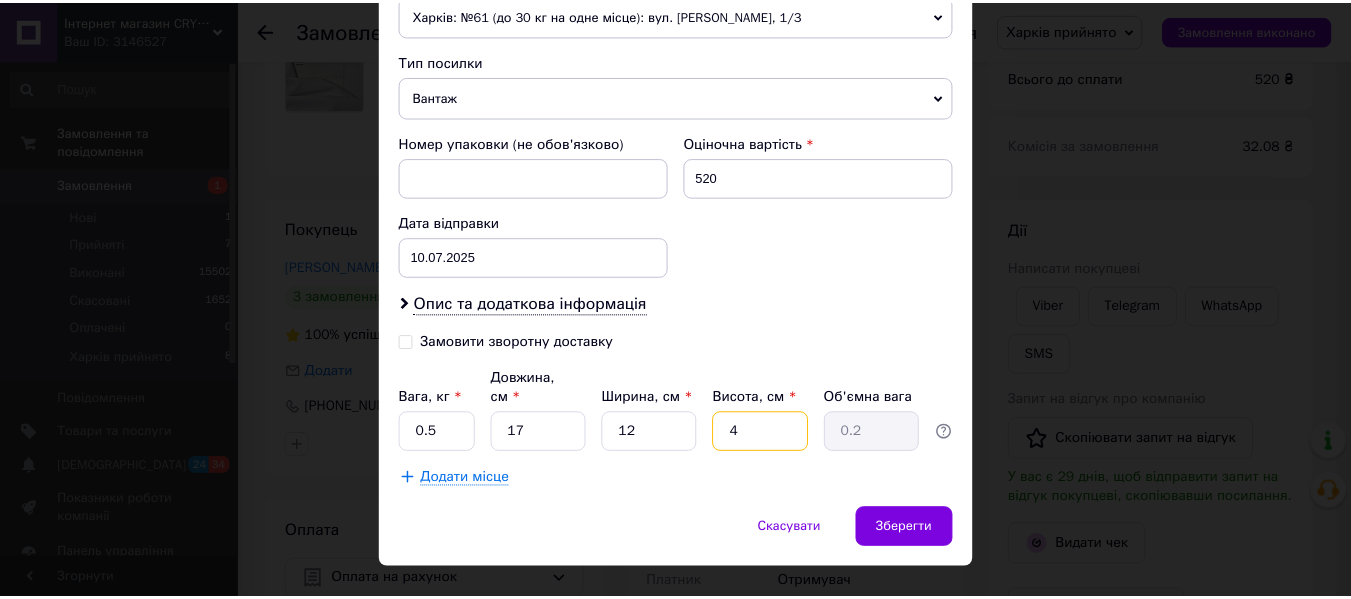 scroll, scrollTop: 765, scrollLeft: 0, axis: vertical 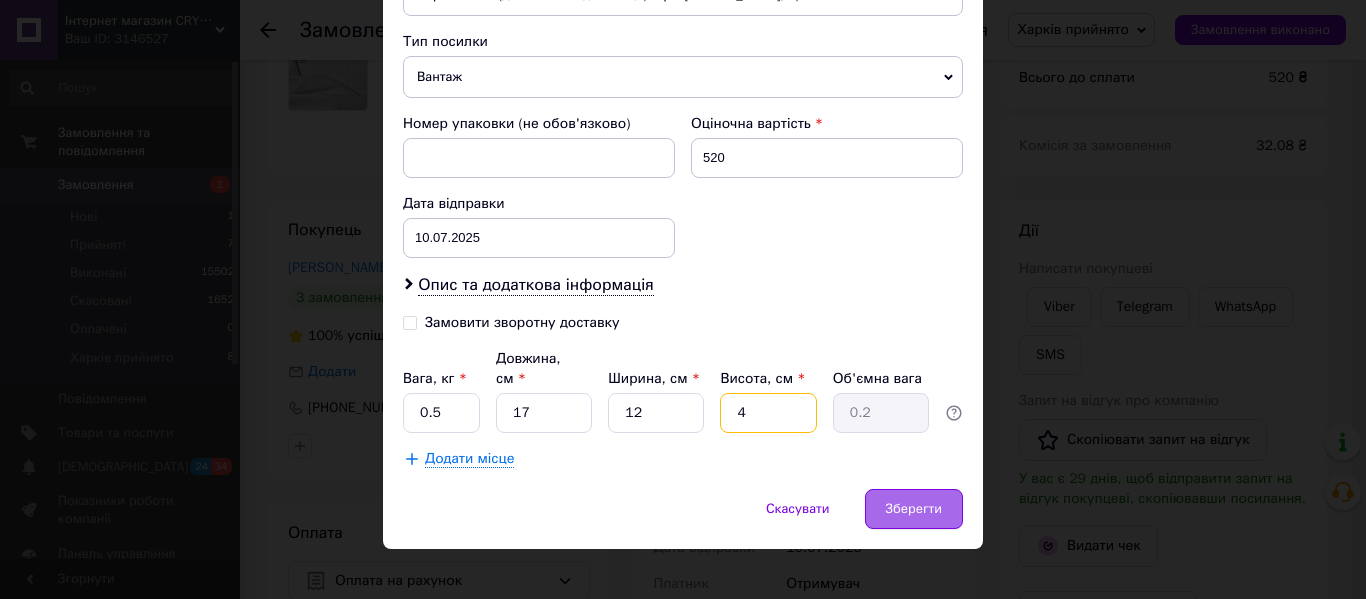 type on "4" 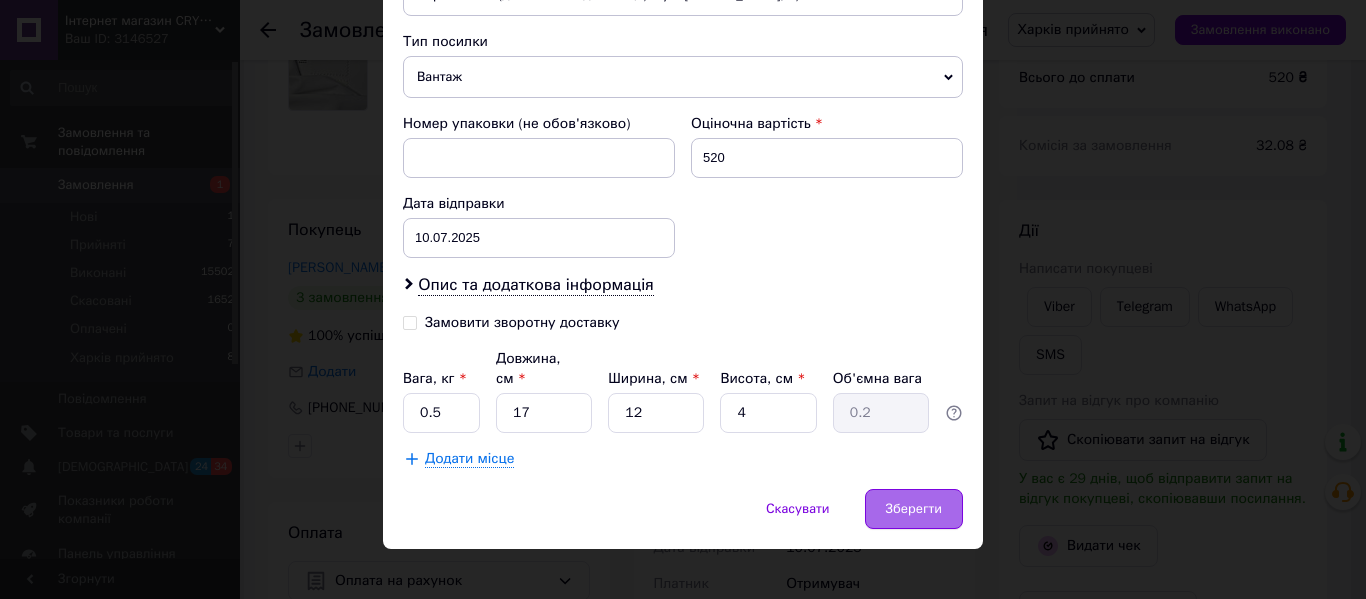 click on "Зберегти" at bounding box center [914, 509] 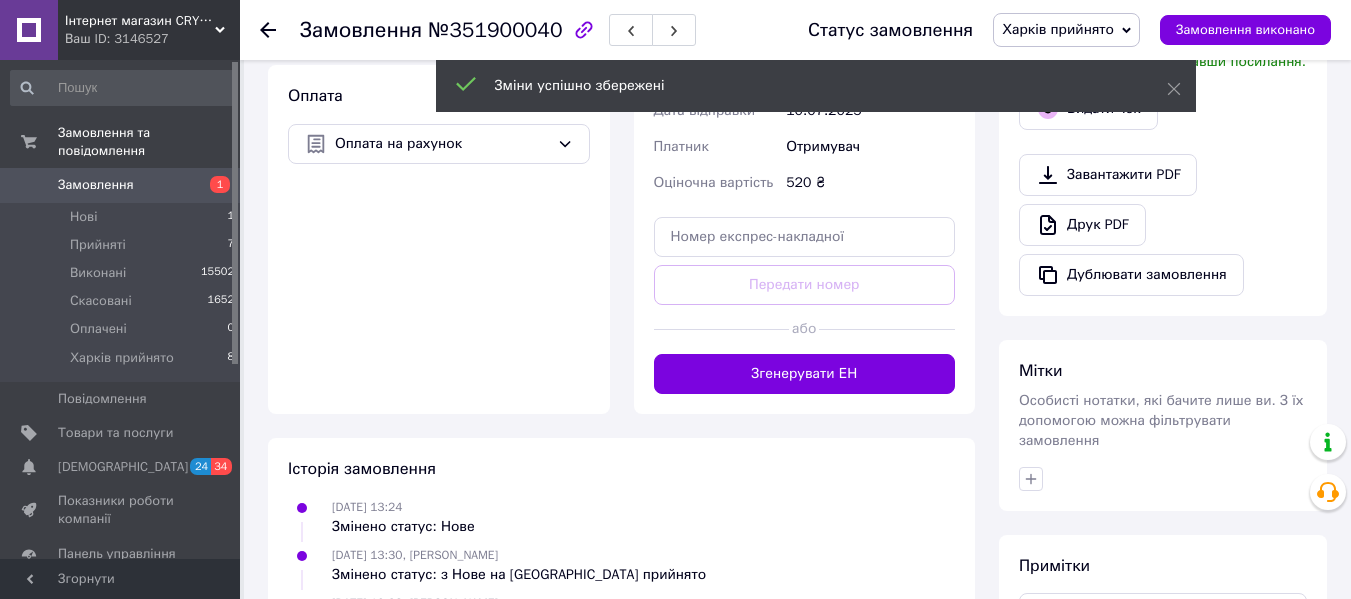 scroll, scrollTop: 700, scrollLeft: 0, axis: vertical 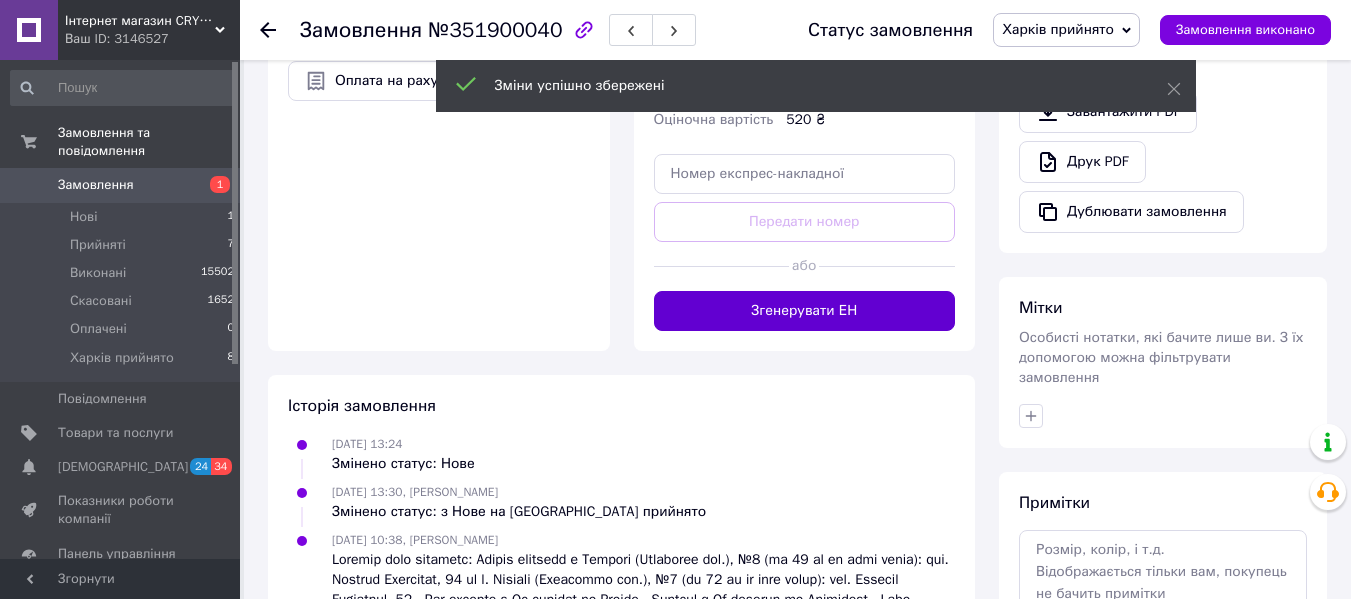 click on "Згенерувати ЕН" at bounding box center [805, 311] 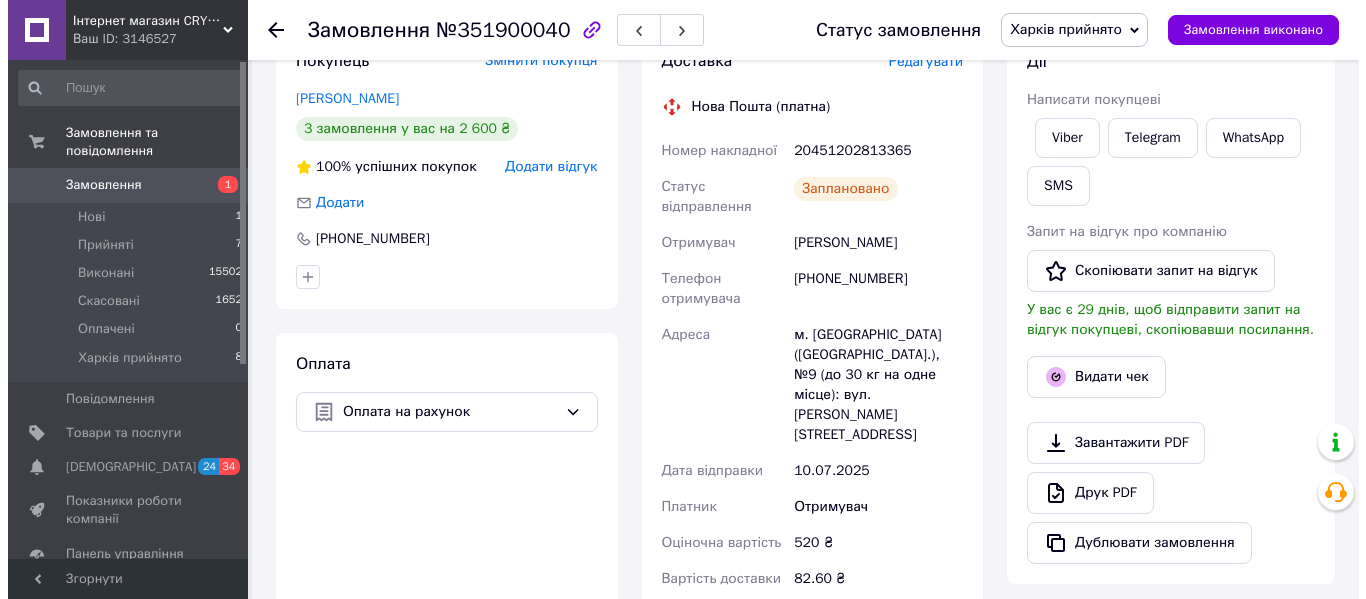 scroll, scrollTop: 400, scrollLeft: 0, axis: vertical 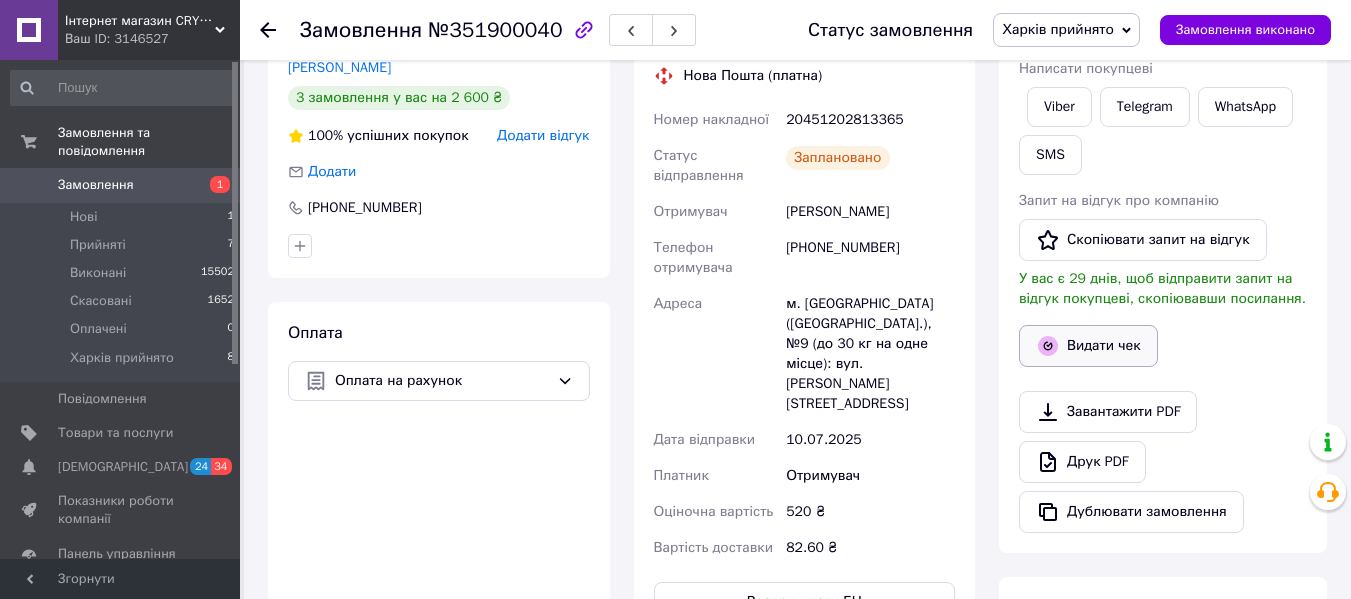 click on "Видати чек" at bounding box center (1088, 346) 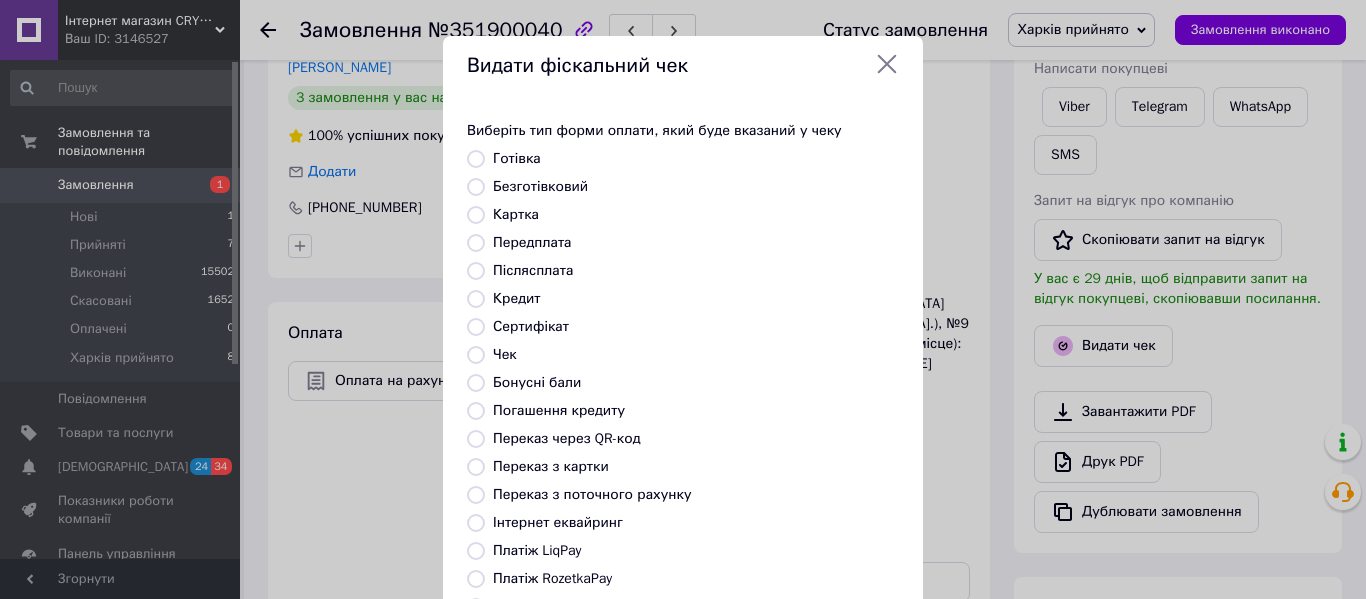 click on "Передплата" at bounding box center (476, 243) 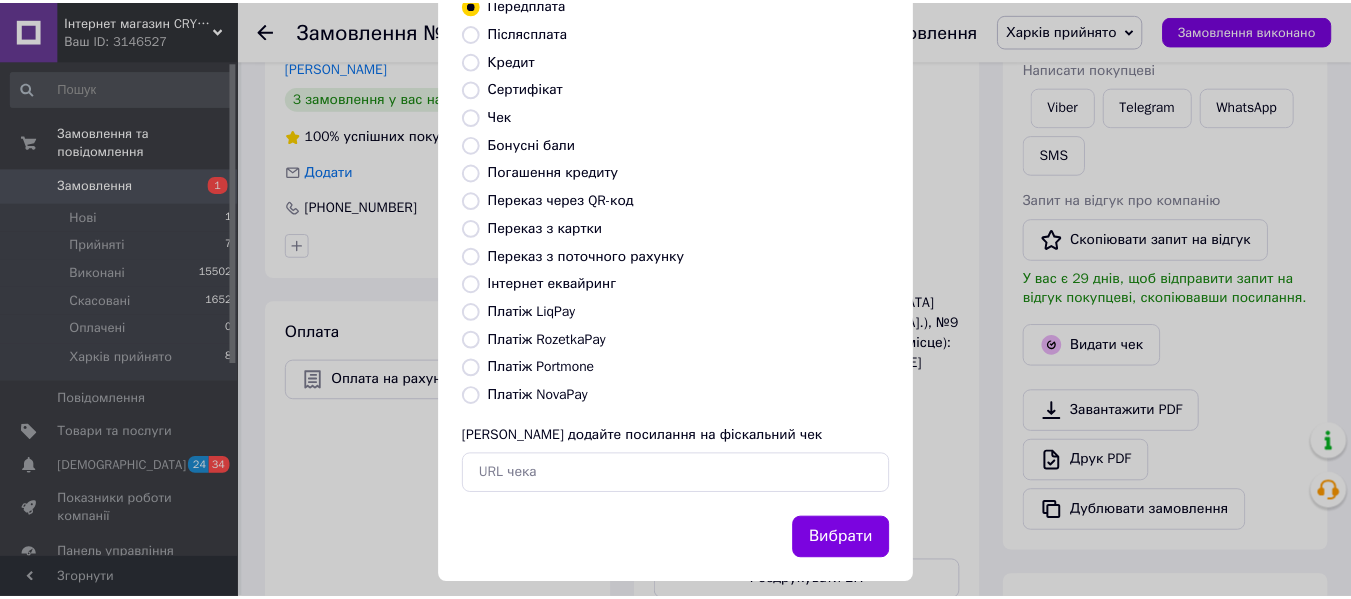 scroll, scrollTop: 260, scrollLeft: 0, axis: vertical 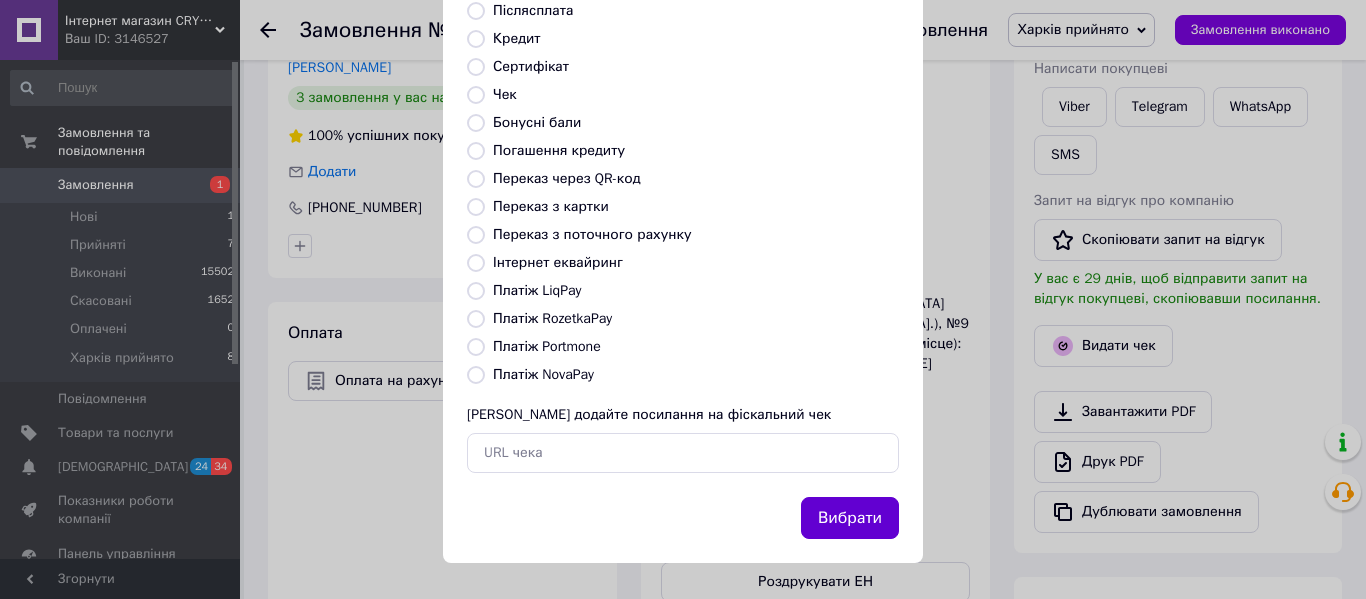 click on "Вибрати" at bounding box center (850, 518) 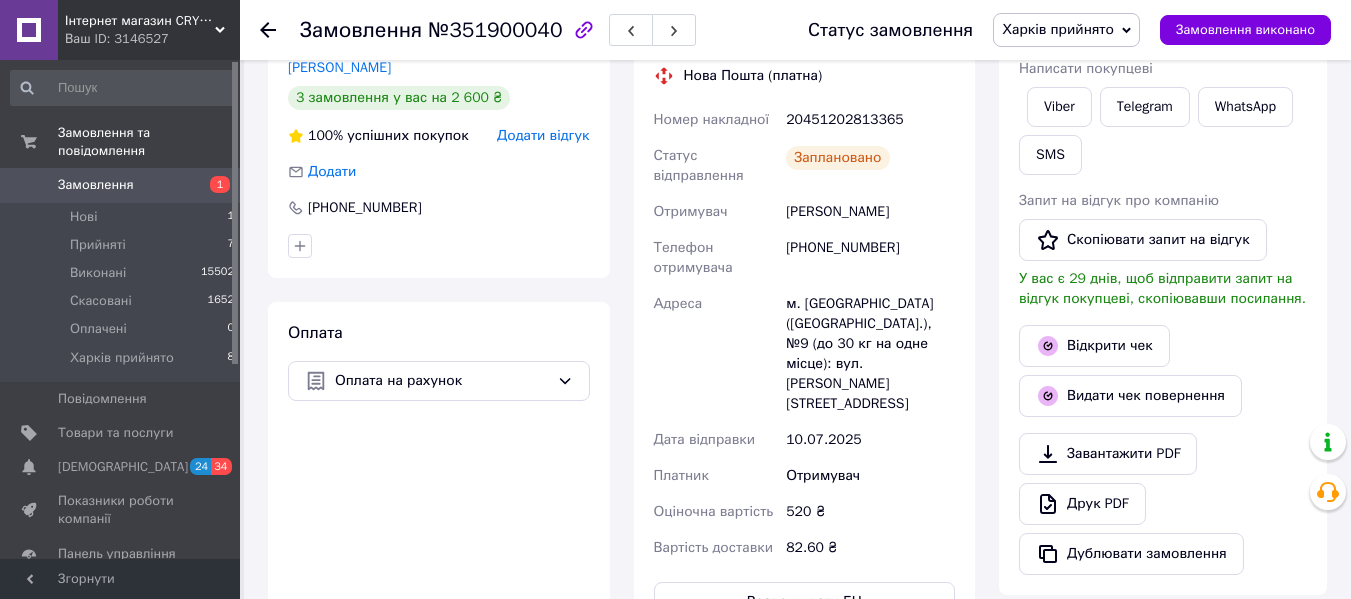 click 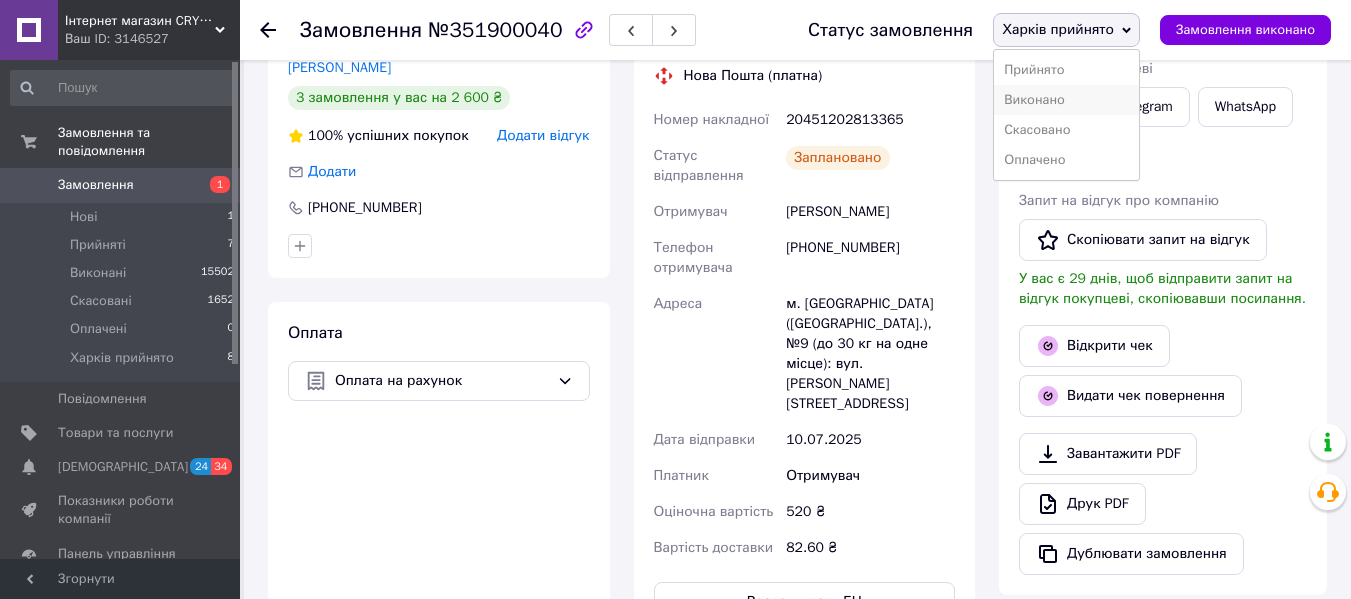 click on "Виконано" at bounding box center [1066, 100] 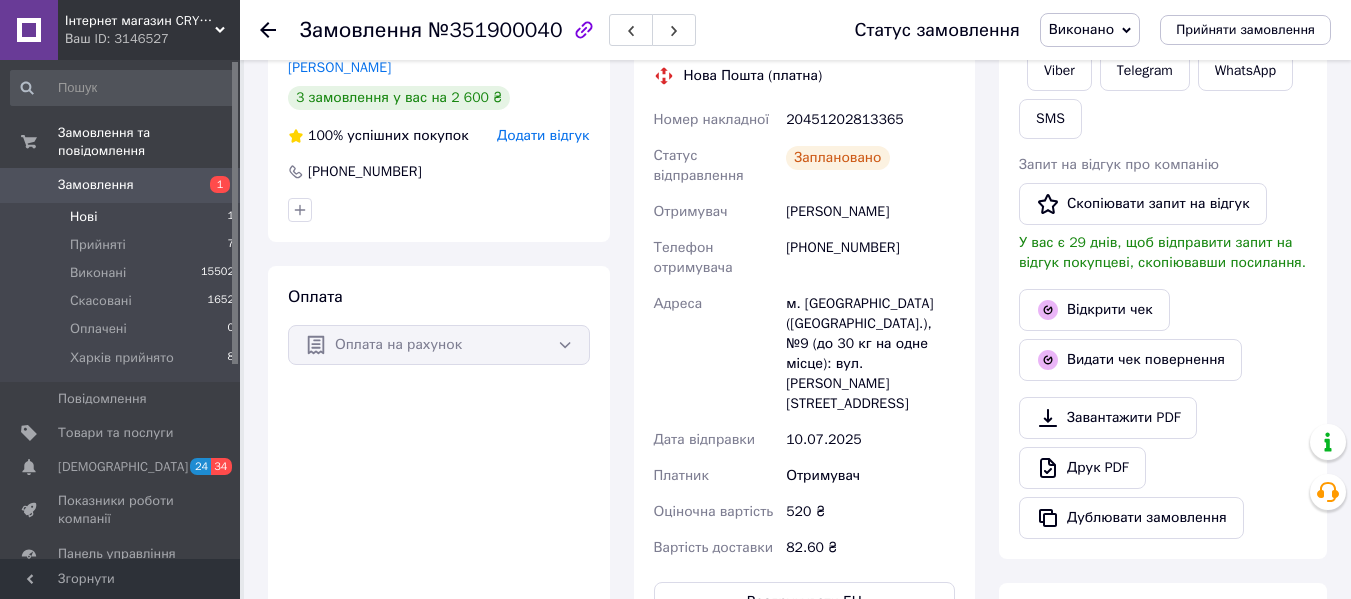 click on "Нові 1" at bounding box center (123, 217) 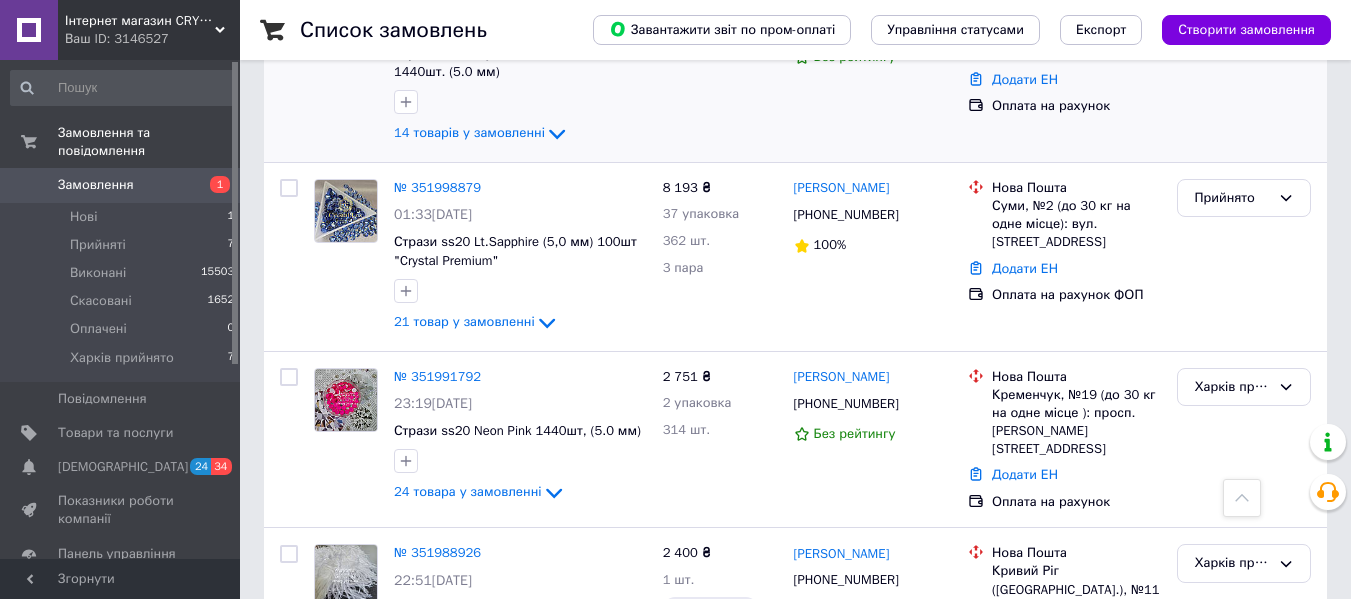 scroll, scrollTop: 0, scrollLeft: 0, axis: both 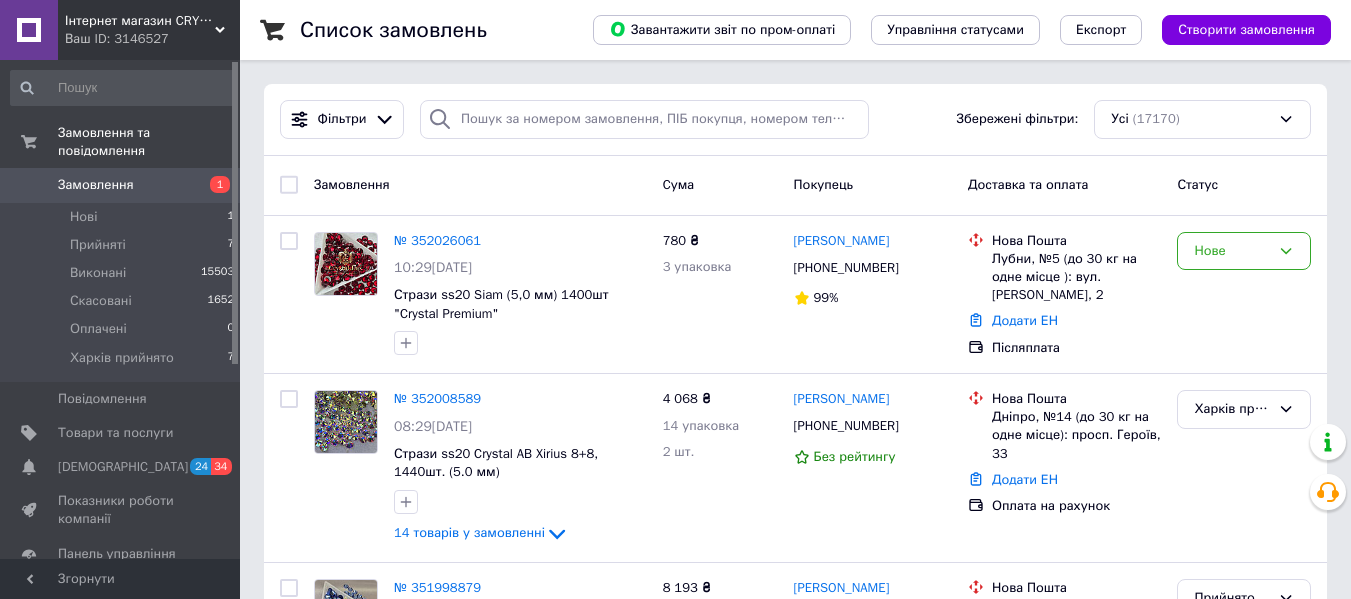 click 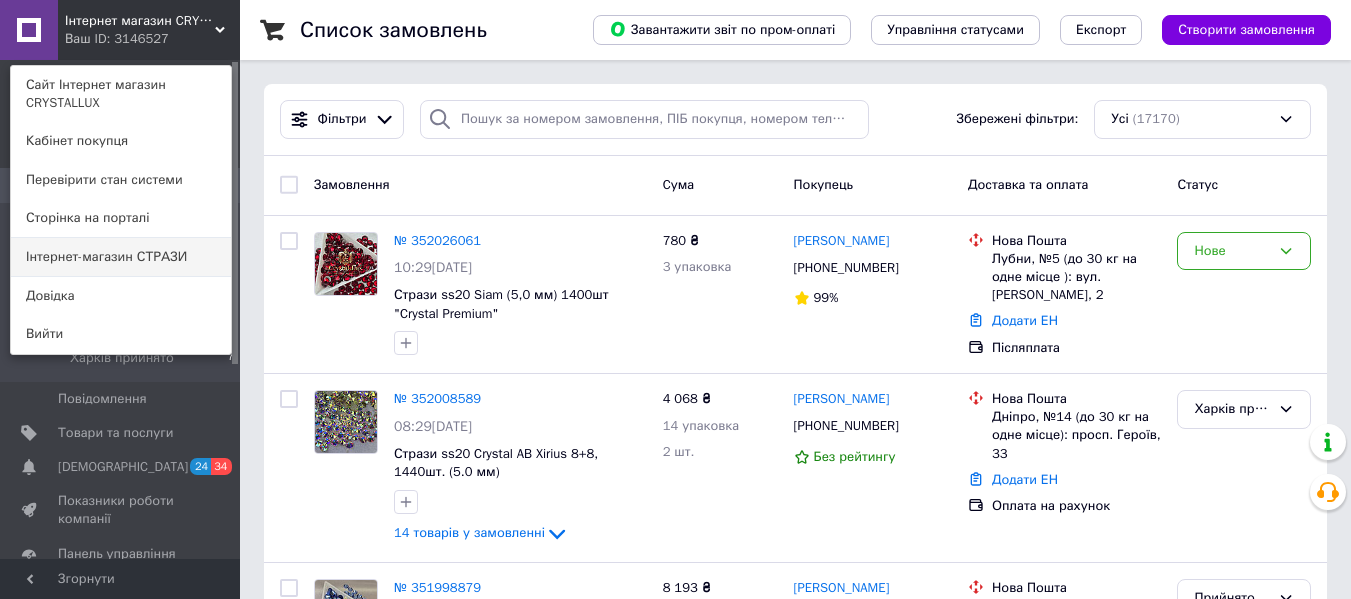 click on "Інтернет-магазин СТРАЗИ" at bounding box center [121, 257] 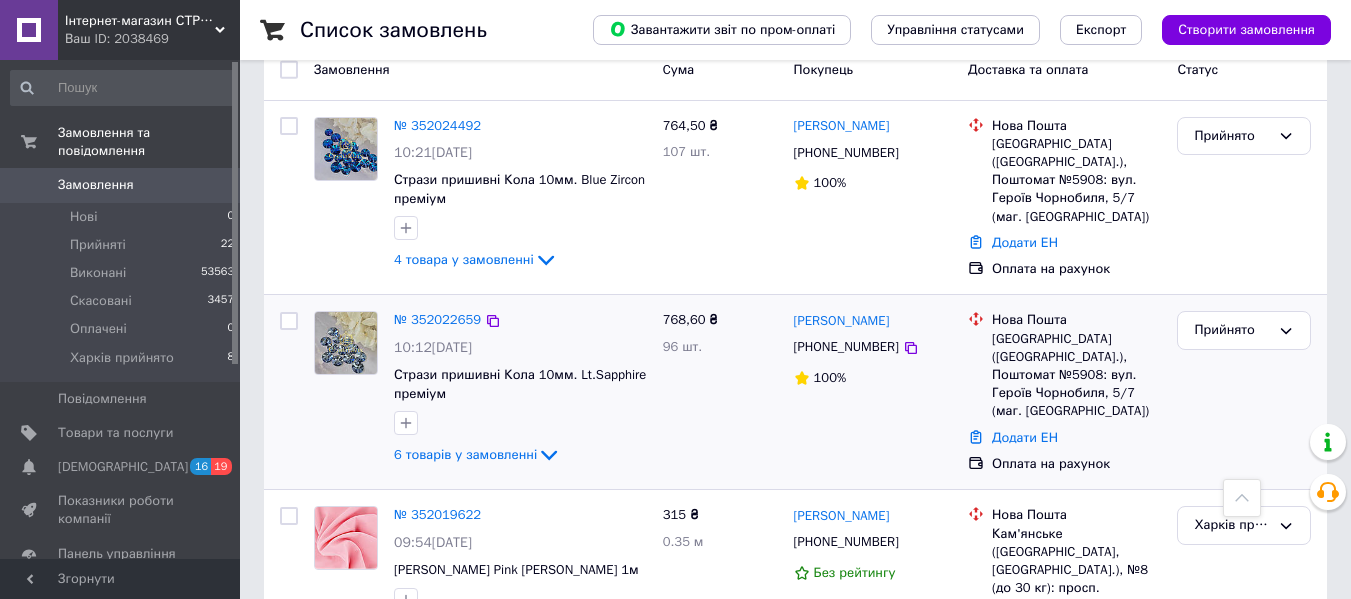 scroll, scrollTop: 0, scrollLeft: 0, axis: both 